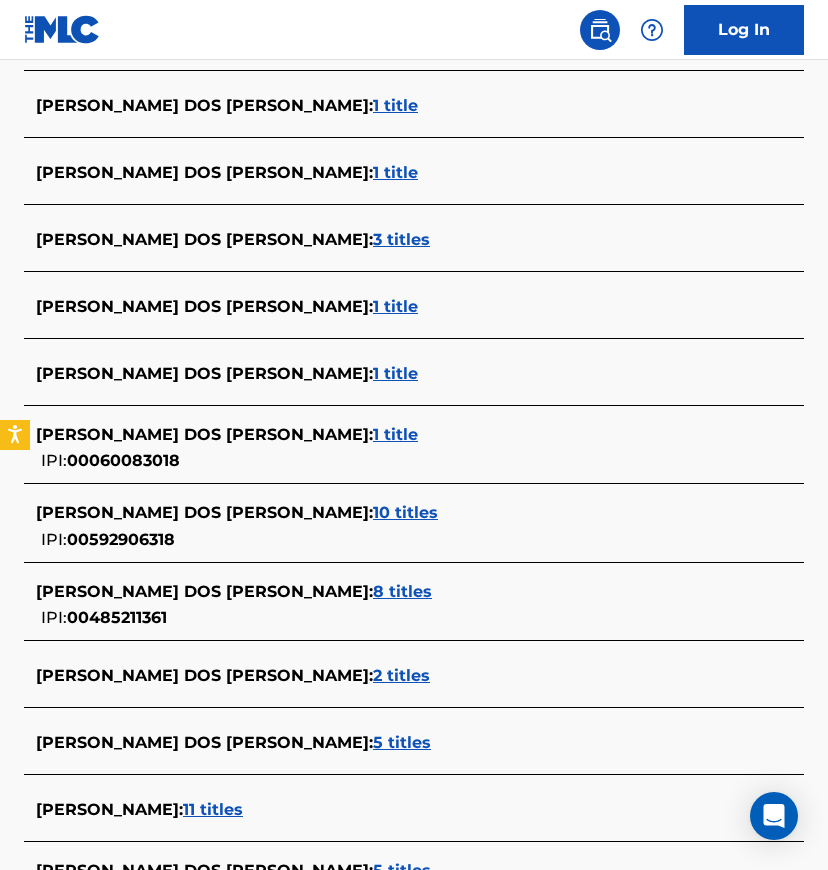 scroll, scrollTop: 3733, scrollLeft: 0, axis: vertical 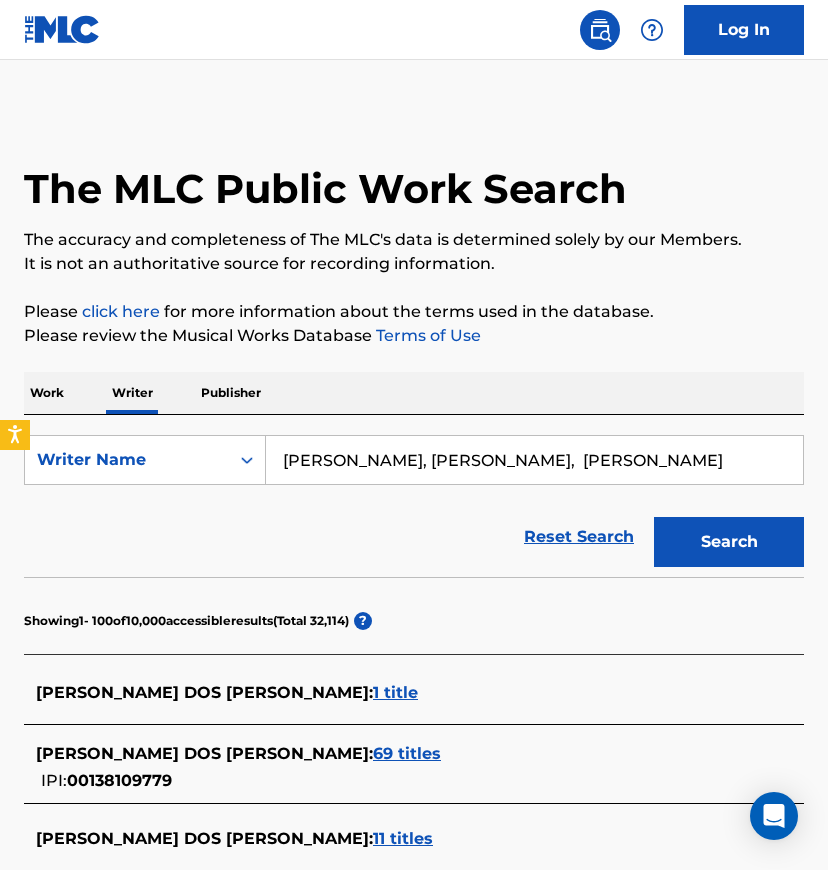 click on "Joao Santos, Mariana dos Santos,  Rafael Ferreira" at bounding box center (534, 460) 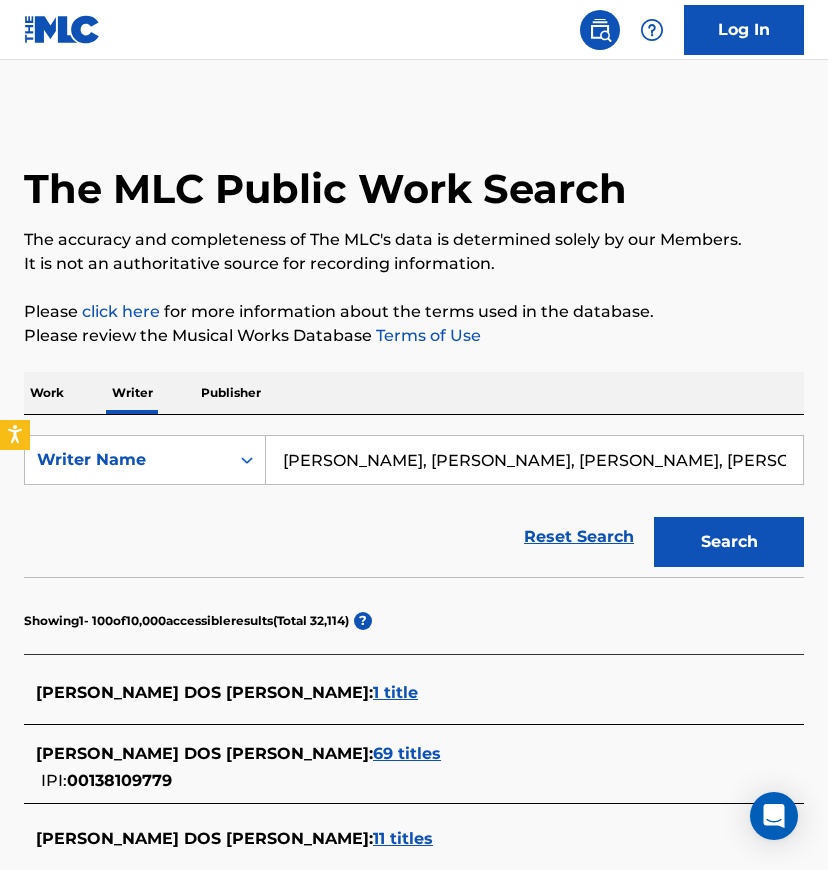 scroll, scrollTop: 0, scrollLeft: 242, axis: horizontal 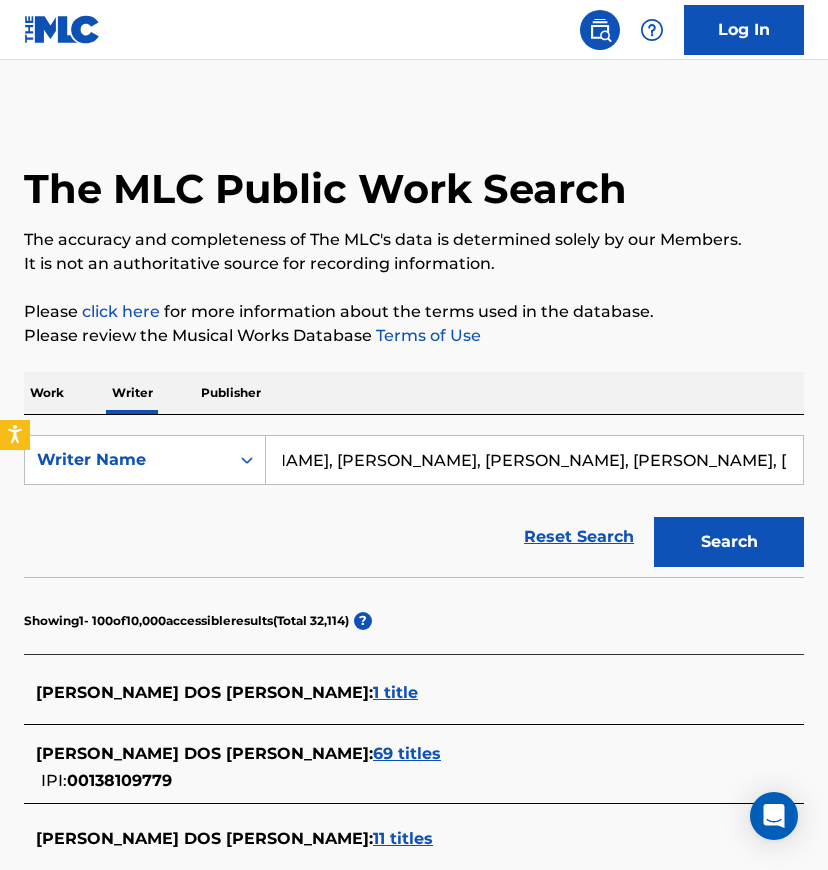 type on "Andre Renato, Edna So, Humberto Tavares, Jefferson Junior, Julio Borges, Wilson Rodrigues" 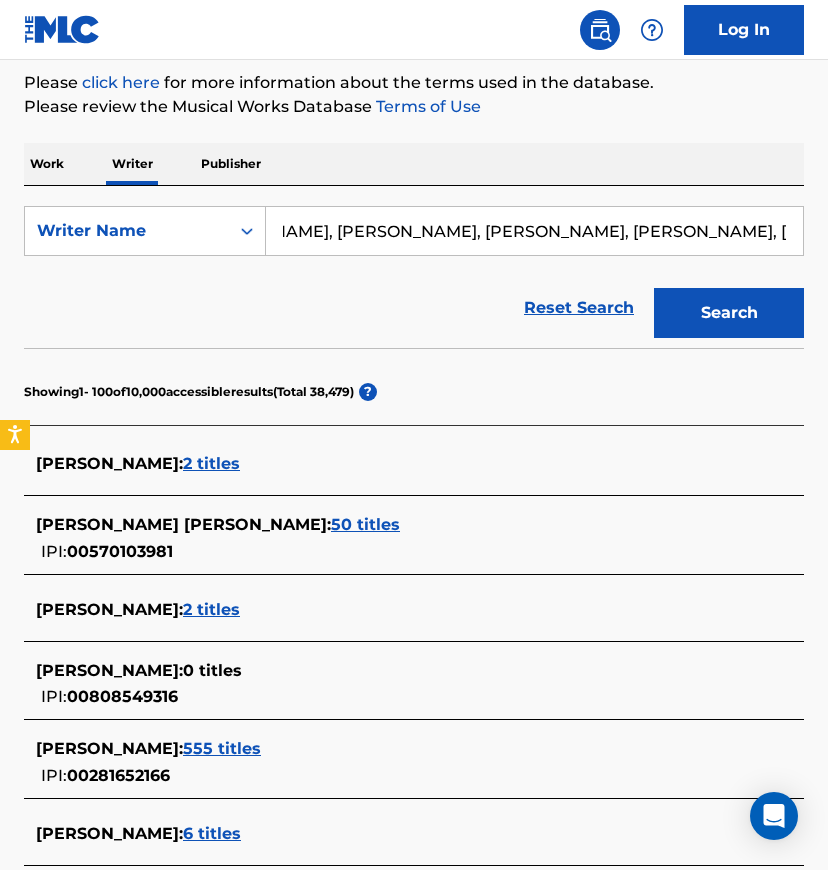 scroll, scrollTop: 133, scrollLeft: 0, axis: vertical 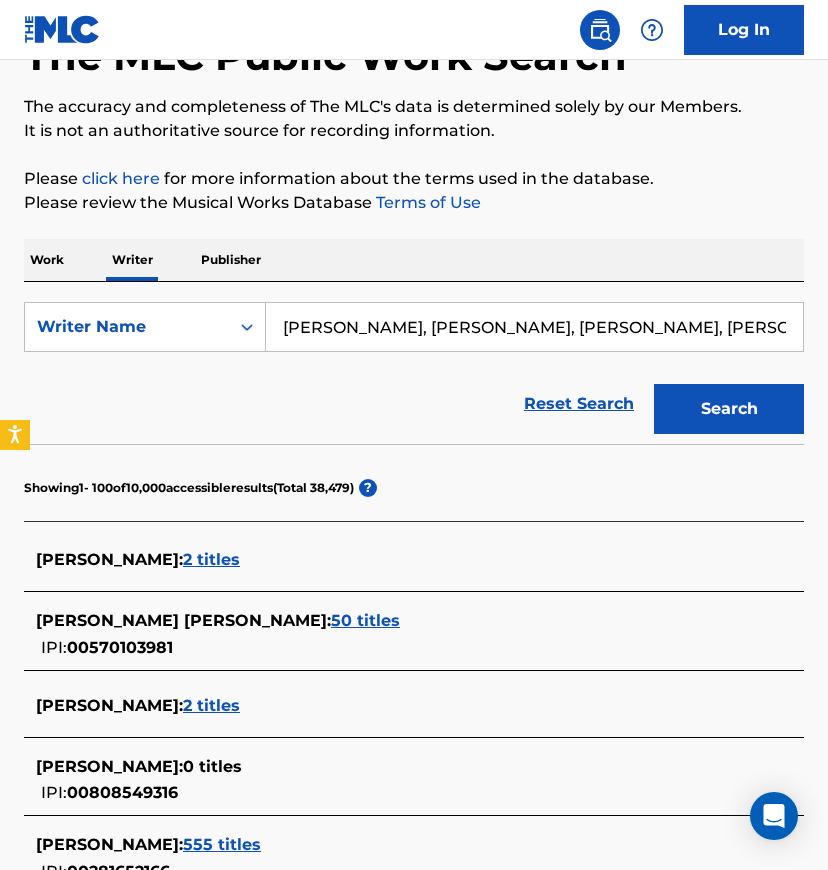 click on "00808549316" at bounding box center (122, 792) 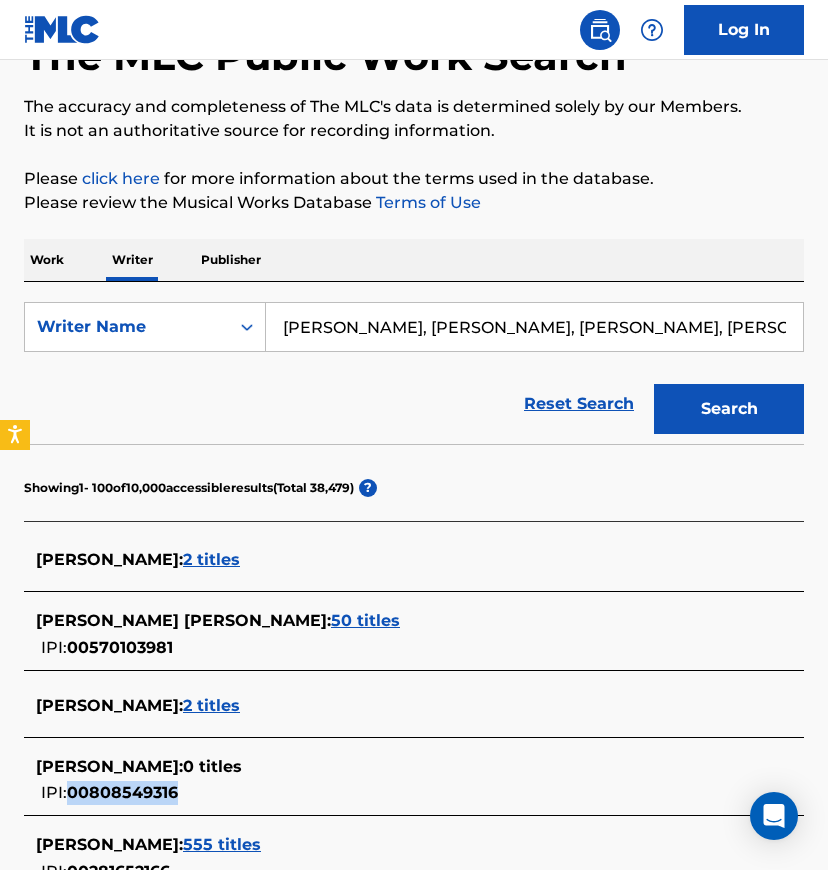 click on "00808549316" at bounding box center [122, 792] 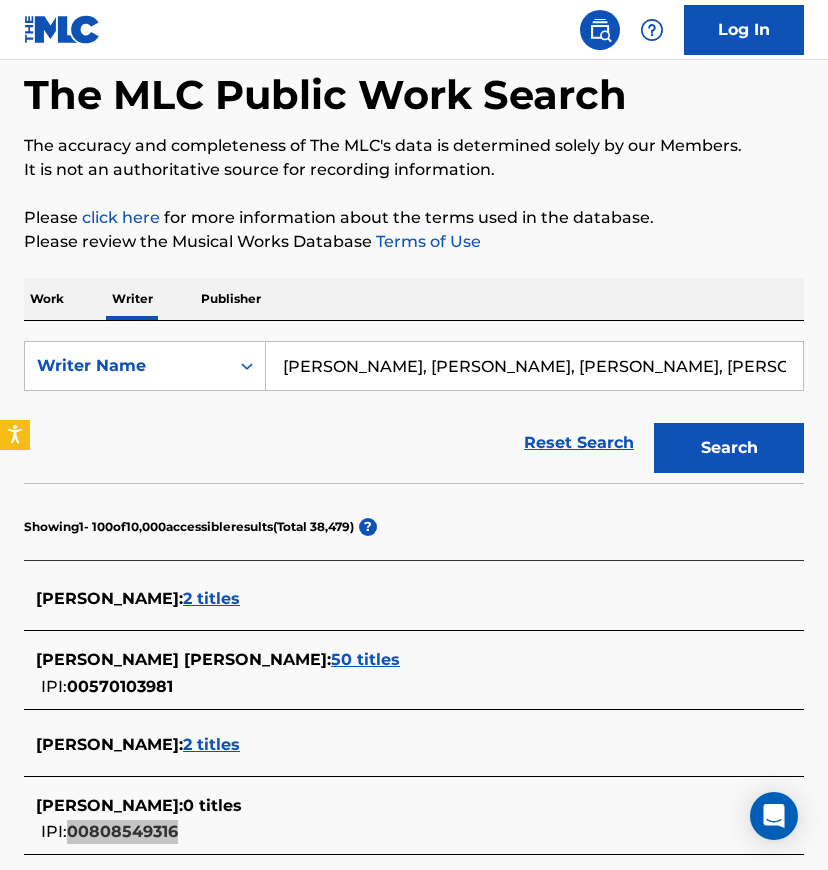 scroll, scrollTop: 0, scrollLeft: 0, axis: both 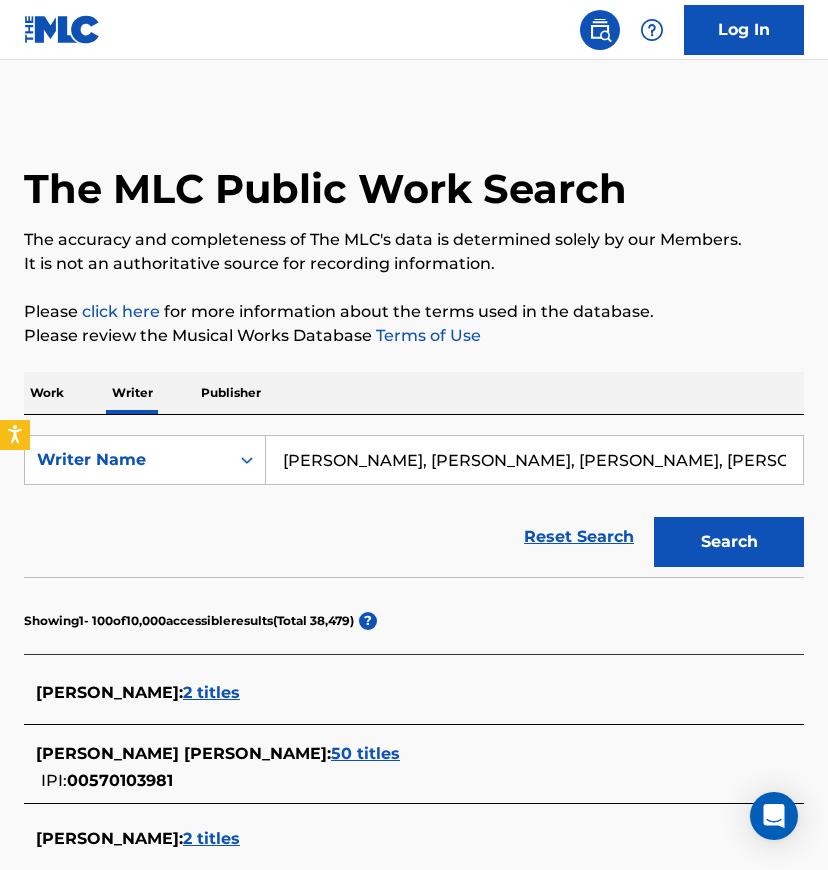 click on "The MLC Public Work Search The accuracy and completeness of The MLC's data is determined solely by our Members. It is not an authoritative source for recording information. Please   click here   for more information about the terms used in the database. Please review the Musical Works Database   Terms of Use Work Writer Publisher SearchWithCriteriaad2c652b-45a3-44b1-8f7c-d7e9f72724a2 Writer Name Andre Renato, Edna So, Humberto Tavares, Jefferson Junior, Julio Borges, Wilson Rodrigues Reset Search Search Showing  1  -   100  of  10,000  accessible  results  (Total   38,479 ) ? ANDRE LELIS TAVARES :  2 titles JULIO TAVARES TODD :  50 titles IPI:  00570103981 HUMBERTO TAVARES :  2 titles HUMBERTO TAVARES :  0 titles IPI:  00808549316 WILSON RODRIGUES :  555 titles IPI:  00281652166 ANDRE BORGES :  6 titles ANDRE WILSON :  10 titles IPI:  00235371285 JULIO BORGES JULIO BORGES :  1 title RENATO MUJEIK RODRIGUES :  3 titles ANDRE RODRIGUES MINGAS JUNIOR :  12 titles WILSON JUNIOR :  2 titles :  :" at bounding box center [414, 4003] 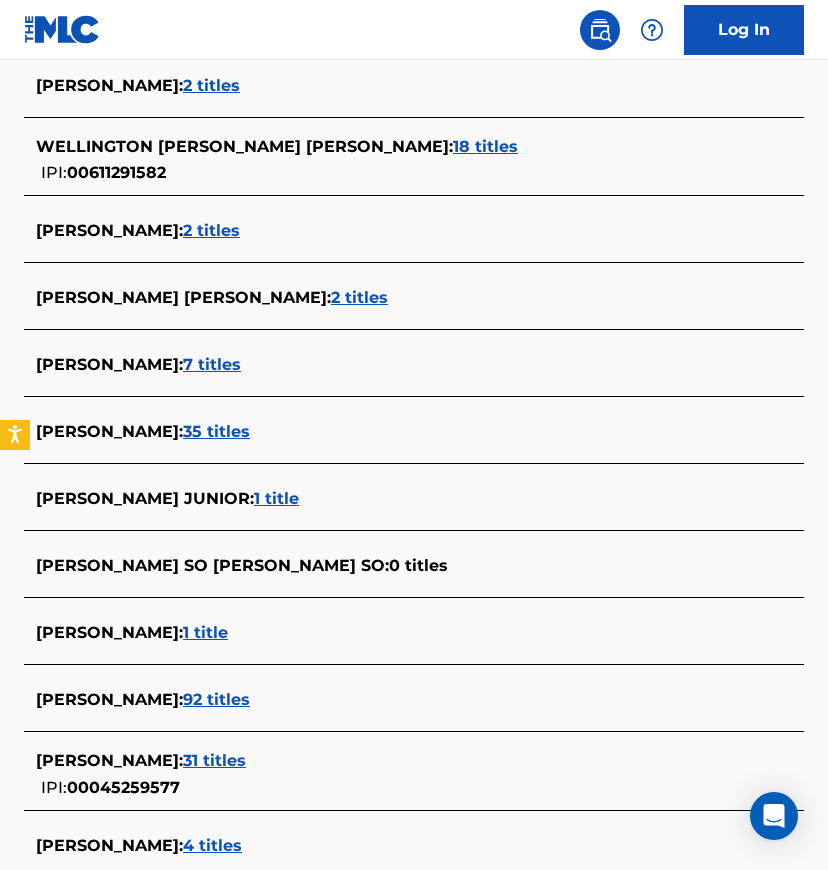 scroll, scrollTop: 6334, scrollLeft: 0, axis: vertical 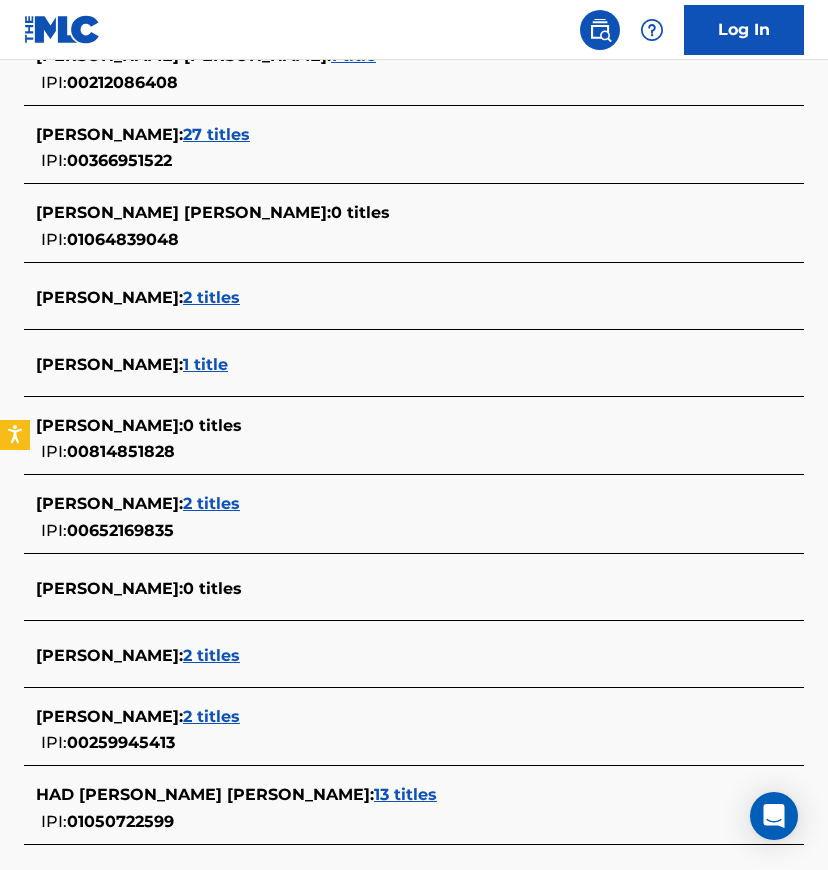click on "00814851828" at bounding box center (121, 451) 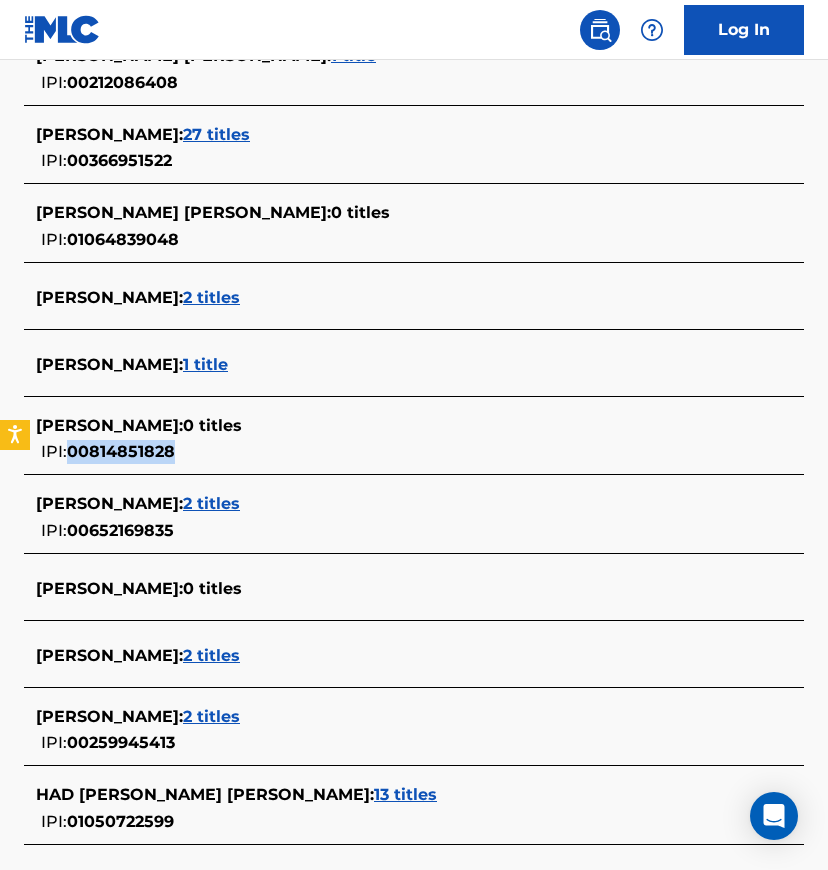 click on "00814851828" at bounding box center [121, 451] 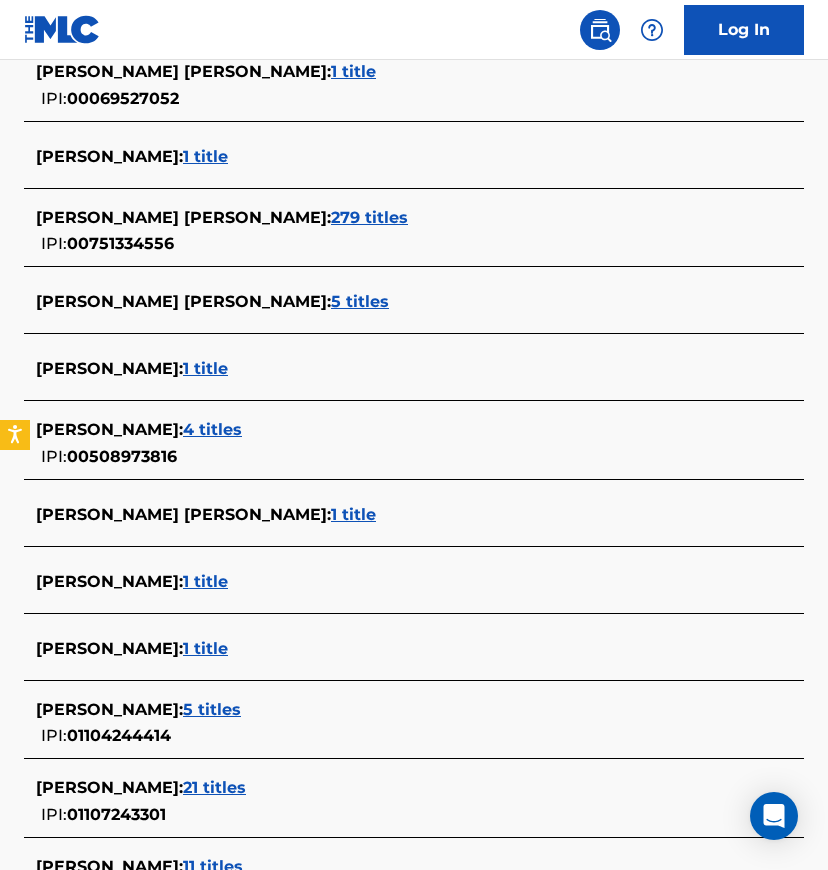 scroll, scrollTop: 5465, scrollLeft: 0, axis: vertical 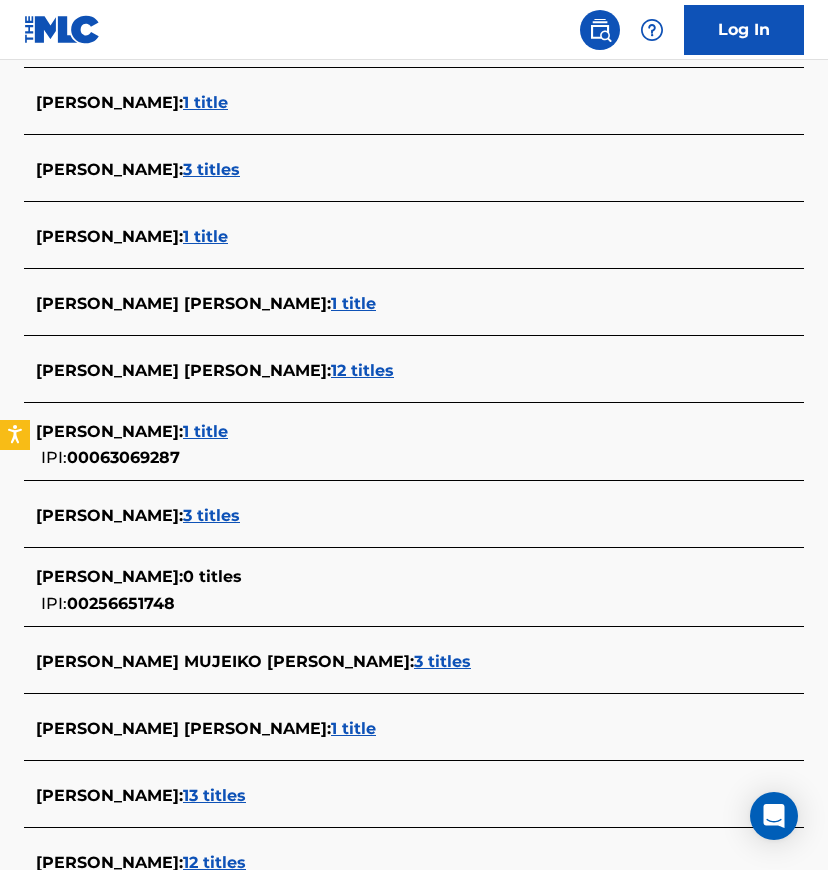 click on "1 title" at bounding box center [205, 431] 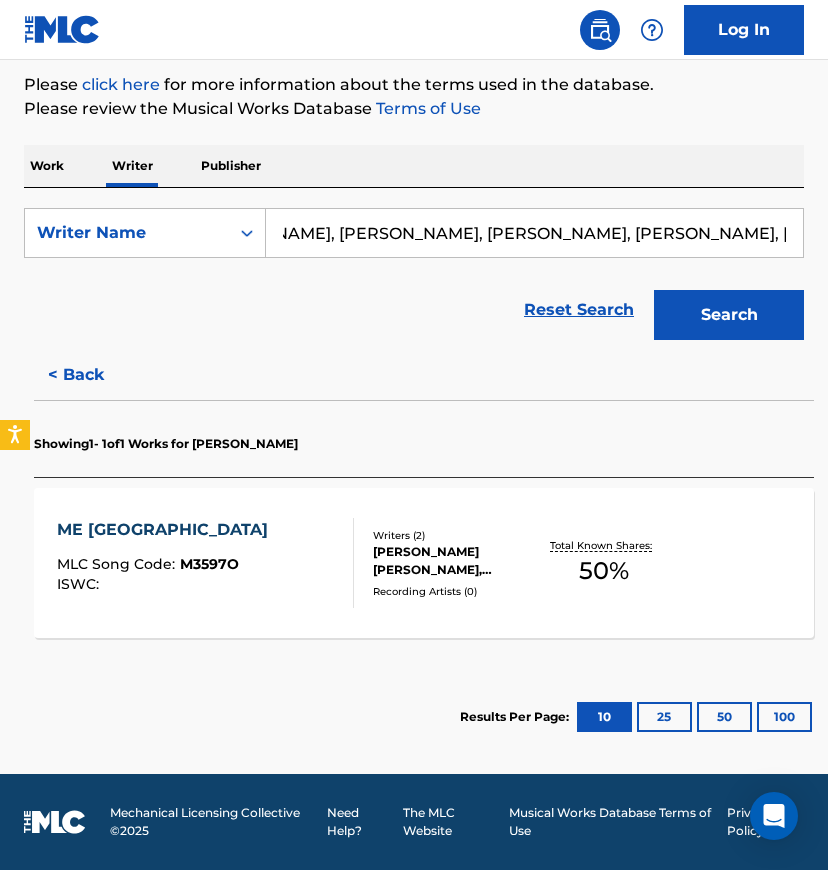 scroll, scrollTop: 228, scrollLeft: 0, axis: vertical 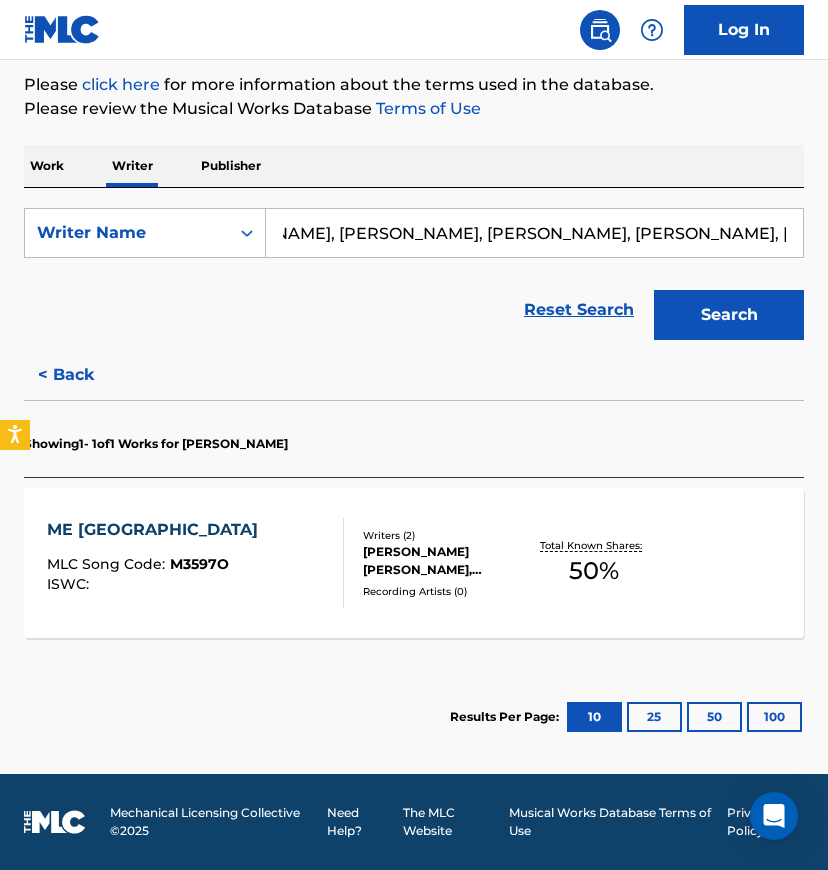 click on "LUIS CLAUDIO PAULINO DE ALMEIDA, WILSON RODRIGUES" at bounding box center [446, 561] 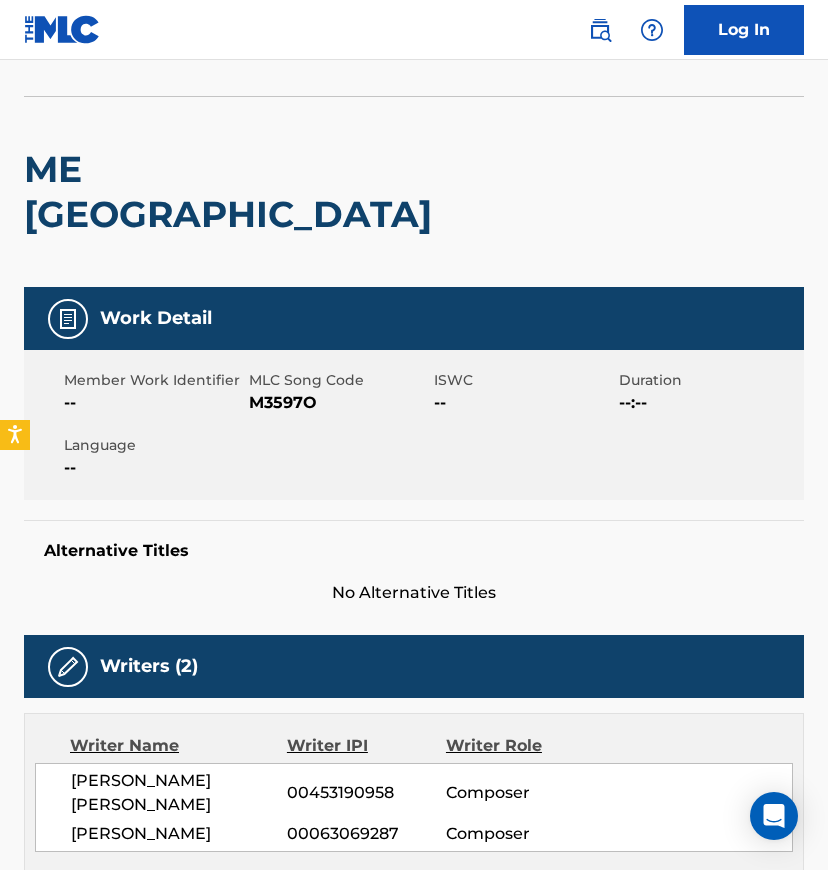 scroll, scrollTop: 0, scrollLeft: 0, axis: both 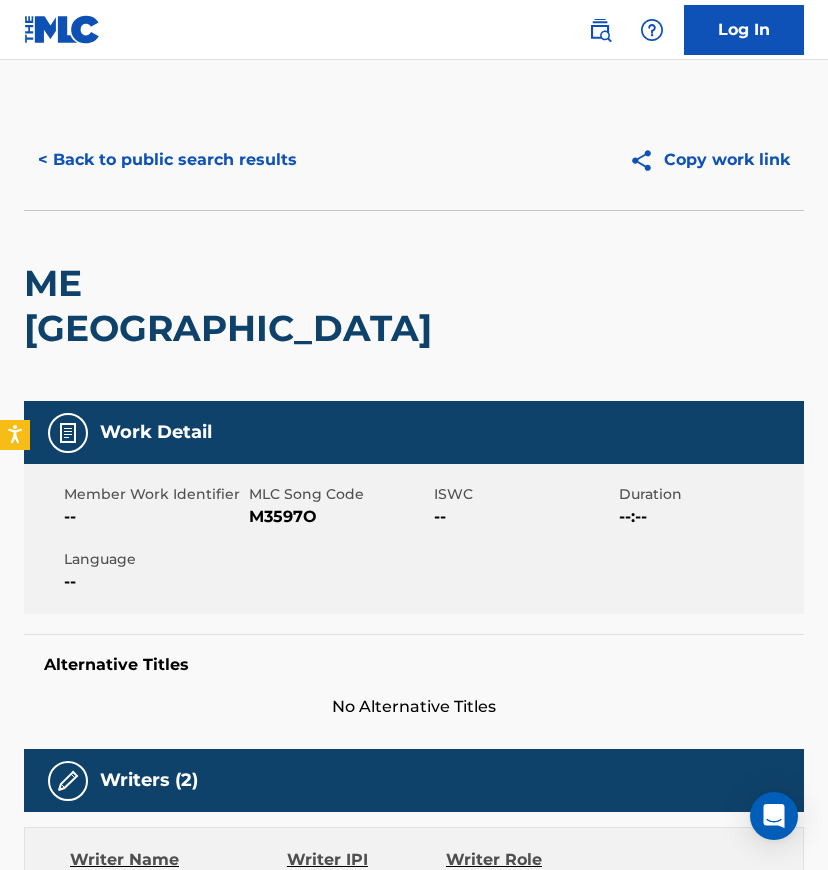 click on "< Back to public search results" at bounding box center (167, 160) 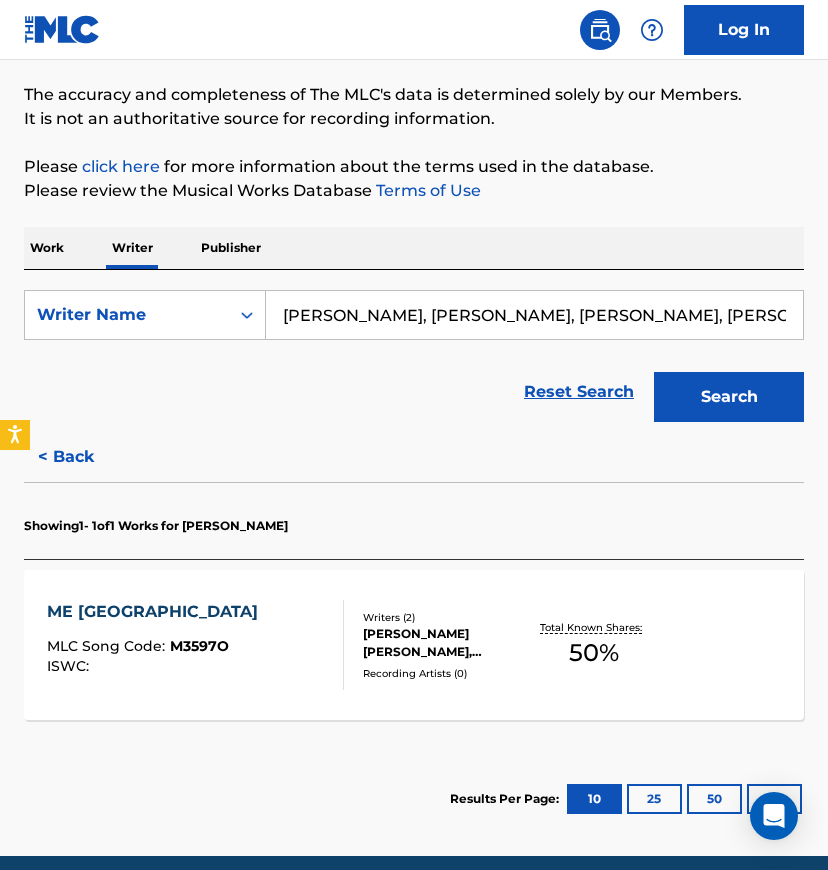 scroll, scrollTop: 228, scrollLeft: 0, axis: vertical 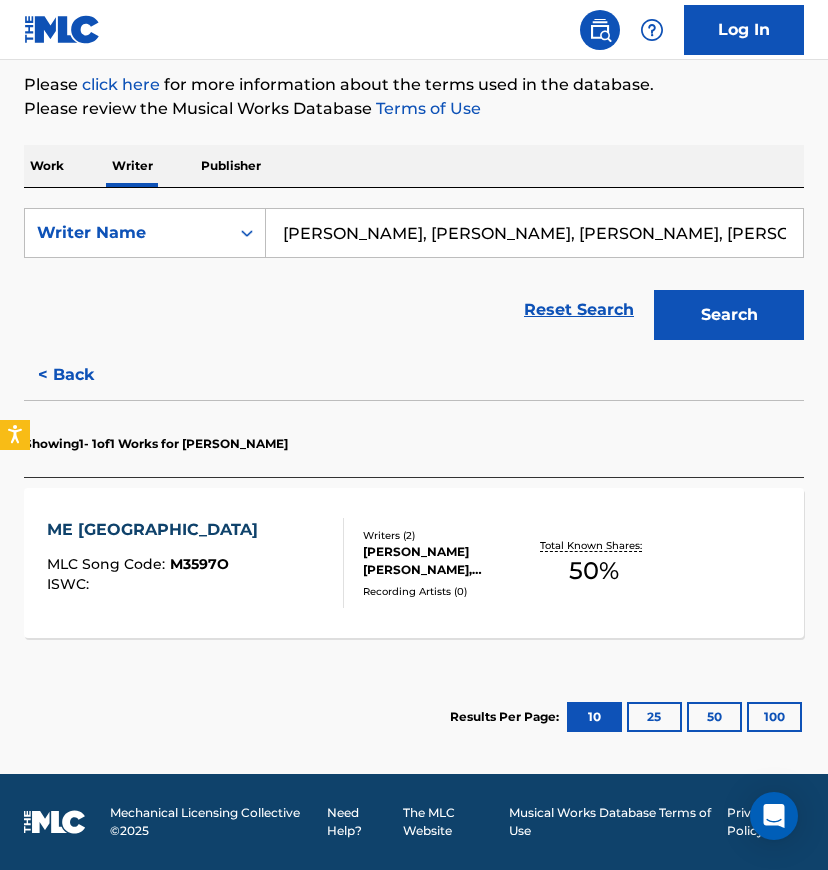 click on "< Back" at bounding box center [84, 375] 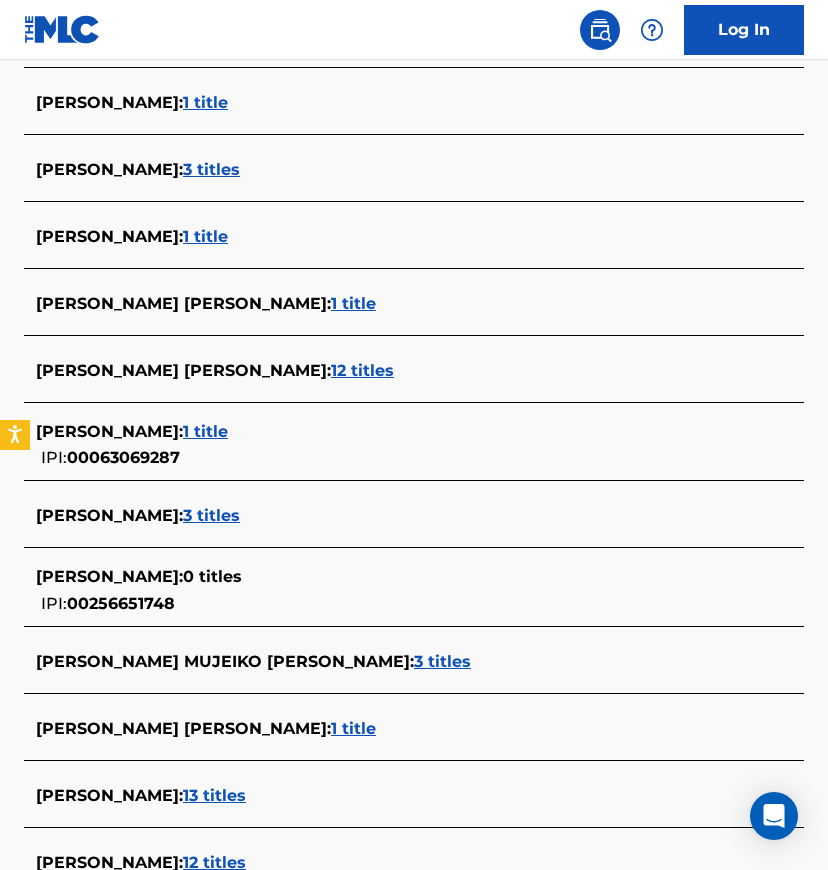 scroll, scrollTop: 2084, scrollLeft: 0, axis: vertical 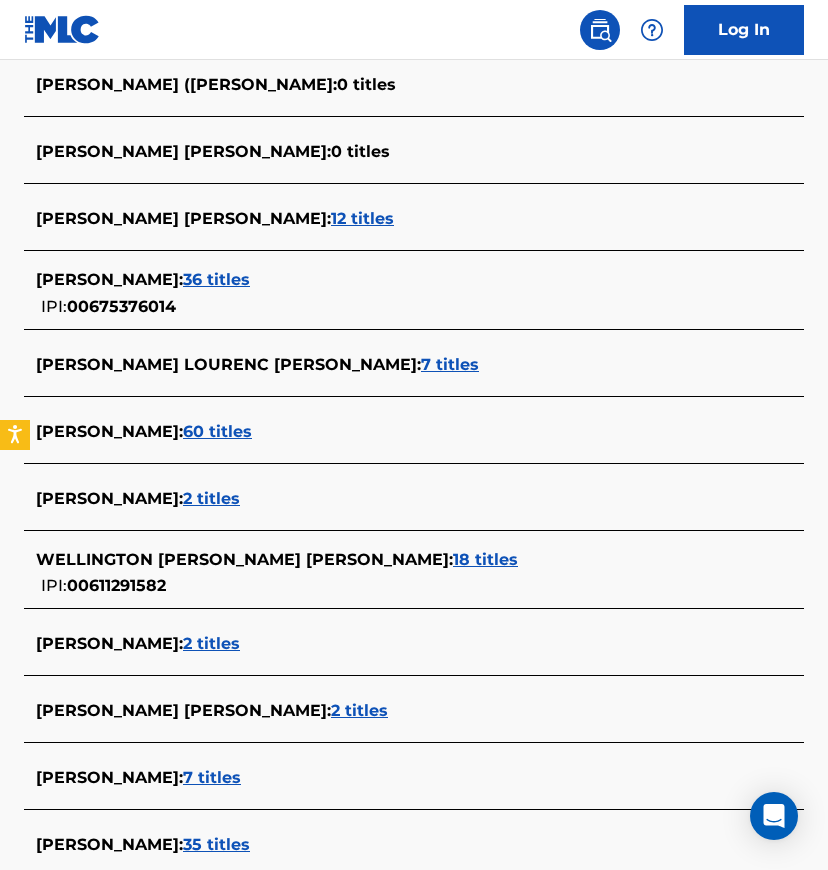 click on "60 titles" at bounding box center [217, 431] 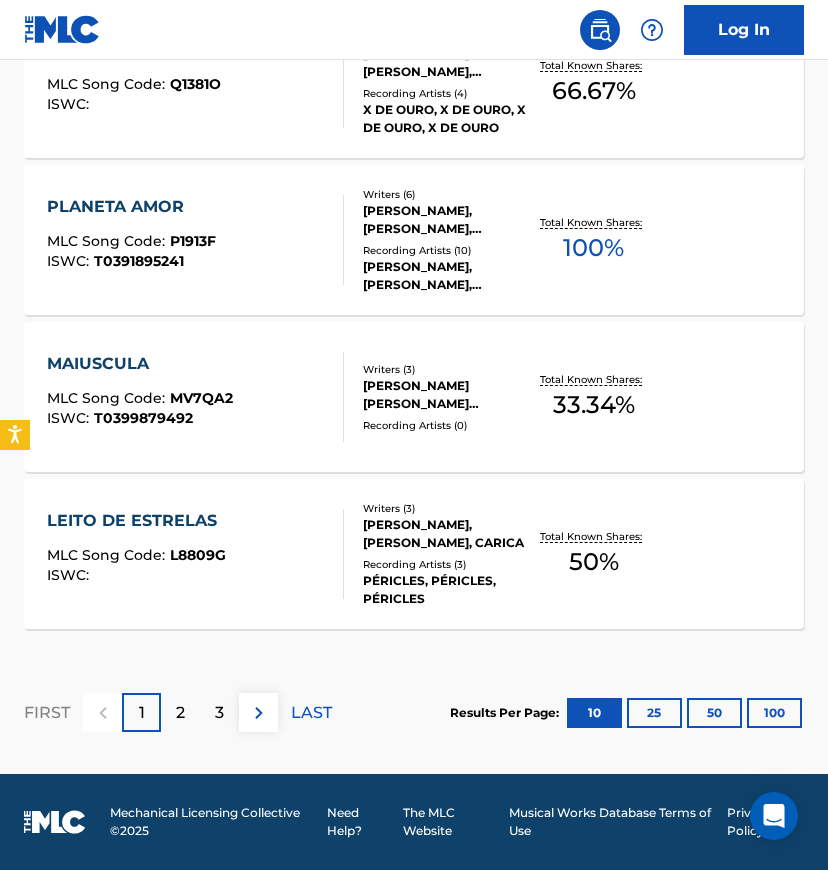 scroll, scrollTop: 1516, scrollLeft: 0, axis: vertical 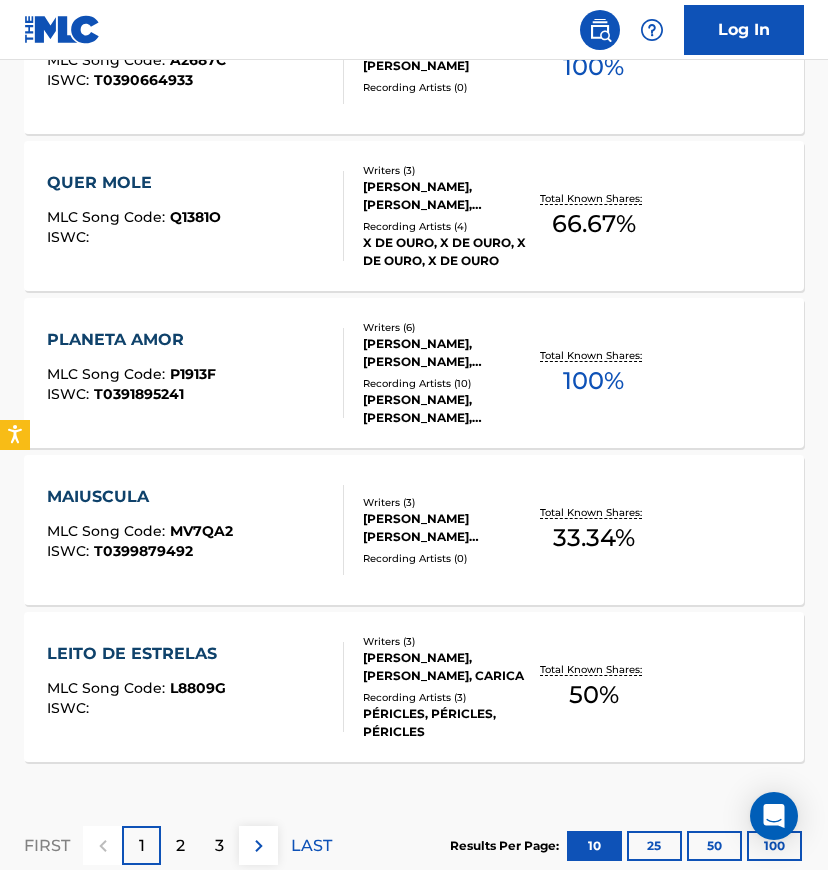 click on "GUSTAVO LINS, GUSTAVO LINS, GUSTAVO LINS, GUSTAVO LINS, GUSTAVO LINS" at bounding box center [446, 409] 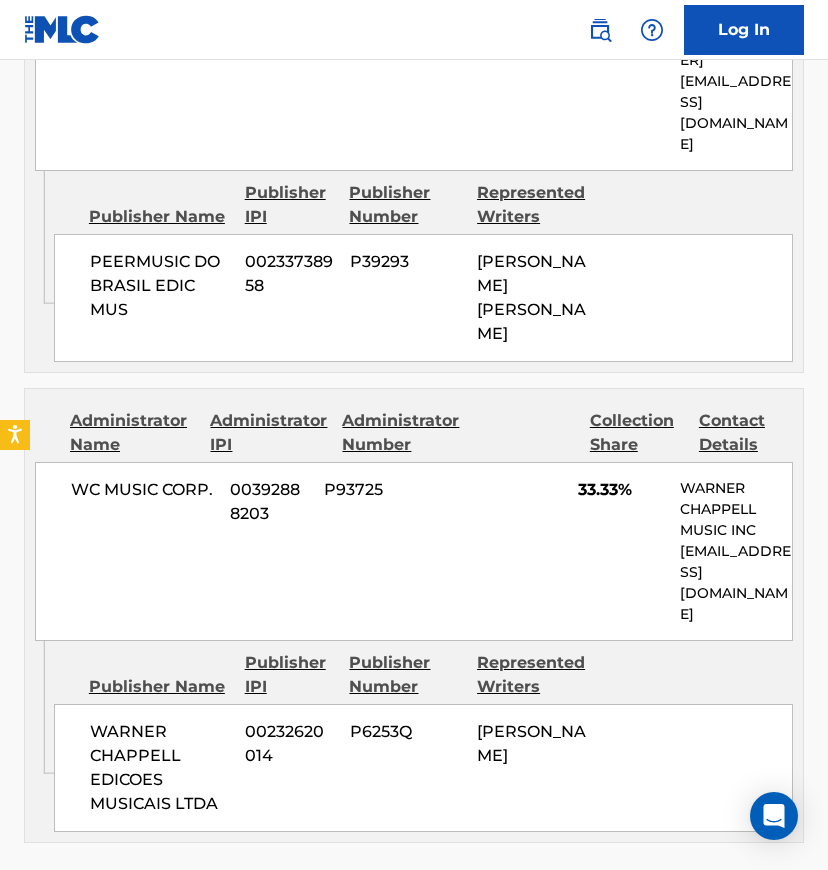 scroll, scrollTop: 1466, scrollLeft: 0, axis: vertical 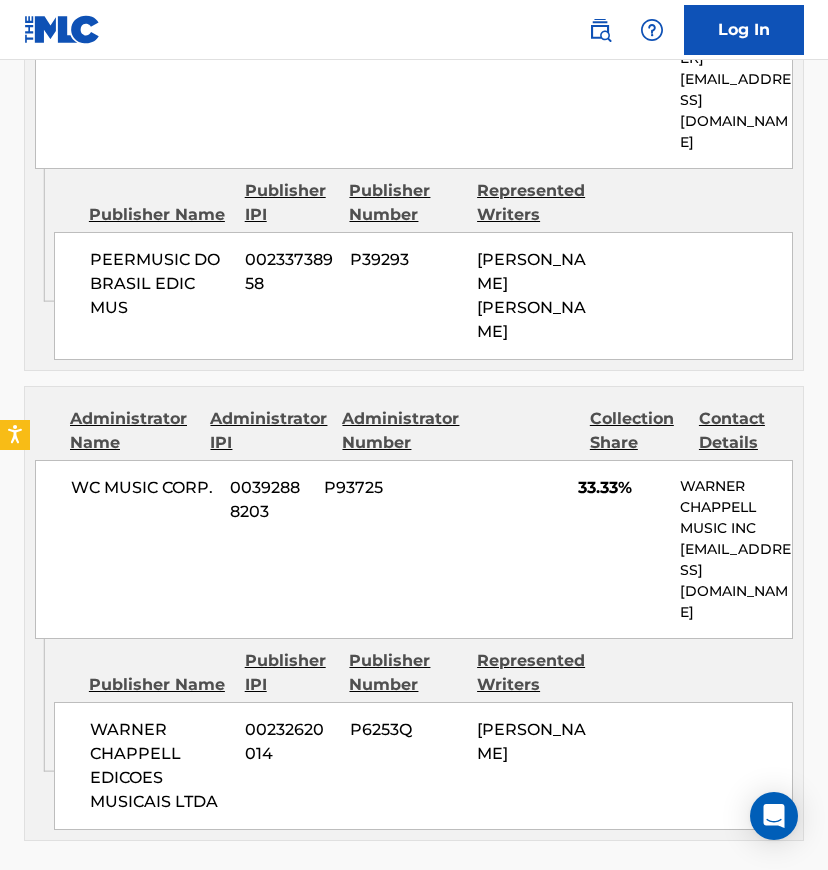 click on "WC MUSIC CORP. 00392888203 P93725 33.33% WARNER CHAPPELL MUSIC INC MLC_Inquiries@warnerchappell.com" at bounding box center (414, 549) 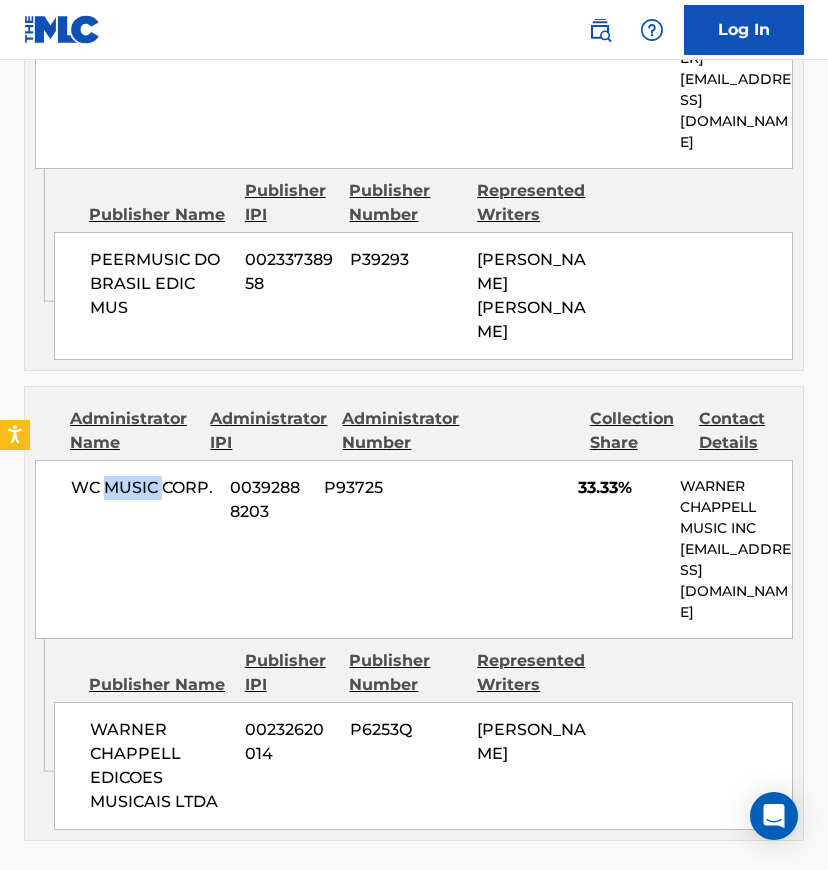 click on "WC MUSIC CORP. 00392888203 P93725 33.33% WARNER CHAPPELL MUSIC INC MLC_Inquiries@warnerchappell.com" at bounding box center (414, 549) 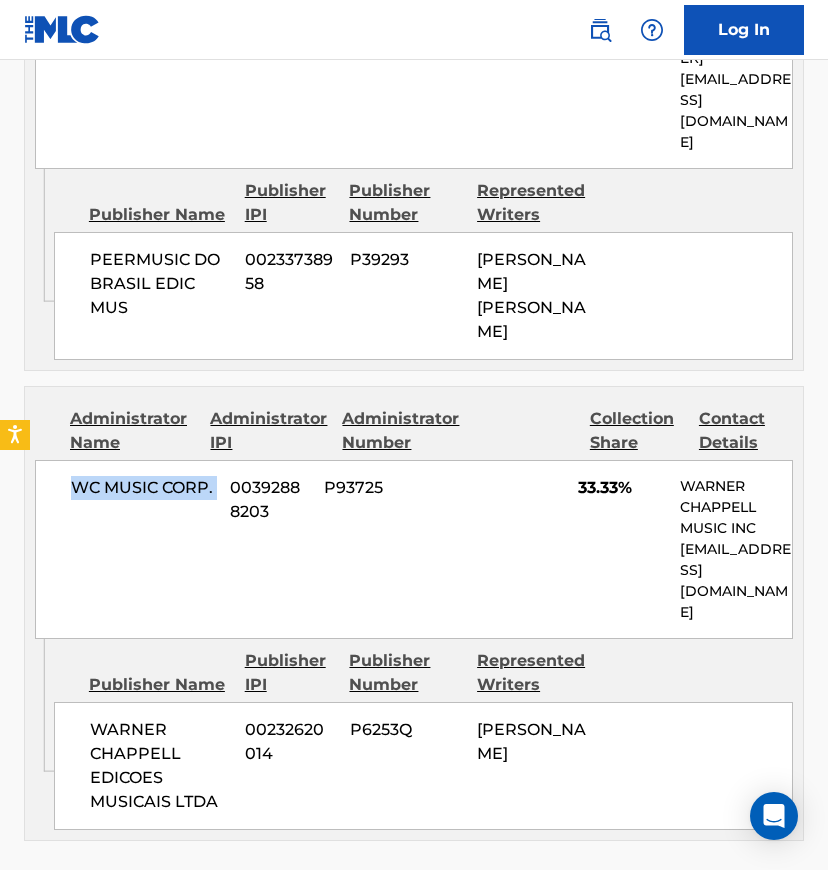 click on "WC MUSIC CORP. 00392888203 P93725 33.33% WARNER CHAPPELL MUSIC INC MLC_Inquiries@warnerchappell.com" at bounding box center [414, 549] 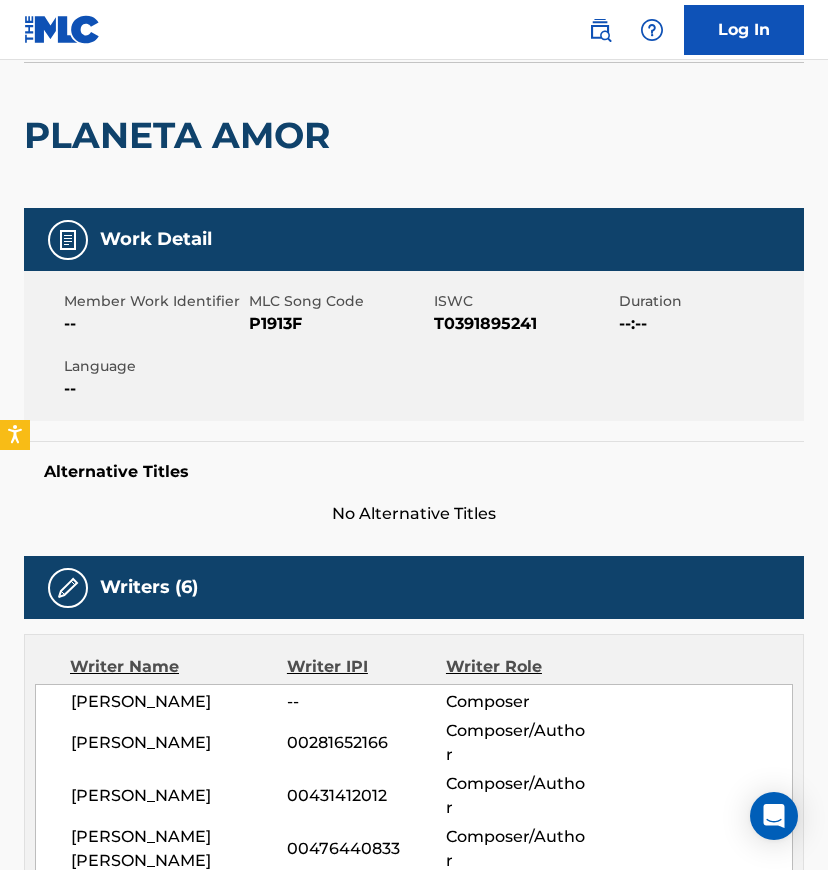 scroll, scrollTop: 133, scrollLeft: 0, axis: vertical 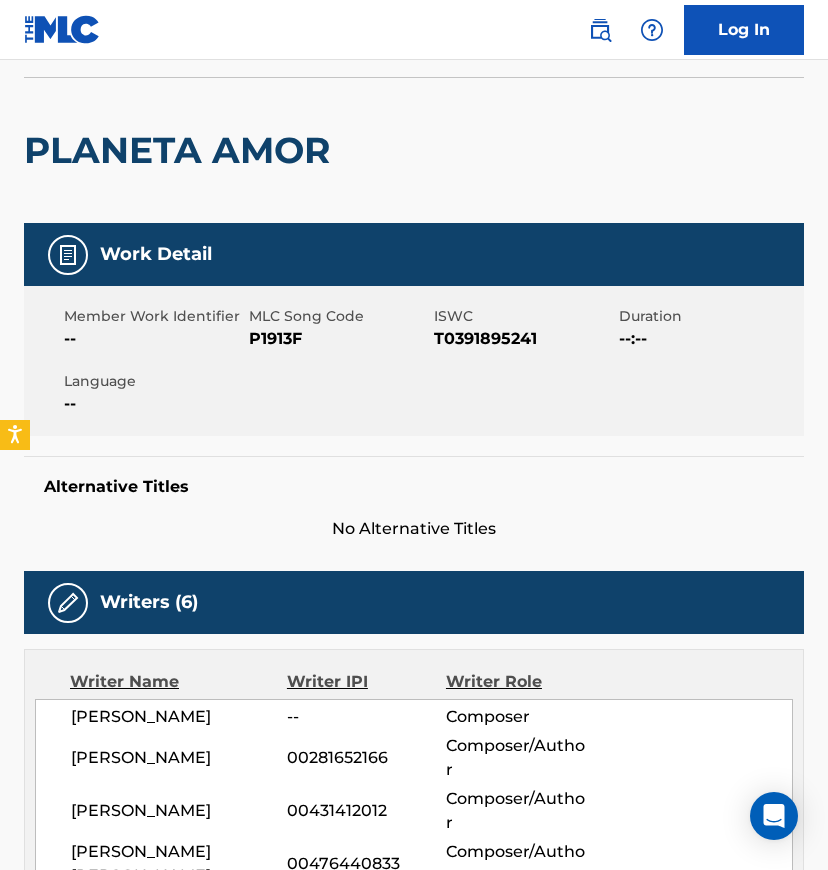 click on "P1913F" at bounding box center [339, 339] 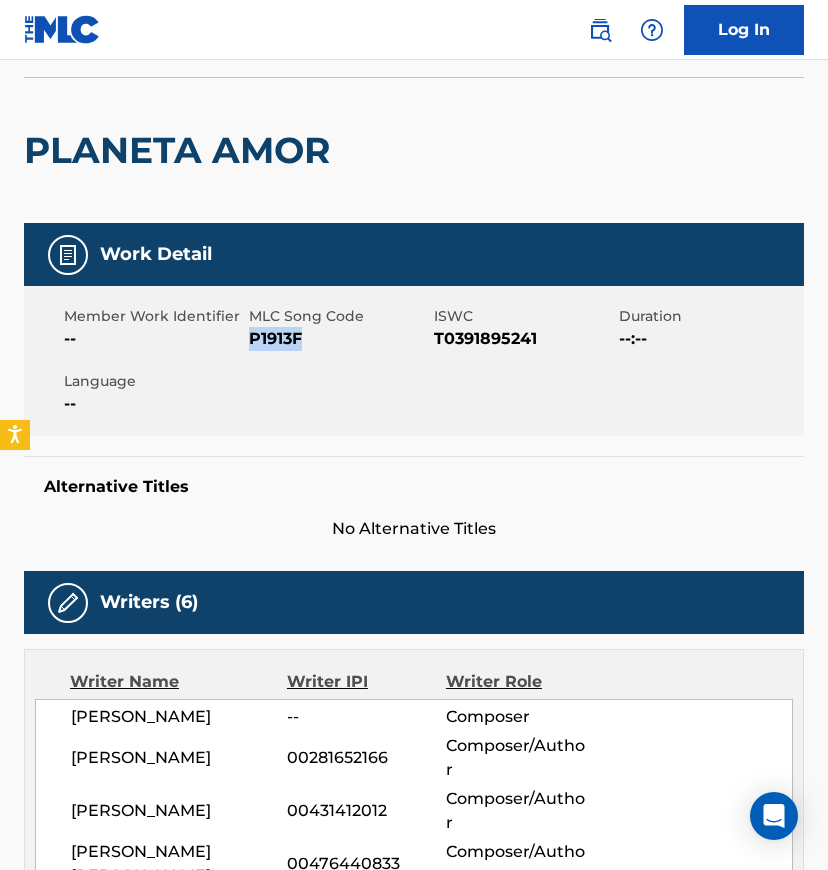 click on "P1913F" at bounding box center [339, 339] 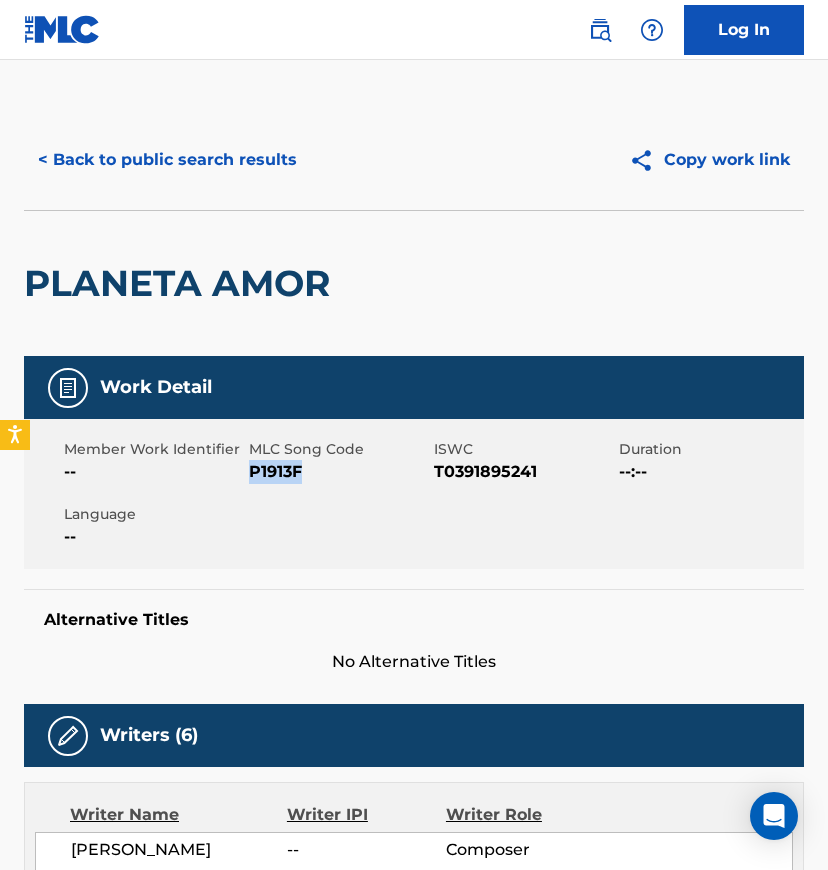 click on "< Back to public search results" at bounding box center [167, 160] 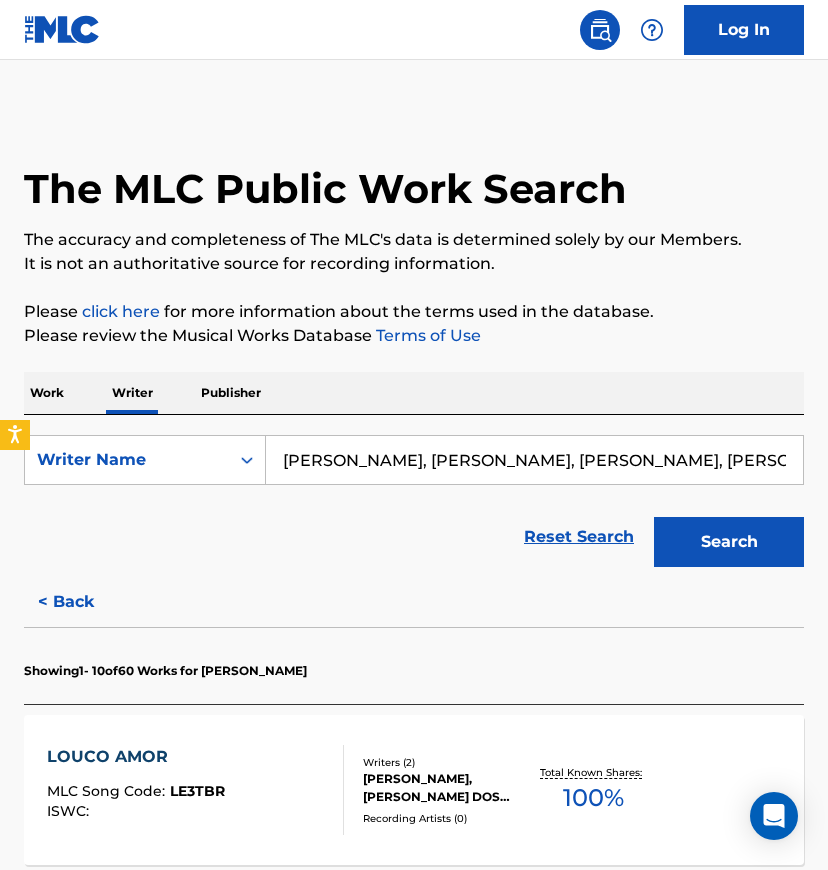 click on "< Back" at bounding box center (84, 602) 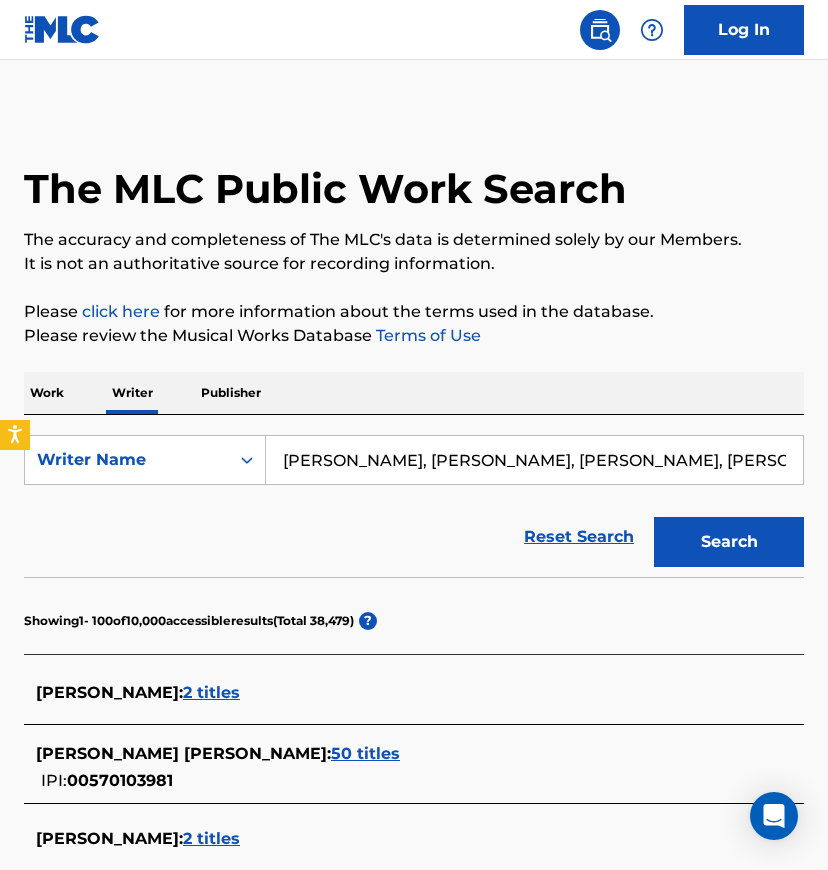 drag, startPoint x: 482, startPoint y: 461, endPoint x: 630, endPoint y: 460, distance: 148.00337 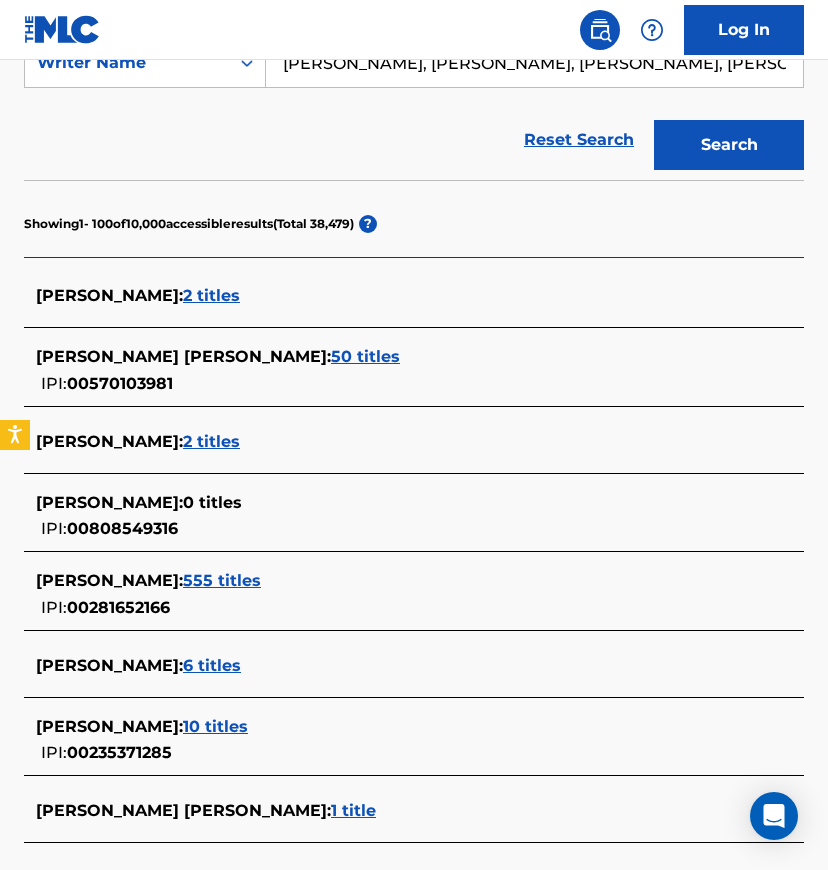 scroll, scrollTop: 400, scrollLeft: 0, axis: vertical 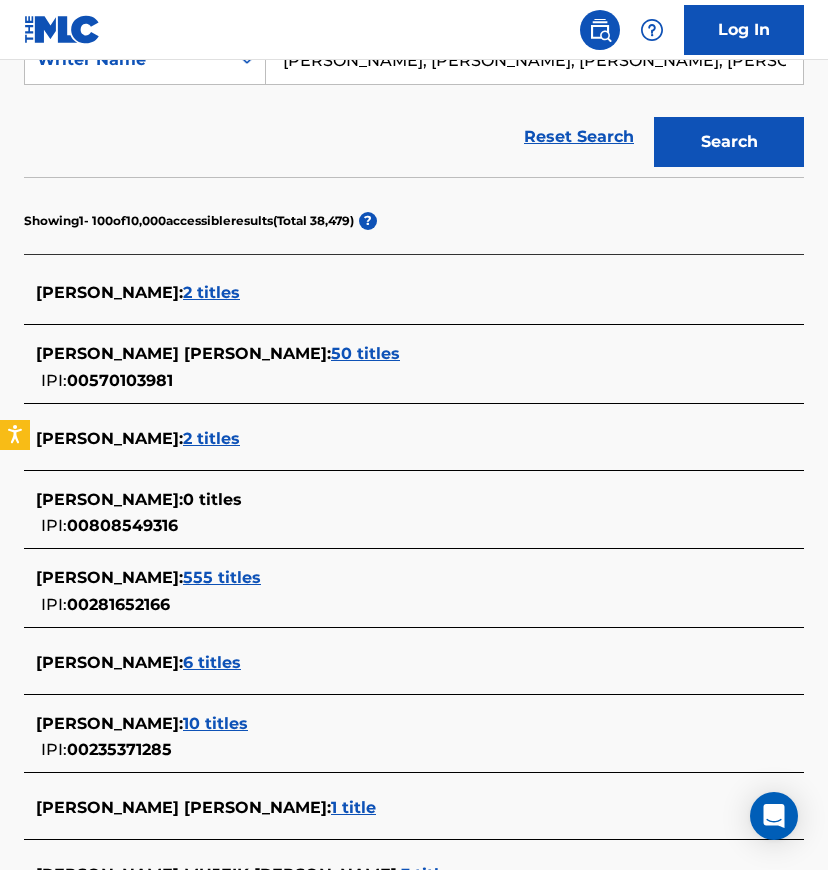 click on "2 titles" at bounding box center (211, 438) 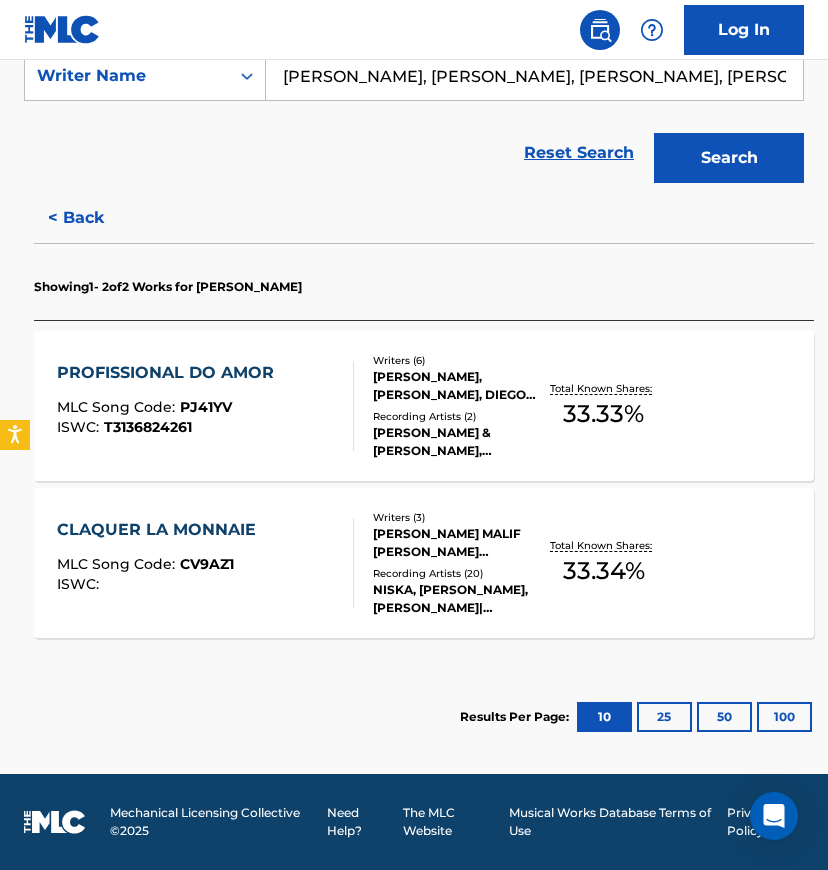 scroll, scrollTop: 384, scrollLeft: 0, axis: vertical 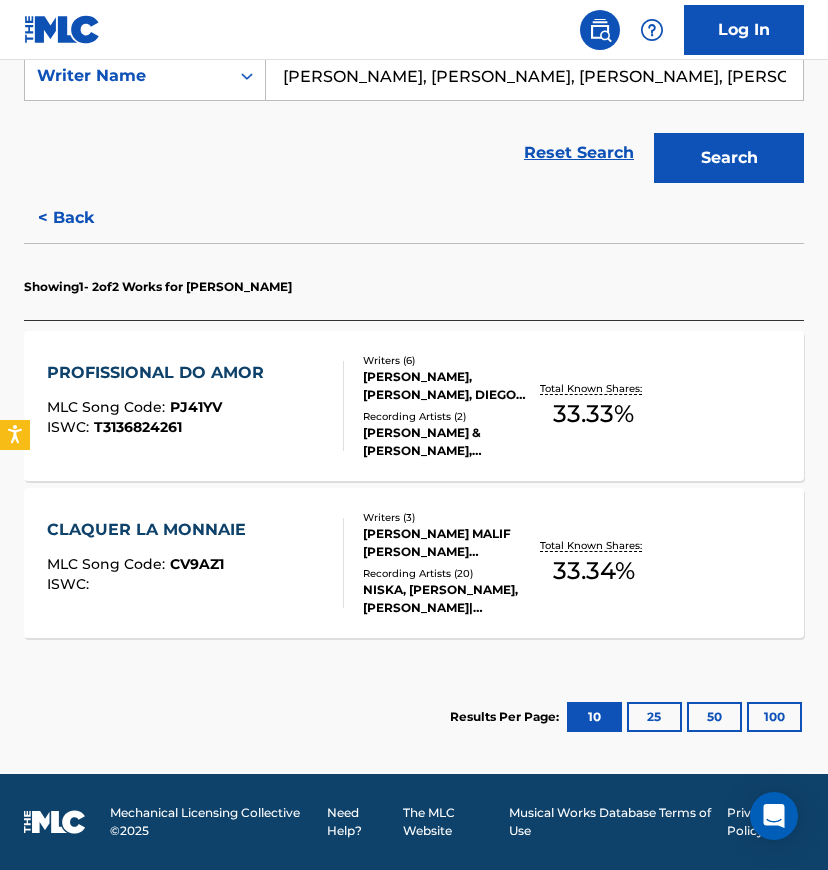 click on "PROFISSIONAL DO AMOR MLC Song Code : PJ41YV ISWC : T3136824261 Writers ( 6 ) RAFAEL SILVA BORGES, HUMBERTO TAVARES, DIEGO HINRIQUE DA SILVEIRA MARTINS, MARCOS ANTONIO DIAS DA SILVA, ANTONIO APARECIDO PEPATO JUNIOR, ELCIO ADRIANO CARVALHO Recording Artists ( 2 ) HUMBERTO & RONALDO, HUMBERTO & RONALDO Total Known Shares: 33.33 %" at bounding box center [414, 406] 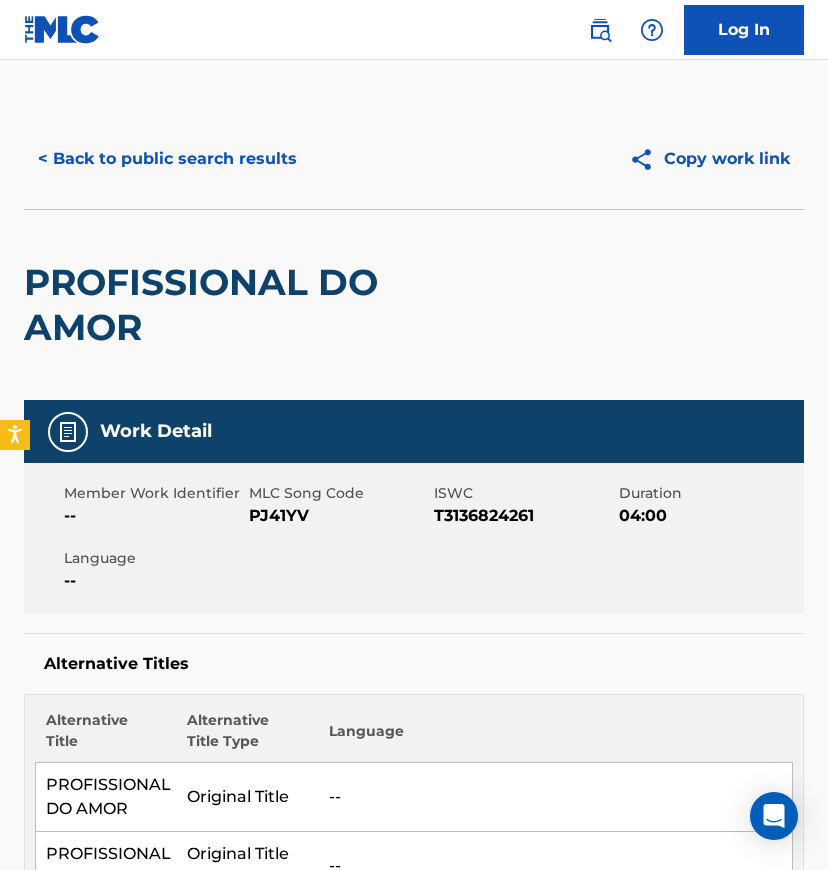 scroll, scrollTop: 0, scrollLeft: 0, axis: both 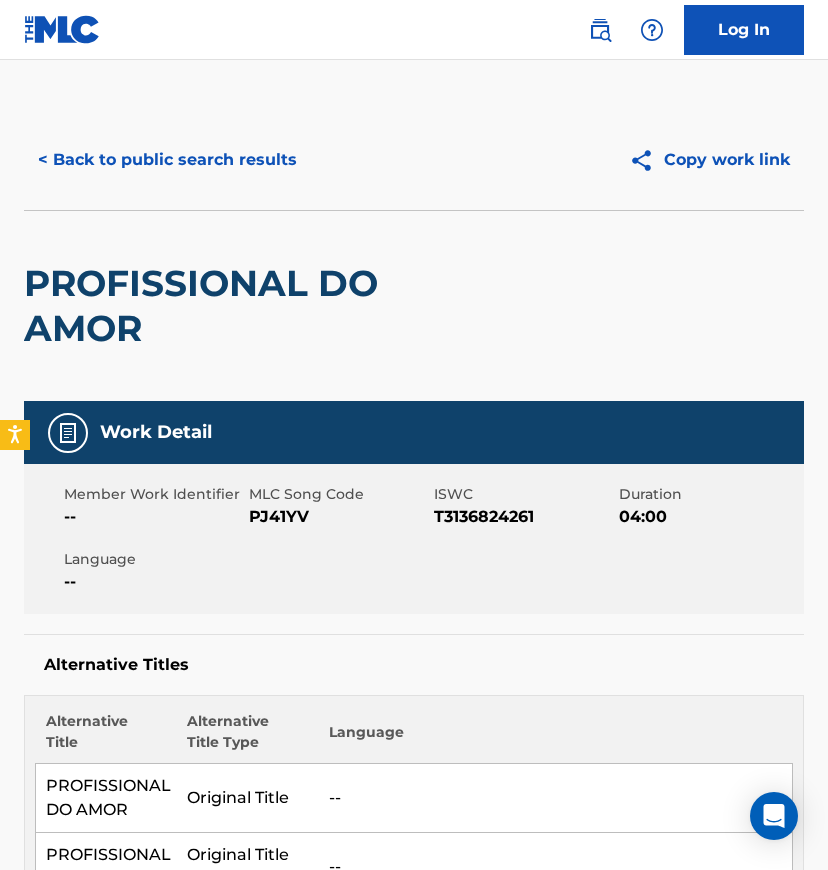 click on "< Back to public search results" at bounding box center [167, 160] 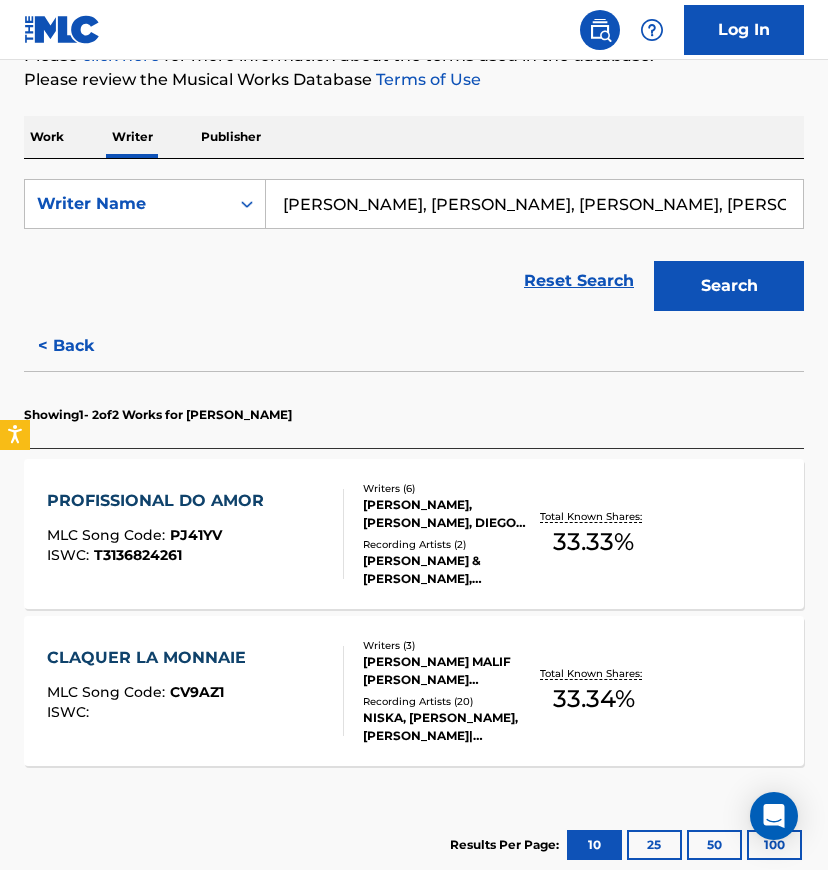 scroll, scrollTop: 384, scrollLeft: 0, axis: vertical 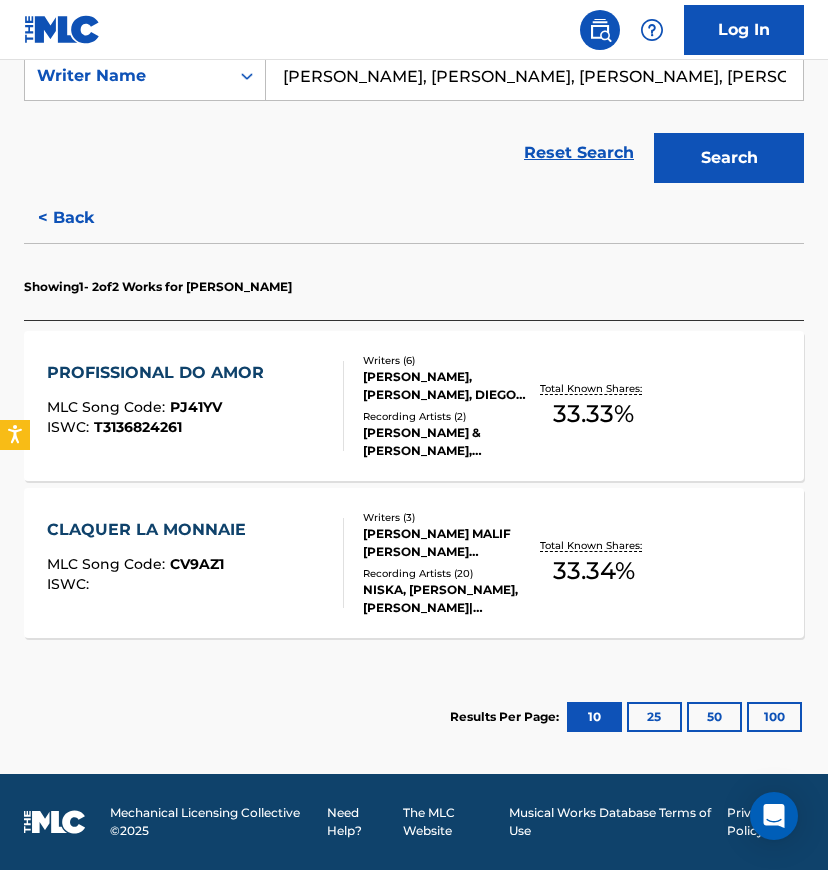 click on "Recording Artists ( 20 )" at bounding box center (446, 573) 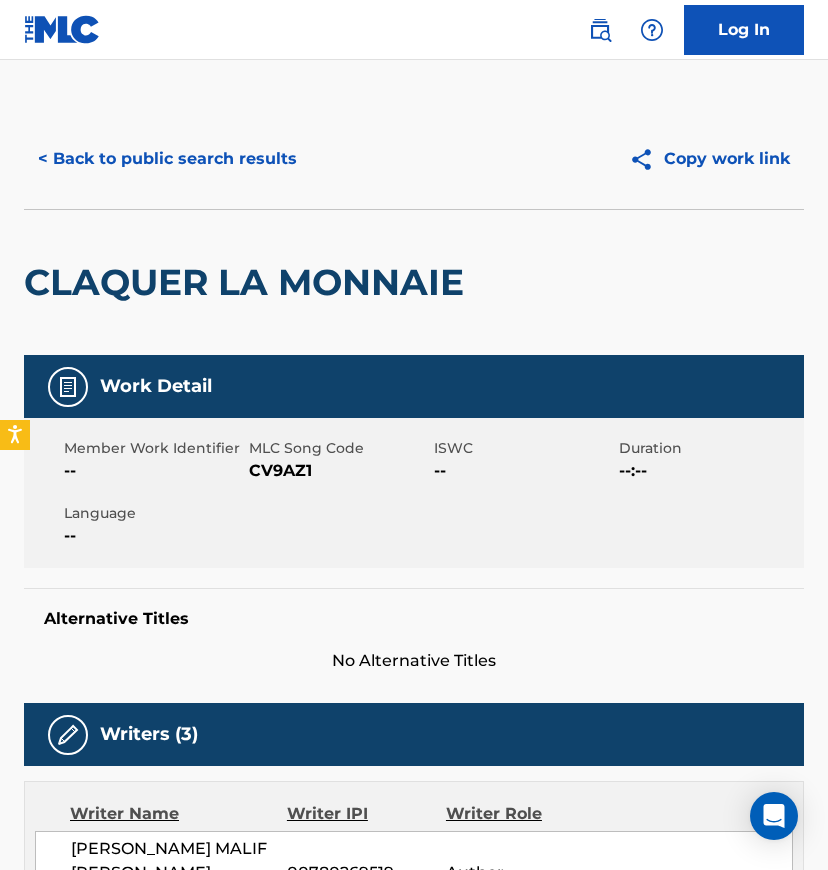 scroll, scrollTop: 0, scrollLeft: 0, axis: both 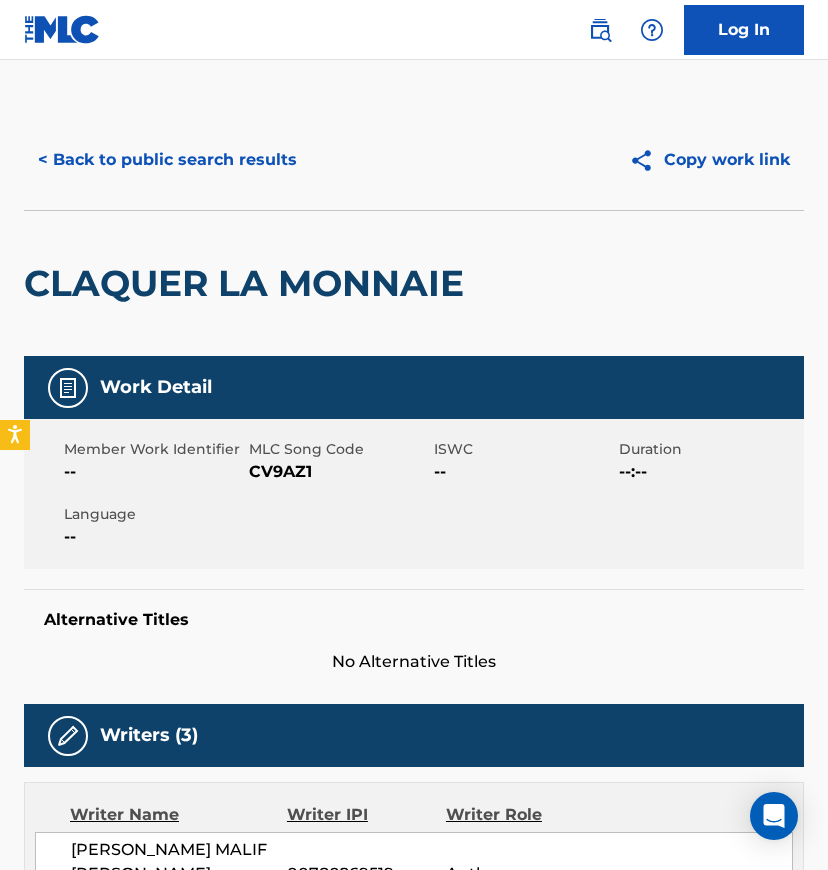 click on "< Back to public search results" at bounding box center (167, 160) 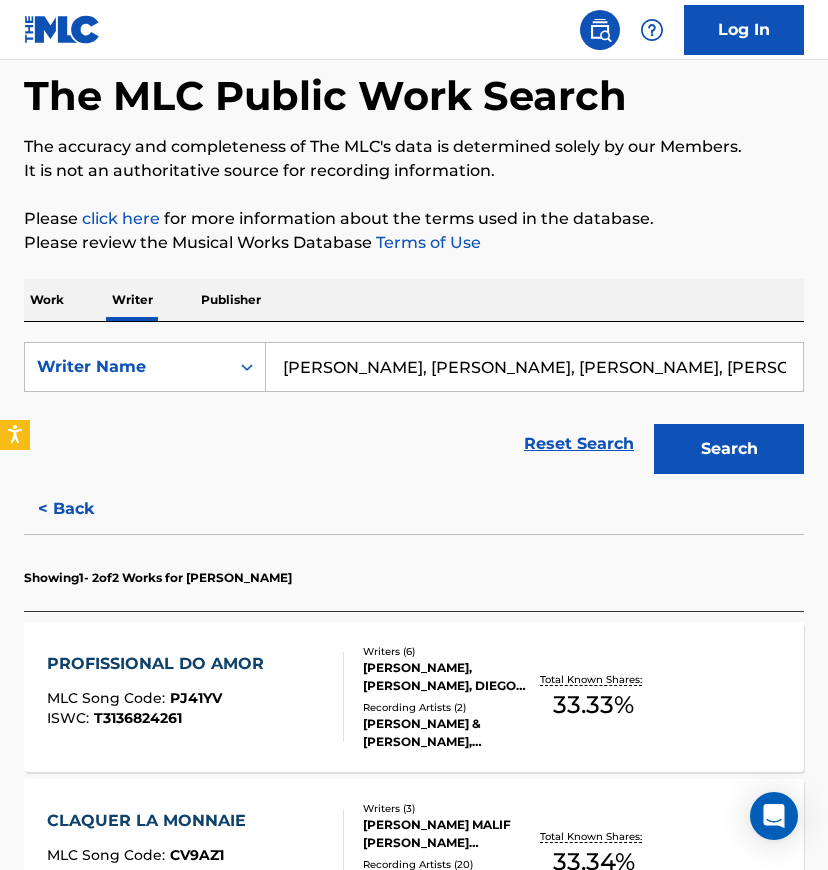 scroll, scrollTop: 266, scrollLeft: 0, axis: vertical 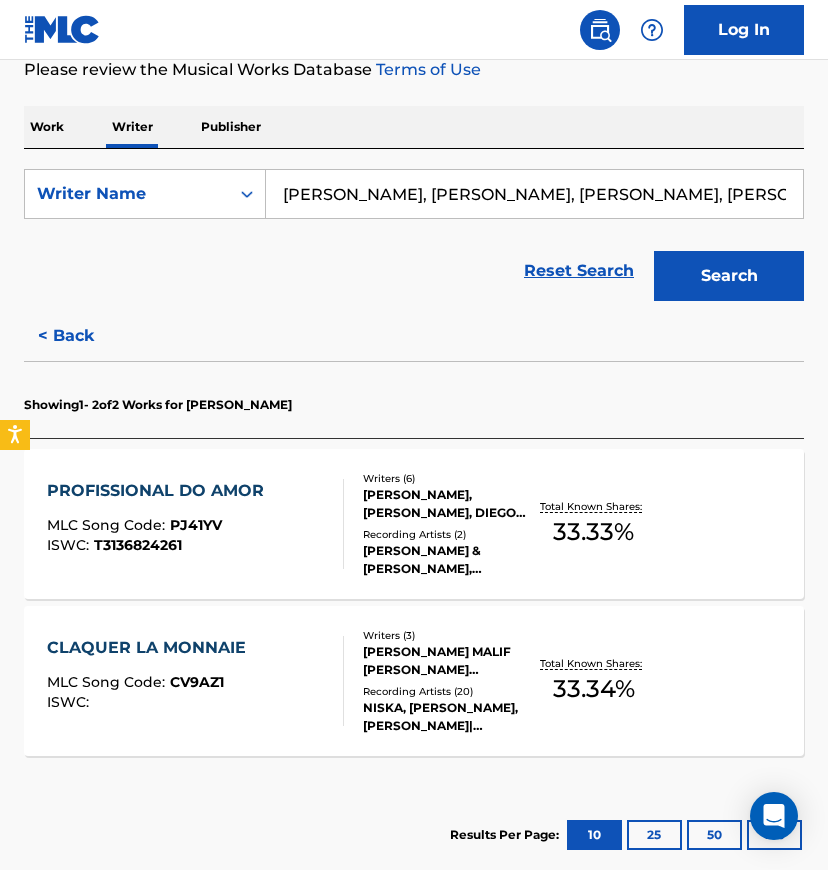 click on "< Back" at bounding box center [84, 336] 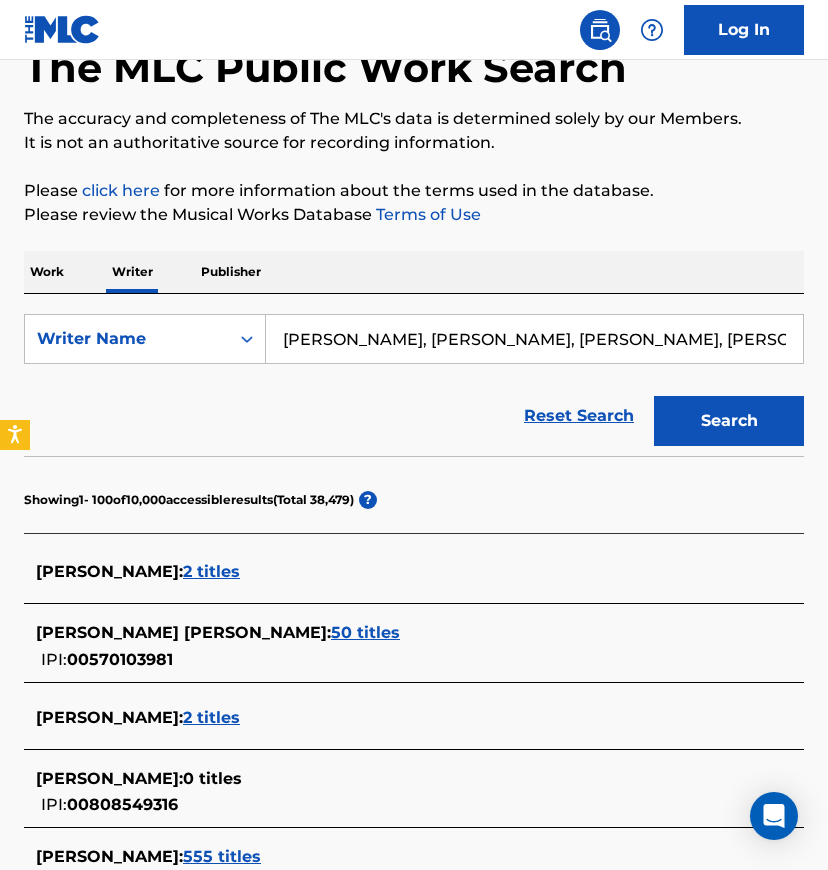 scroll, scrollTop: 0, scrollLeft: 0, axis: both 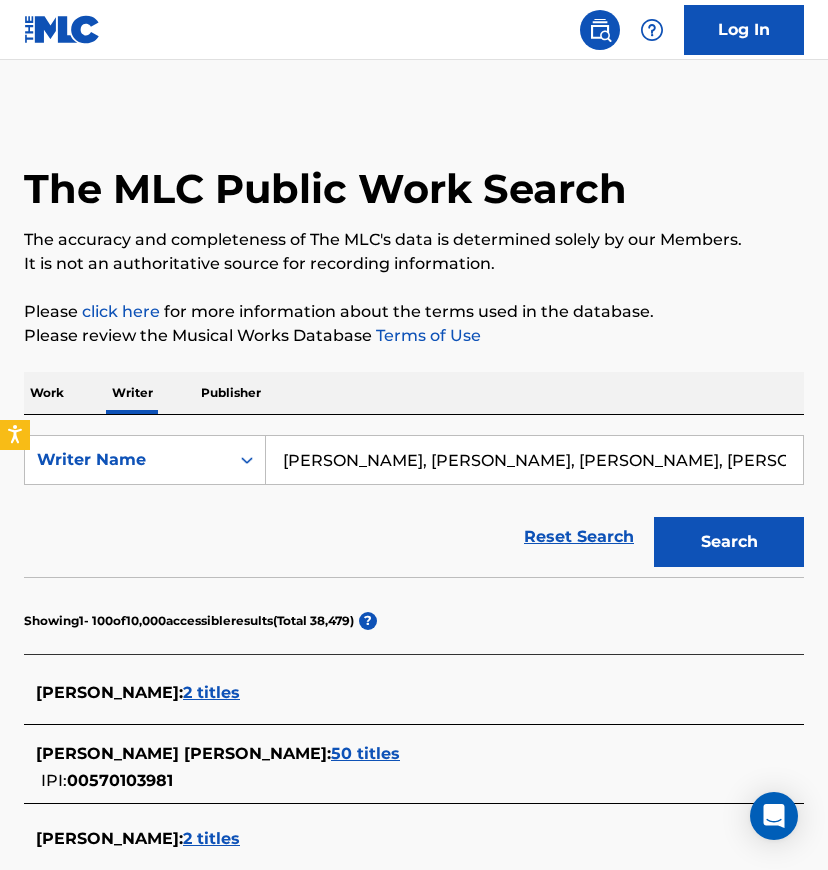 click on "Andre Renato, Edna So, Humberto Tavares, Jefferson Junior, Julio Borges, Wilson Rodrigues" at bounding box center (534, 460) 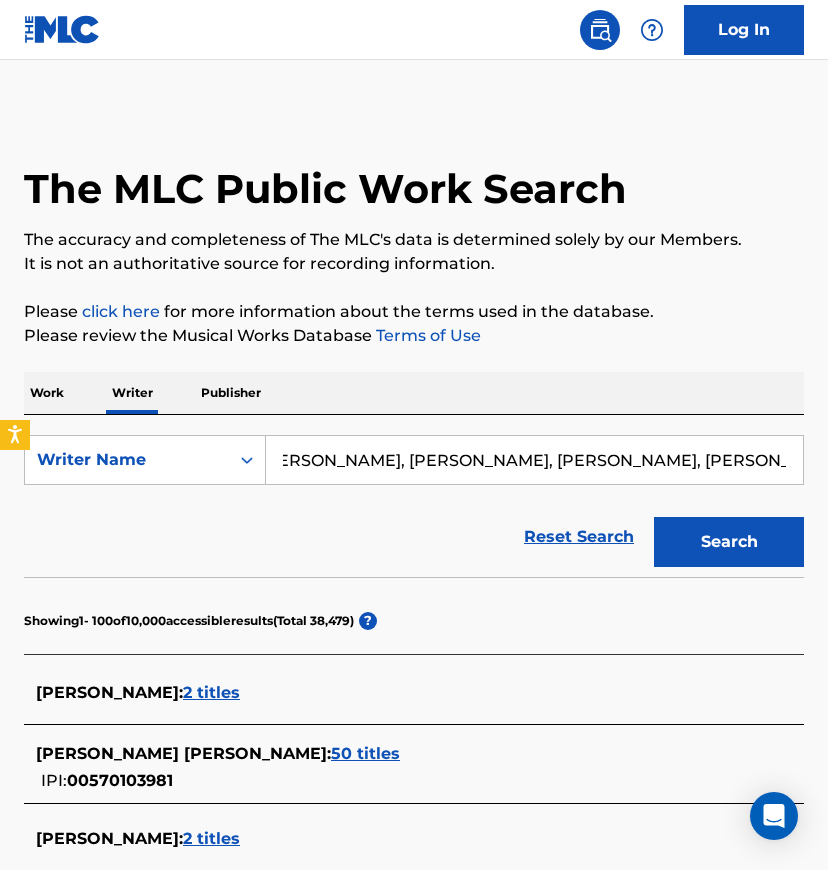 scroll, scrollTop: 0, scrollLeft: 241, axis: horizontal 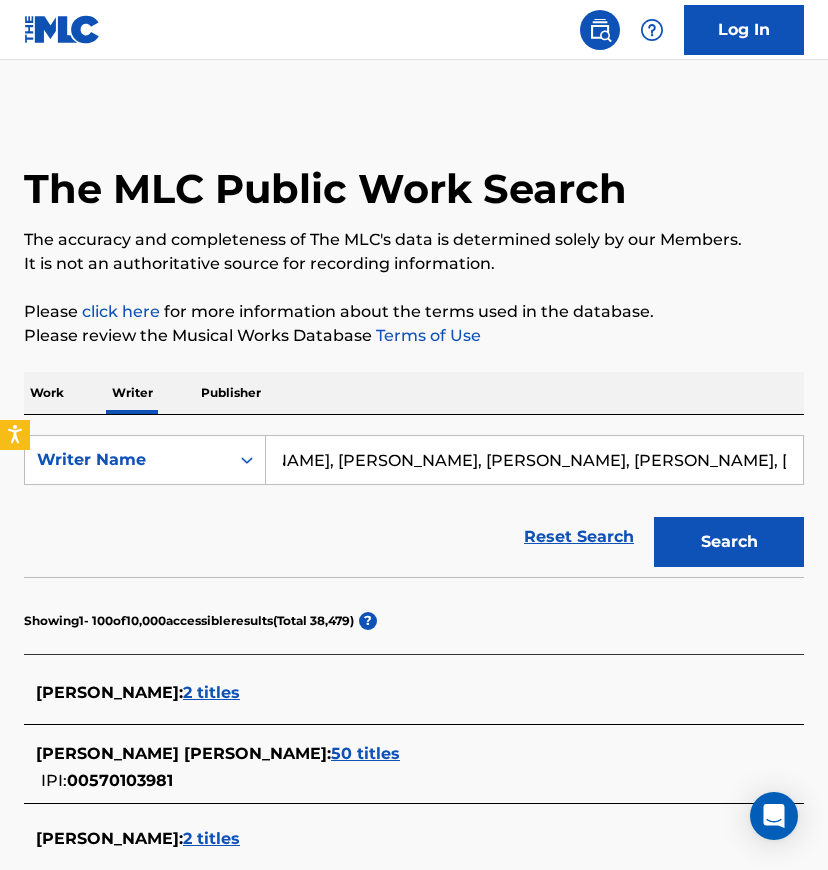 drag, startPoint x: 636, startPoint y: 456, endPoint x: 526, endPoint y: 449, distance: 110.2225 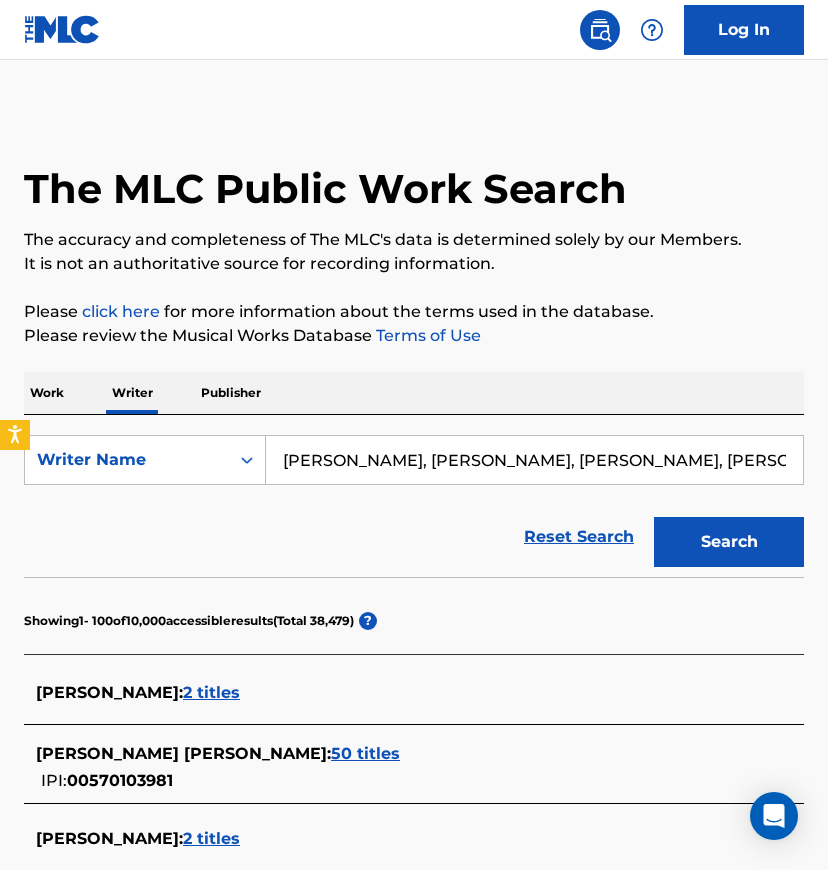 scroll, scrollTop: 2765, scrollLeft: 0, axis: vertical 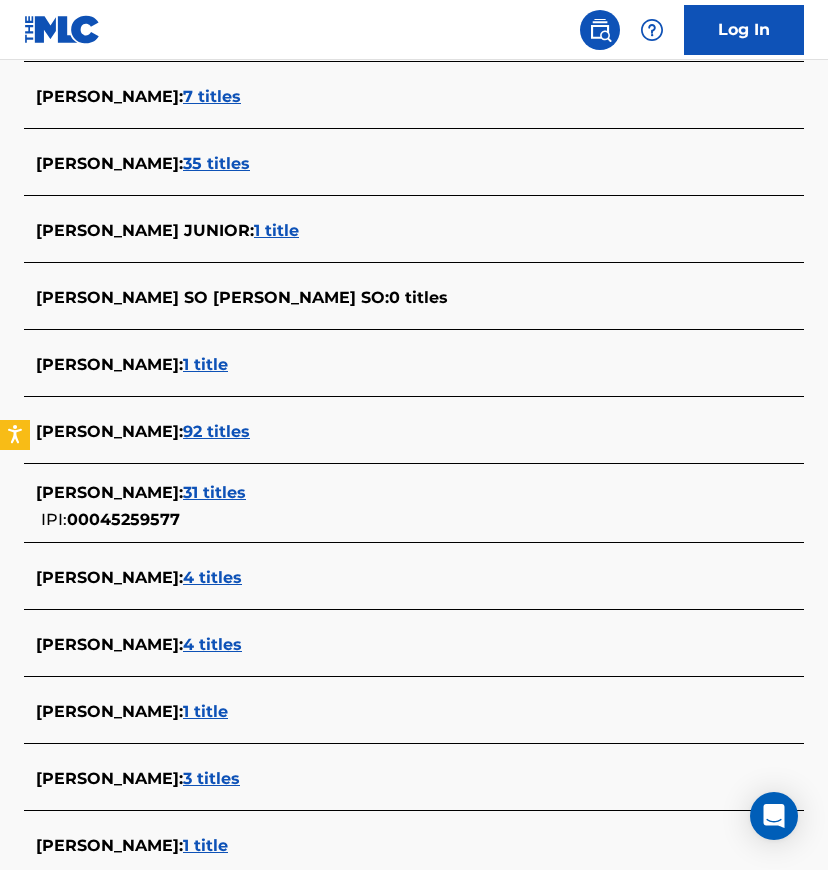 click on "92 titles" at bounding box center [216, 431] 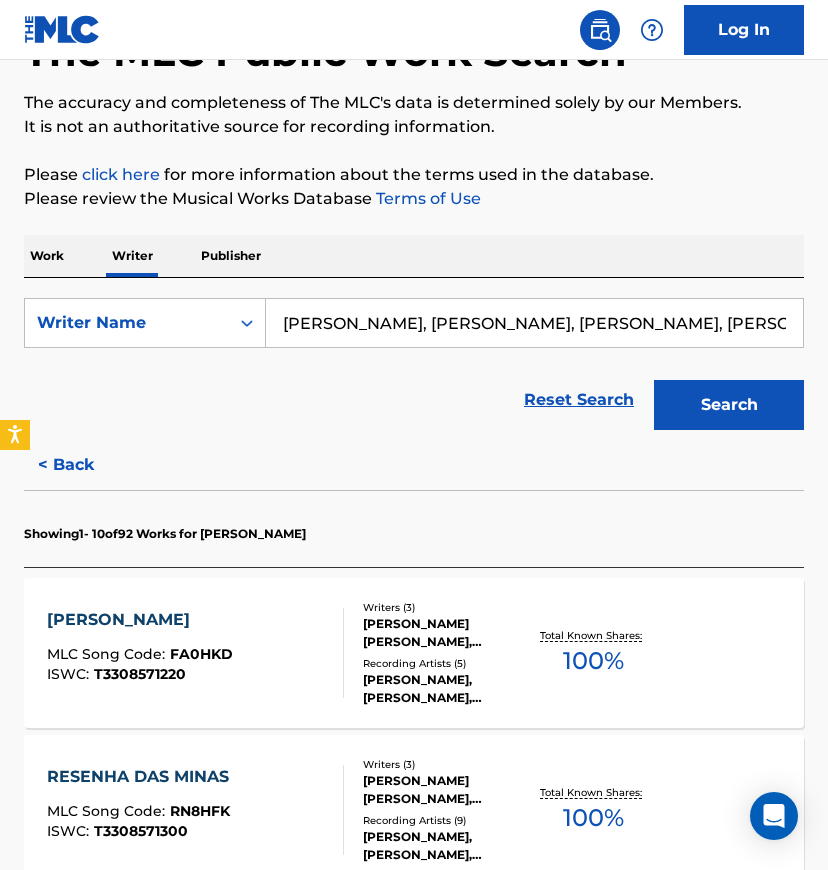 scroll, scrollTop: 266, scrollLeft: 0, axis: vertical 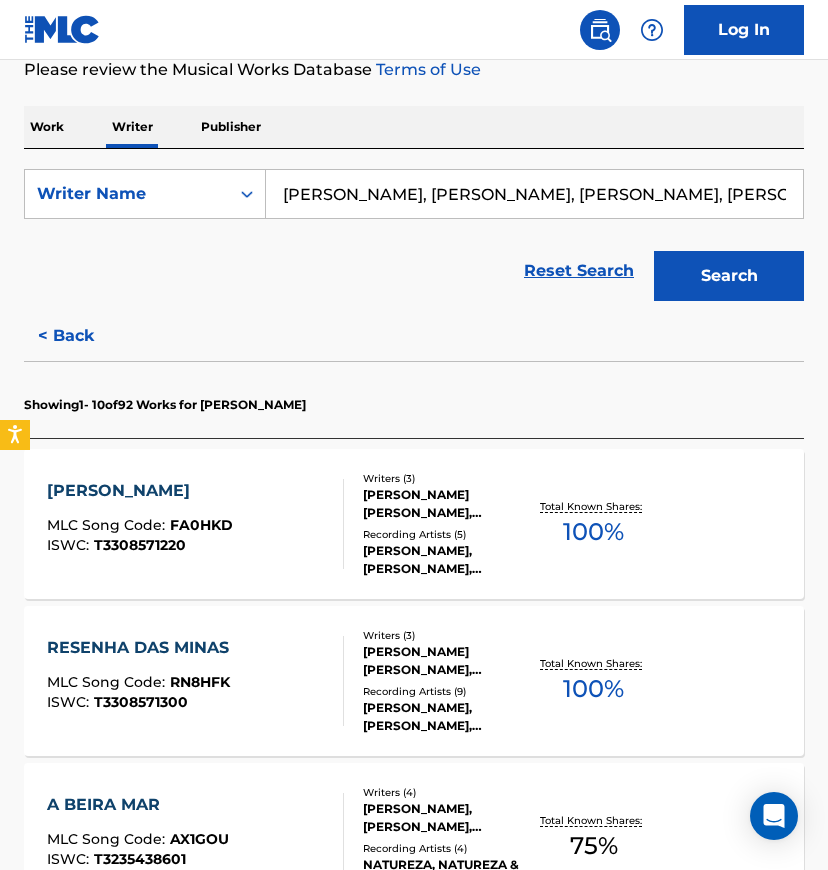 click on "Writers ( 3 ) THIAGO DA SILVA ALMEIDA, UMBERTO TAVARES, JEFFERSON JUNIOR Recording Artists ( 5 ) THAIS MACEDO, THAIS MACEDO, THAIS MACEDO, THAIS MACEDO, THAIS MACEDO" at bounding box center (436, 524) 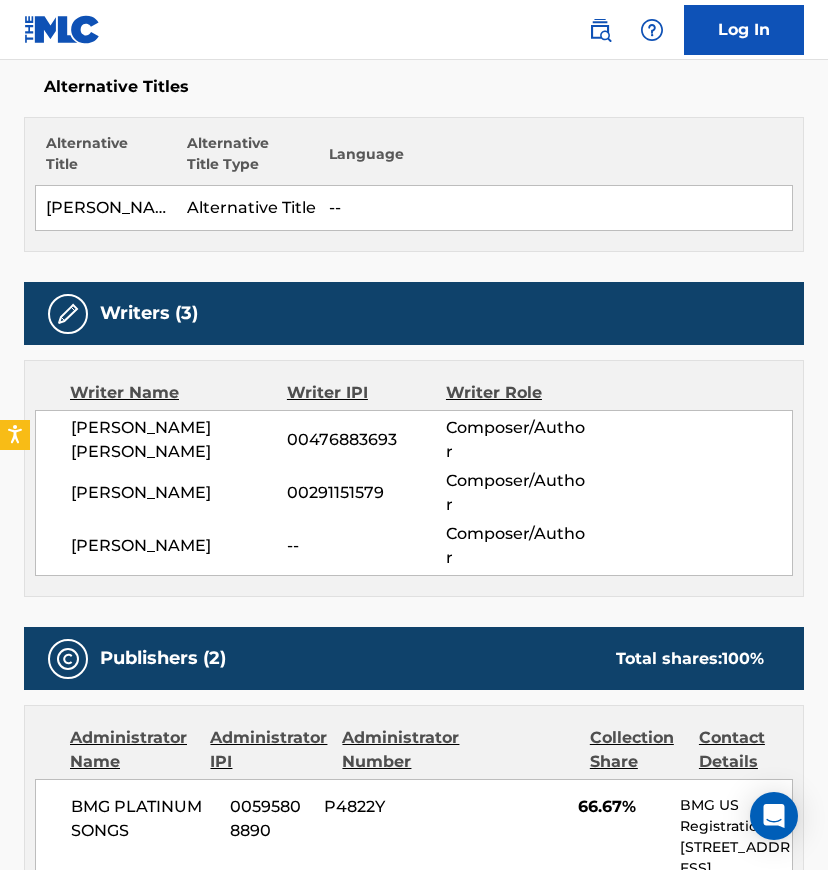 scroll, scrollTop: 0, scrollLeft: 0, axis: both 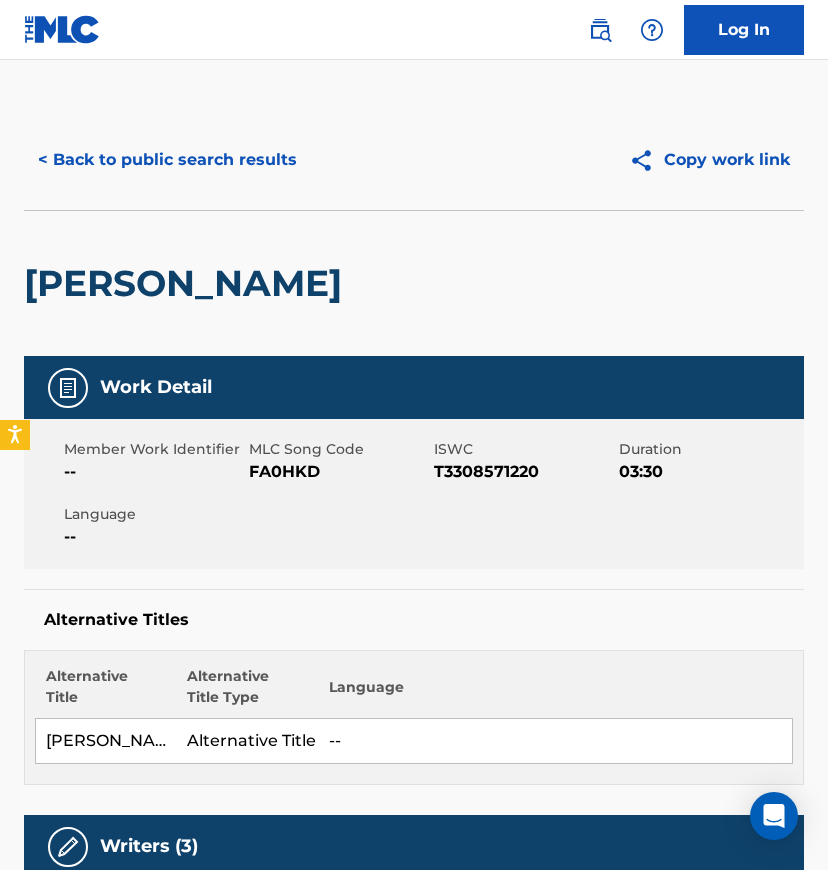 click on "< Back to public search results" at bounding box center (167, 160) 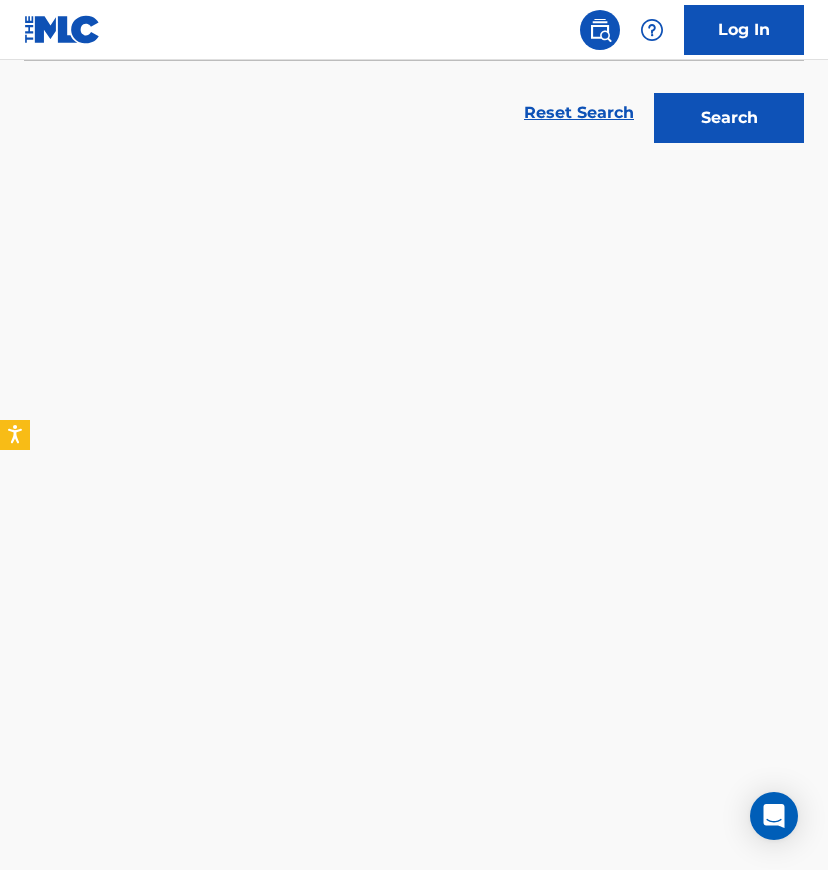 scroll, scrollTop: 533, scrollLeft: 0, axis: vertical 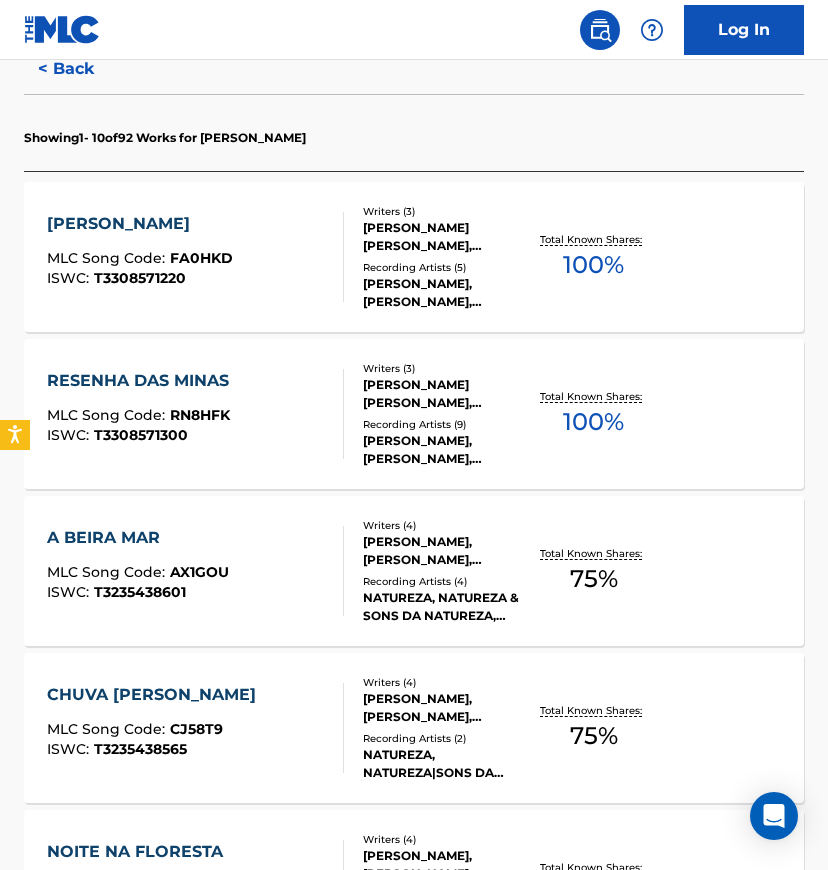 click on "Recording Artists ( 9 )" at bounding box center [446, 424] 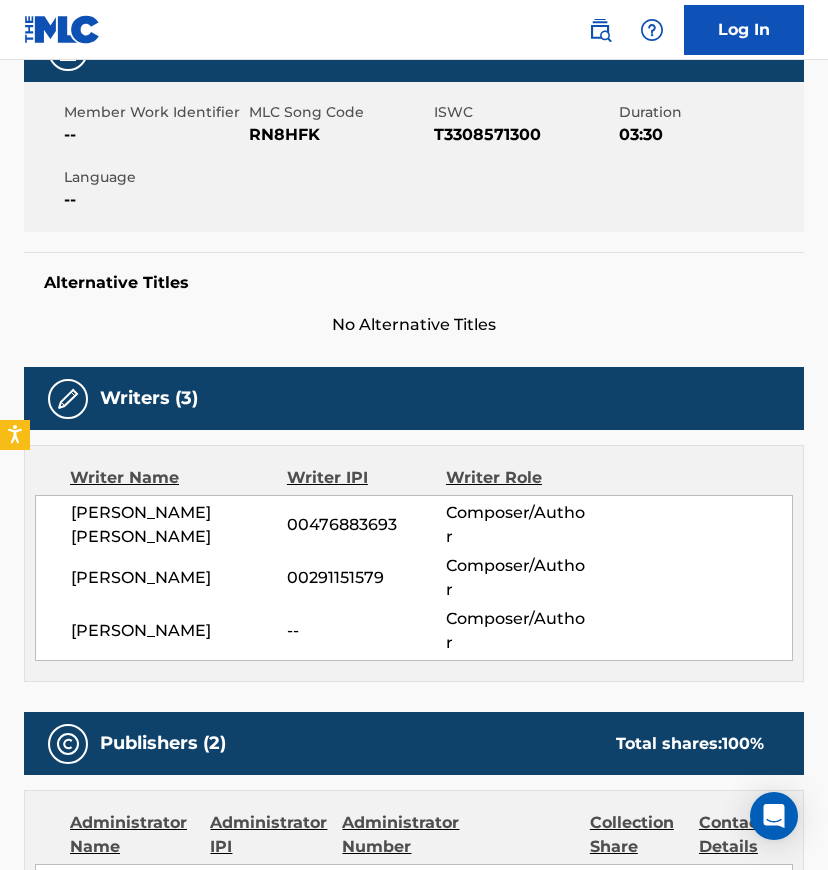 scroll, scrollTop: 0, scrollLeft: 0, axis: both 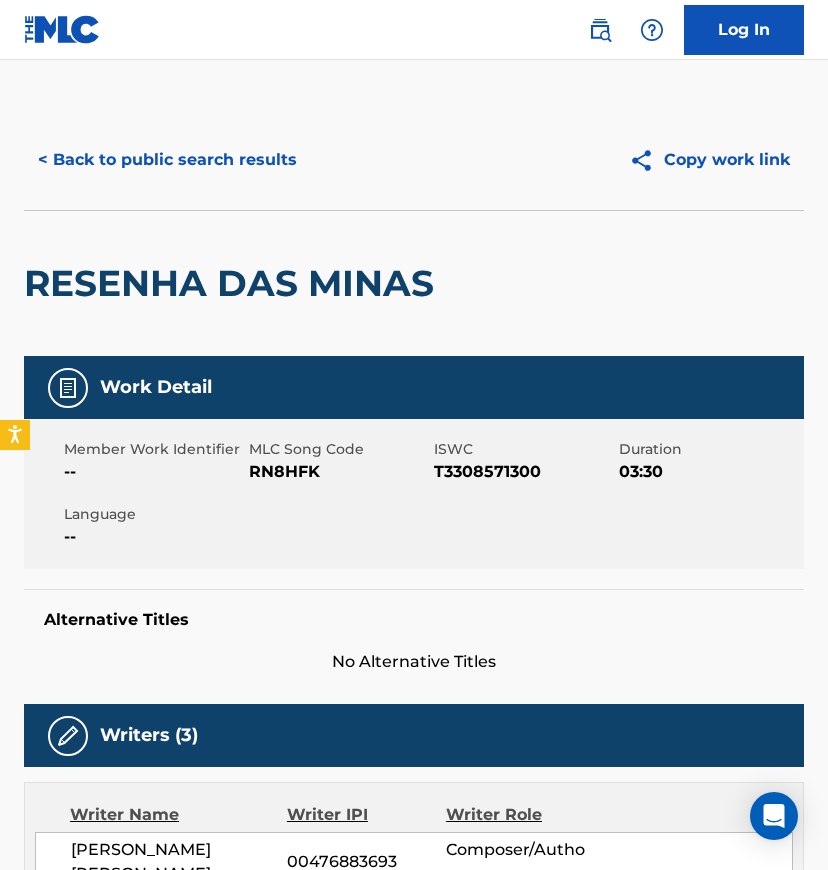 click on "< Back to public search results" at bounding box center [167, 160] 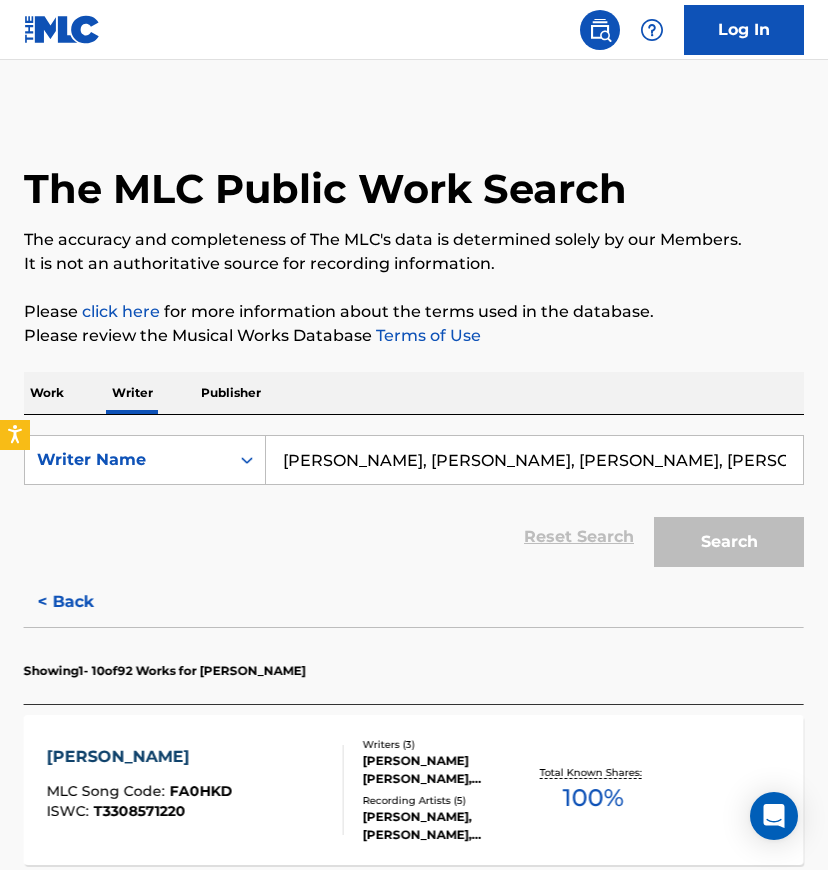 scroll, scrollTop: 666, scrollLeft: 0, axis: vertical 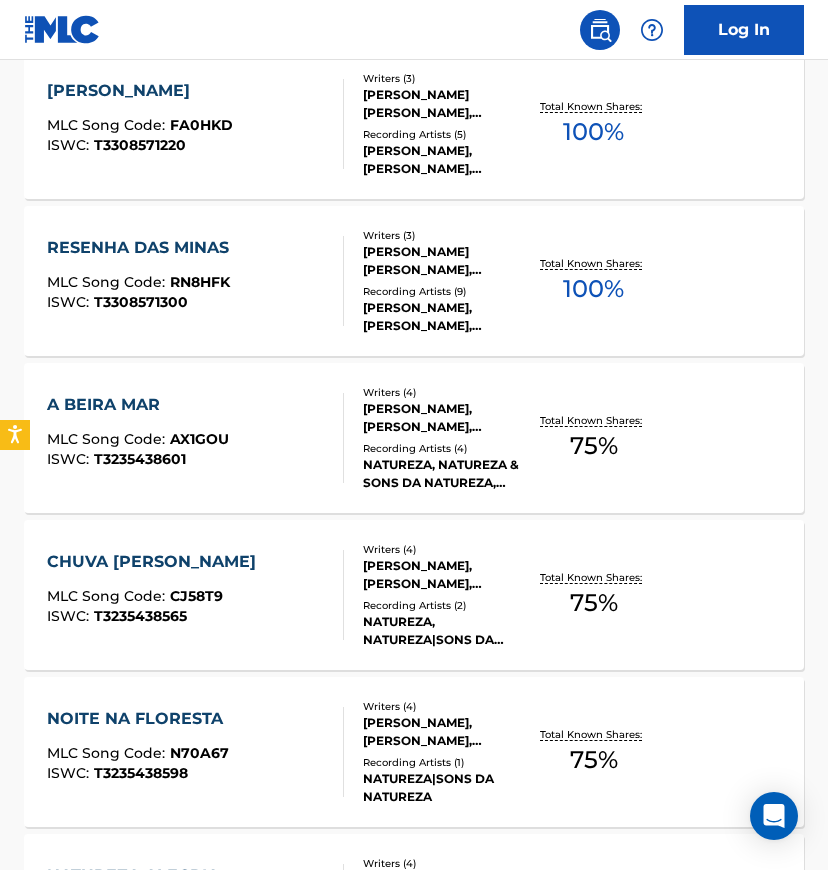 click on "Recording Artists ( 4 )" at bounding box center [446, 448] 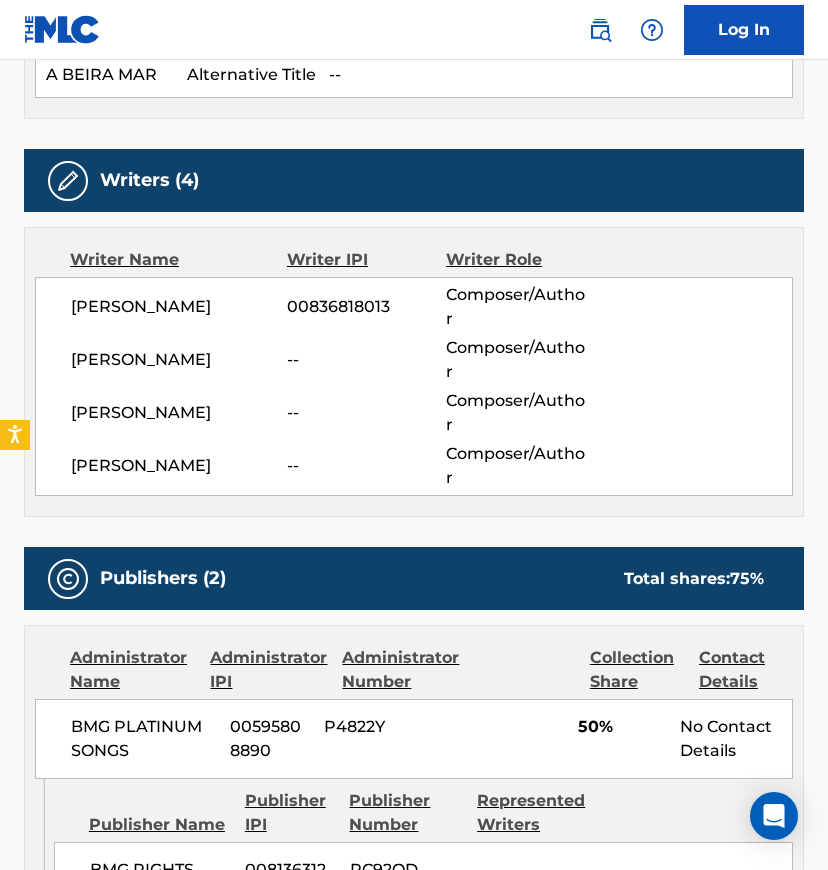 scroll 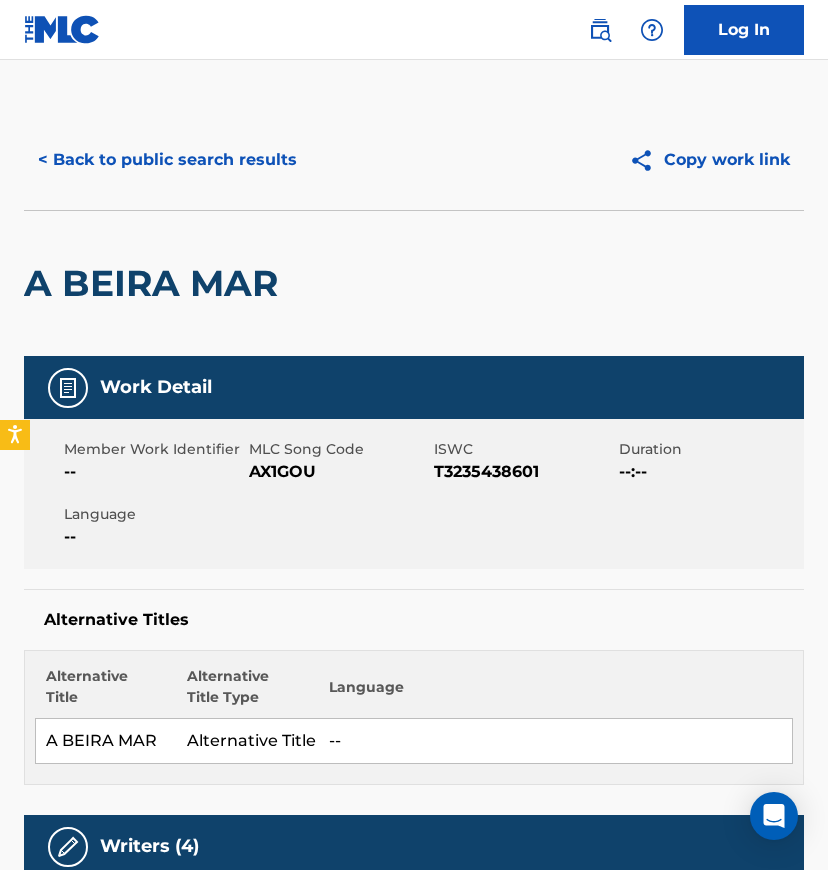 click on "< Back to public search results" at bounding box center [167, 160] 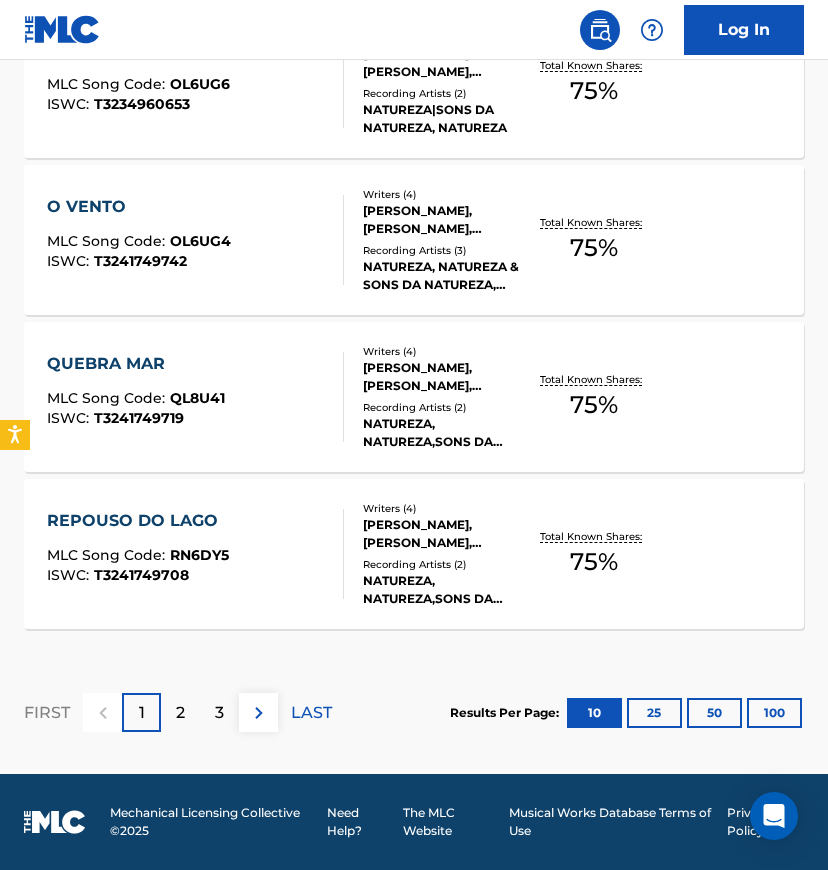 click on "Writers ( 4 )" at bounding box center (446, 508) 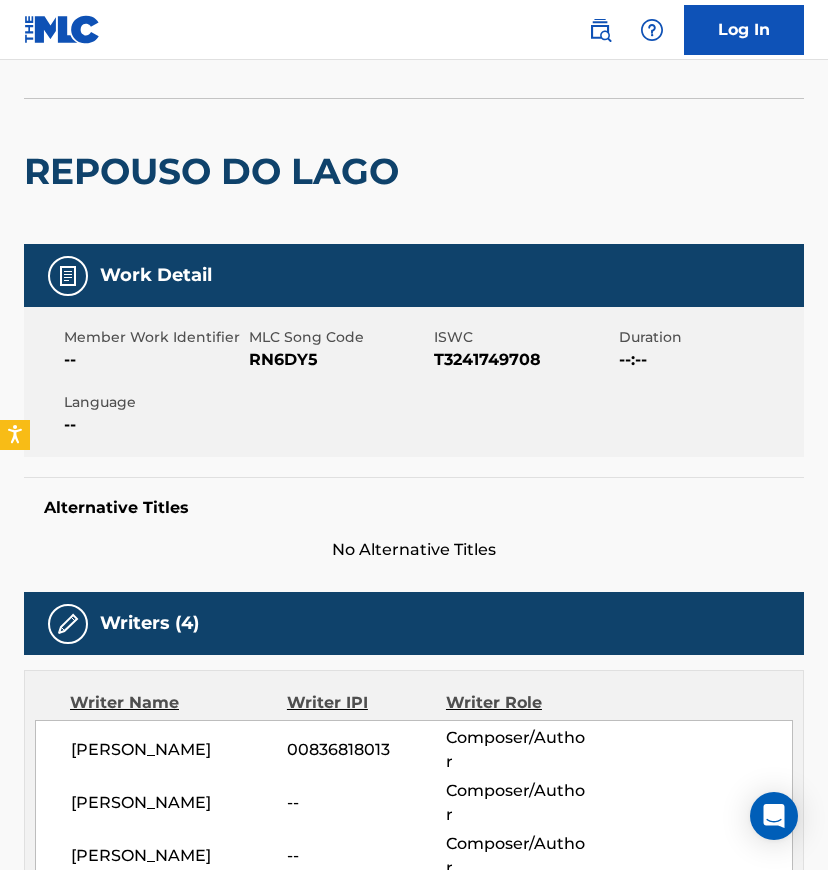 scroll, scrollTop: 0, scrollLeft: 0, axis: both 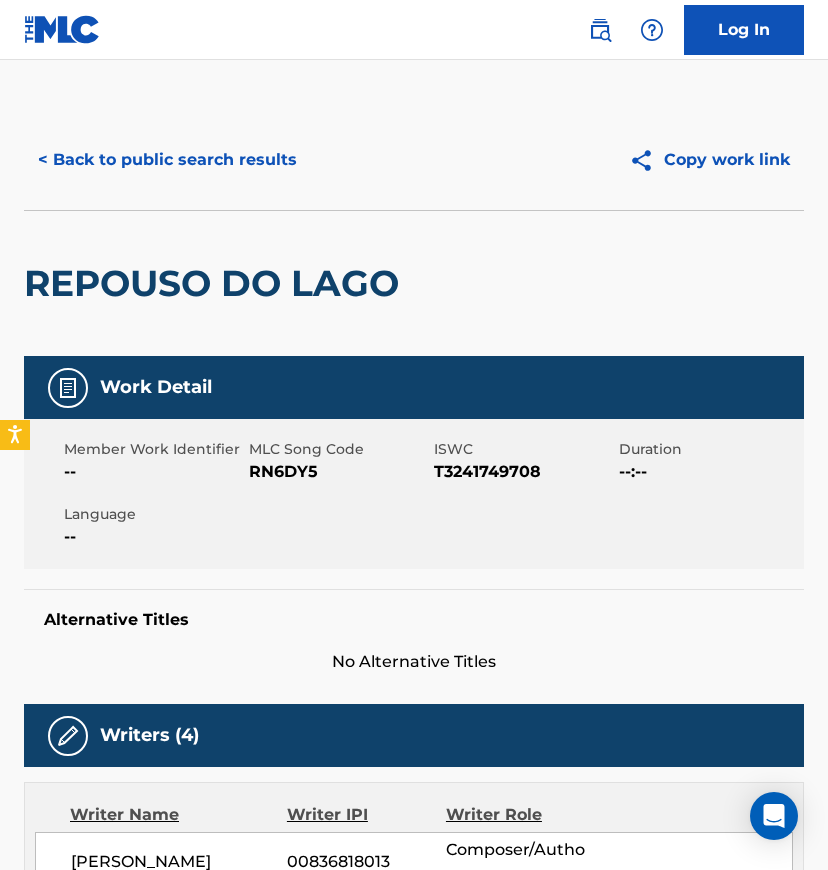 click on "< Back to public search results" at bounding box center [167, 160] 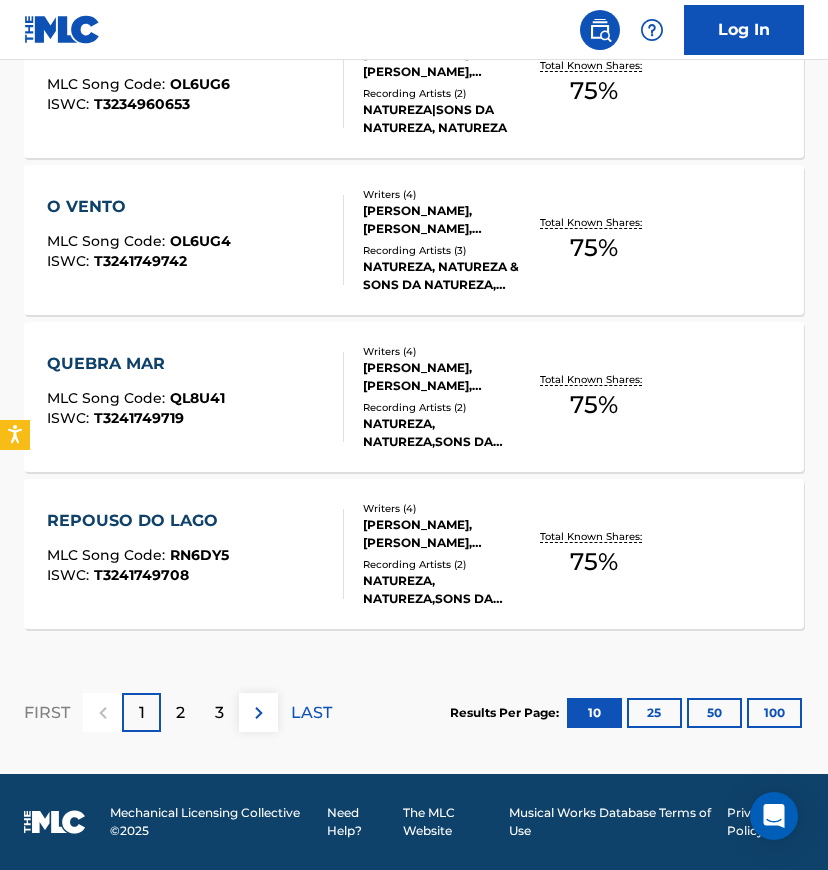 click on "100" at bounding box center (774, 713) 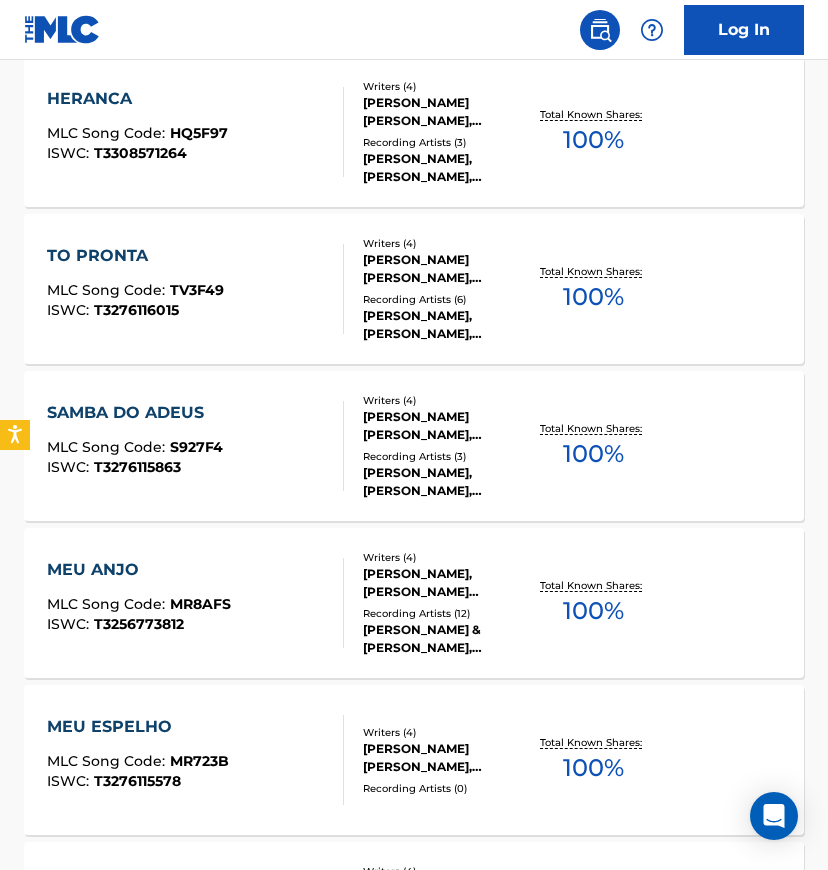 scroll, scrollTop: 6316, scrollLeft: 0, axis: vertical 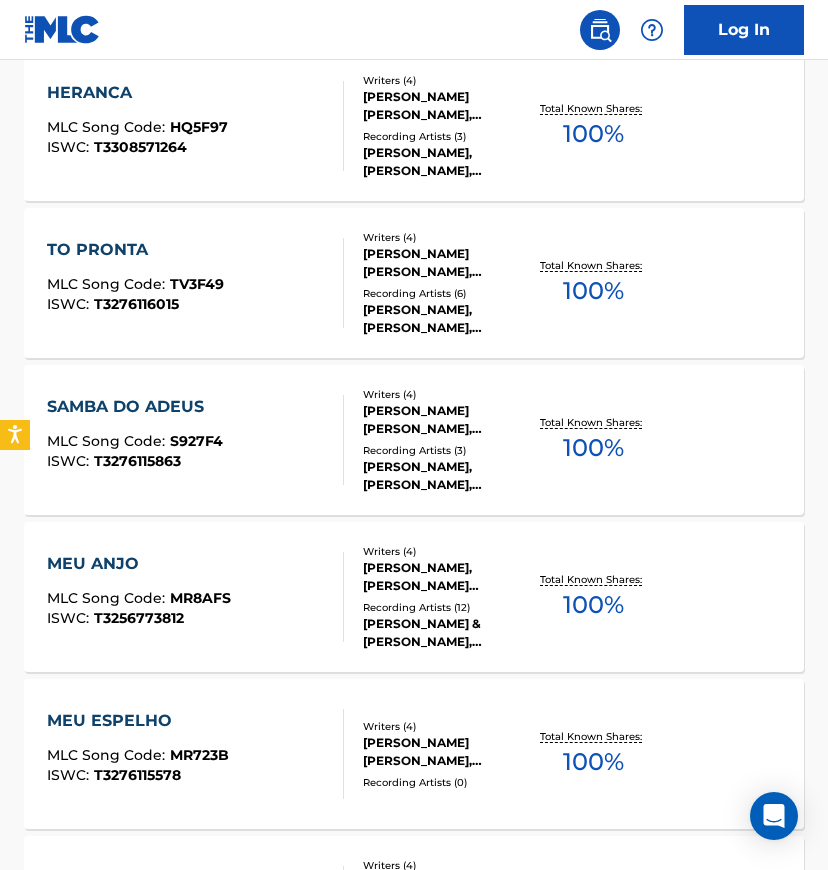 click on "Recording Artists ( 6 )" at bounding box center (446, 293) 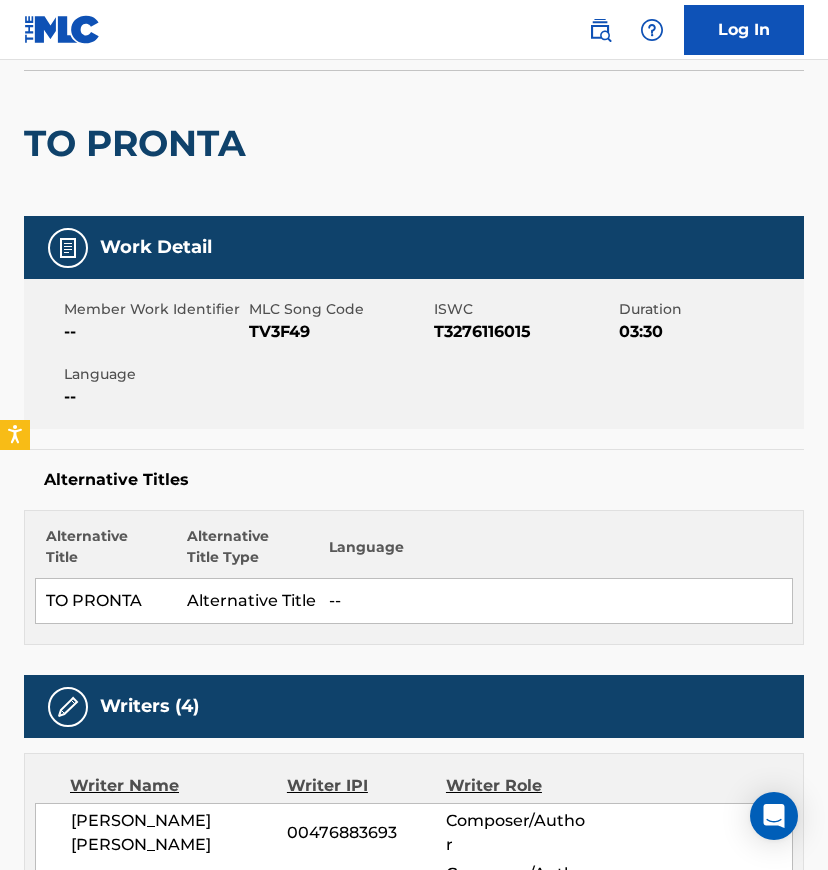 scroll, scrollTop: 0, scrollLeft: 0, axis: both 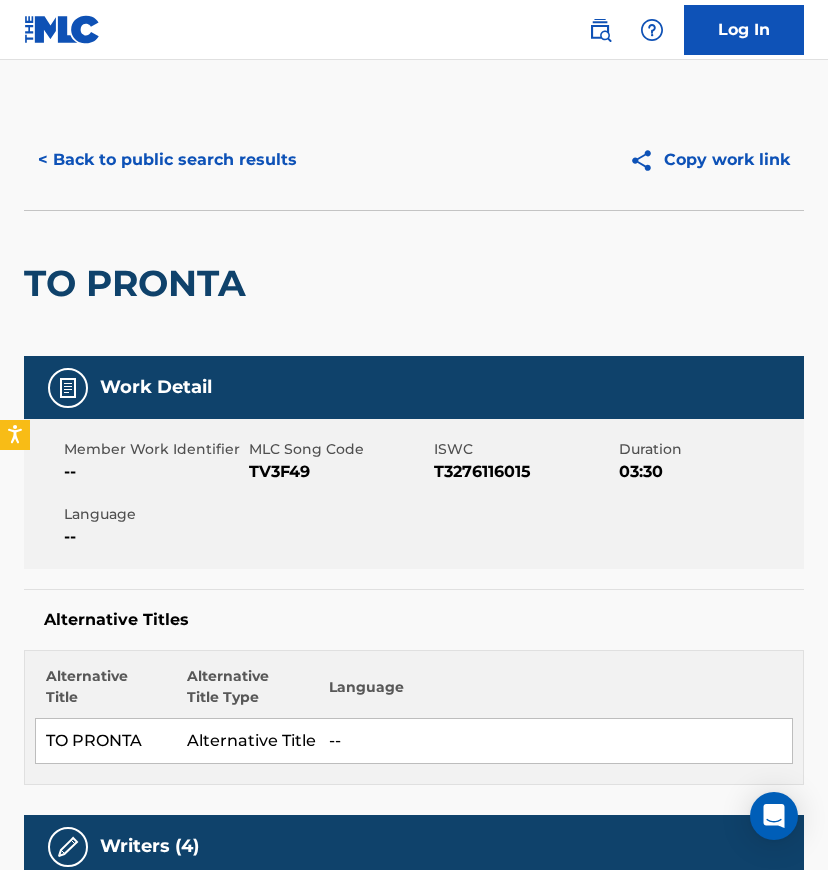 click on "< Back to public search results" at bounding box center [167, 160] 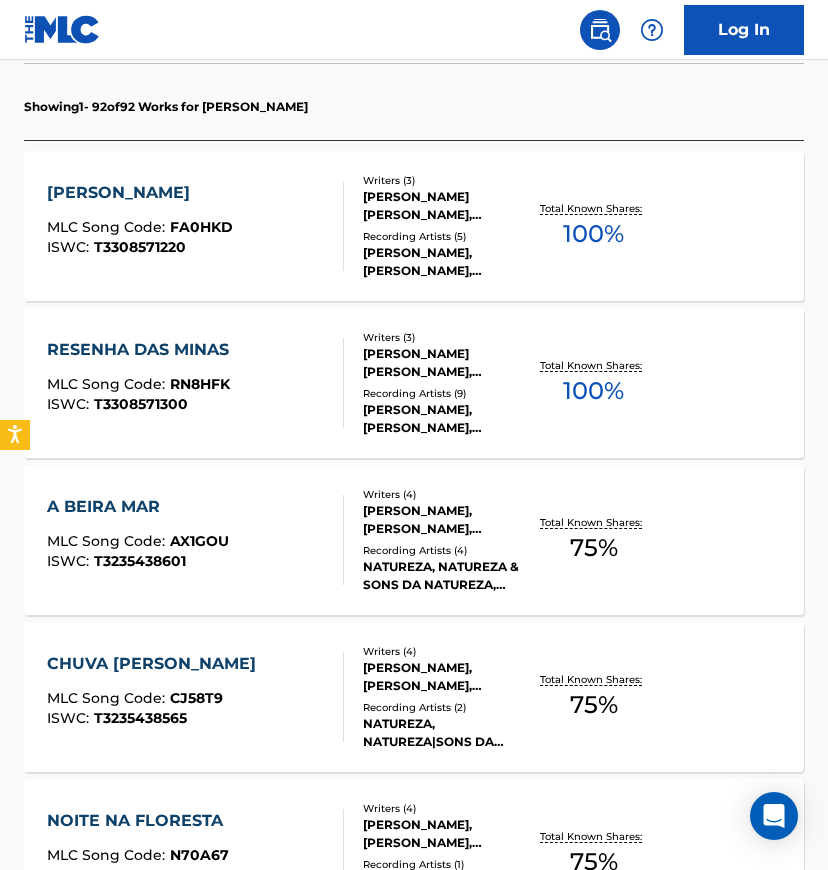 scroll, scrollTop: 666, scrollLeft: 0, axis: vertical 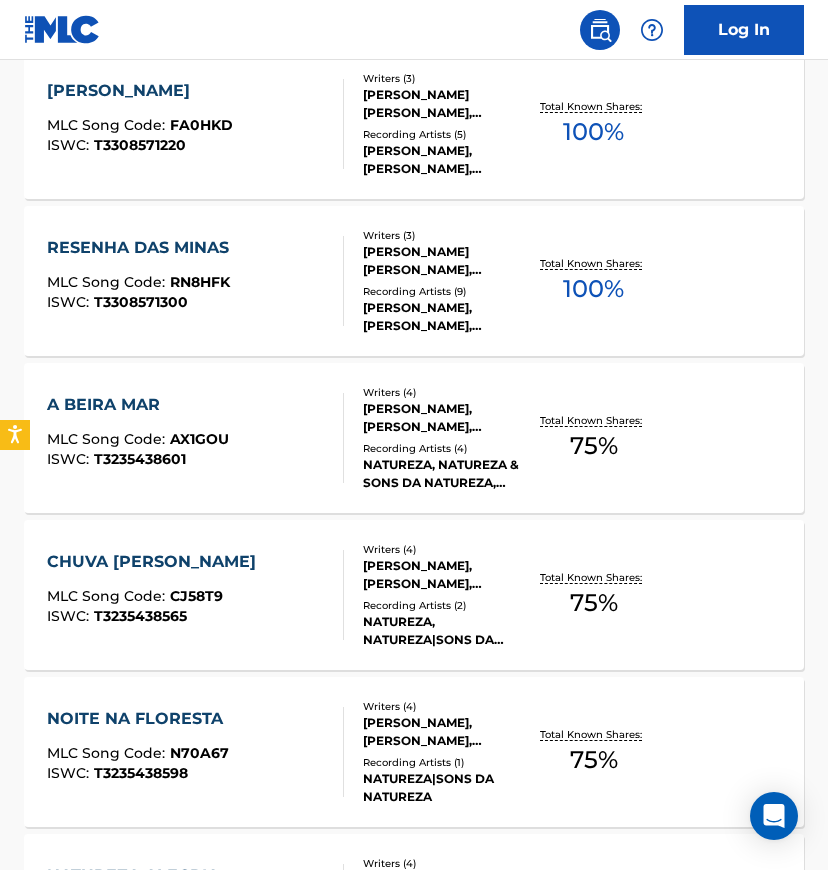 click on "100 %" at bounding box center [593, 289] 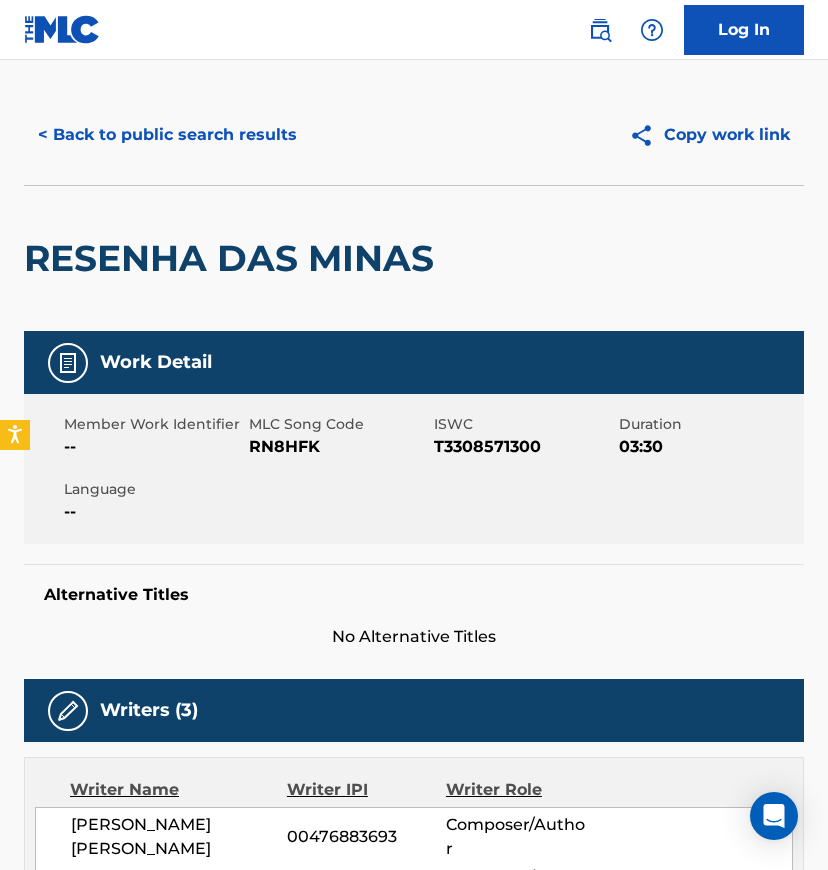 scroll, scrollTop: 0, scrollLeft: 0, axis: both 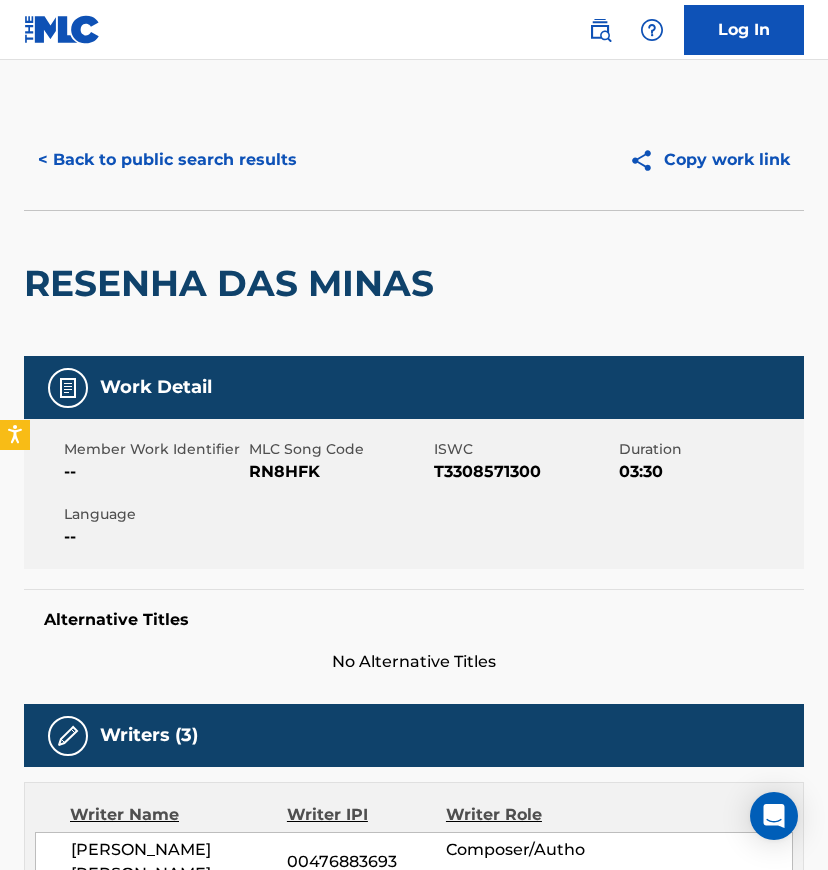 click on "< Back to public search results" at bounding box center (167, 160) 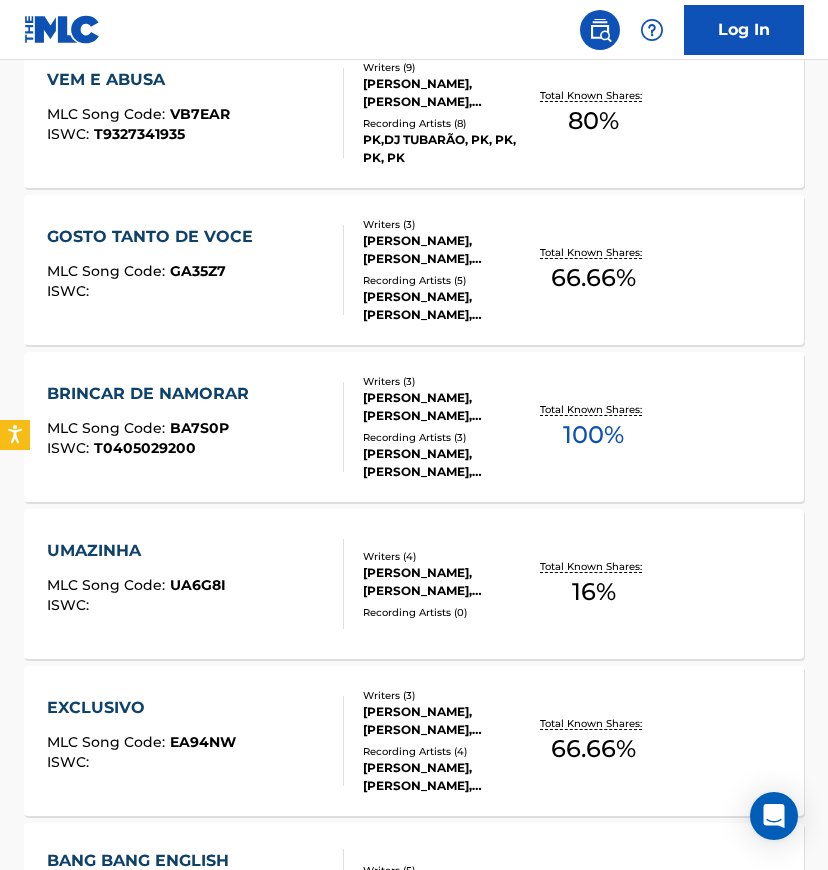 scroll, scrollTop: 9466, scrollLeft: 0, axis: vertical 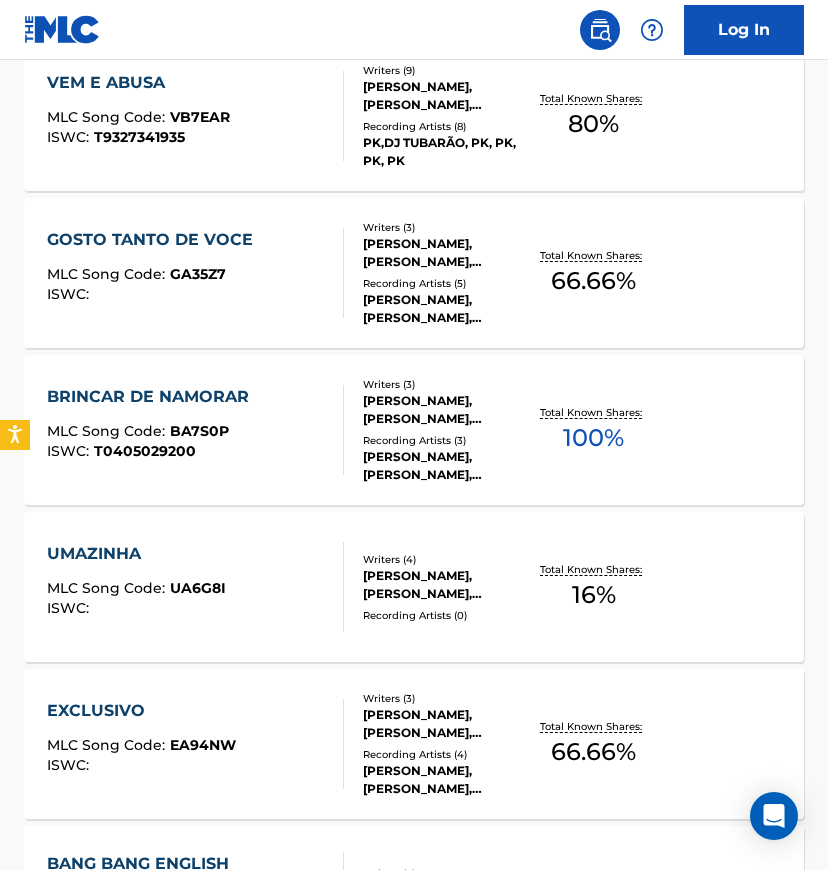 click on "BRINCAR DE NAMORAR MLC Song Code : BA7S0P ISWC : T0405029200 Writers ( 3 ) UMBERTO TAVARES, WILSON RODRIGUES, JEFFERSON JUNIOR Recording Artists ( 3 ) JOÃO DINIZ, JOÃO DINIZ, JOÃO DINIZ Total Known Shares: 100 %" at bounding box center (414, 430) 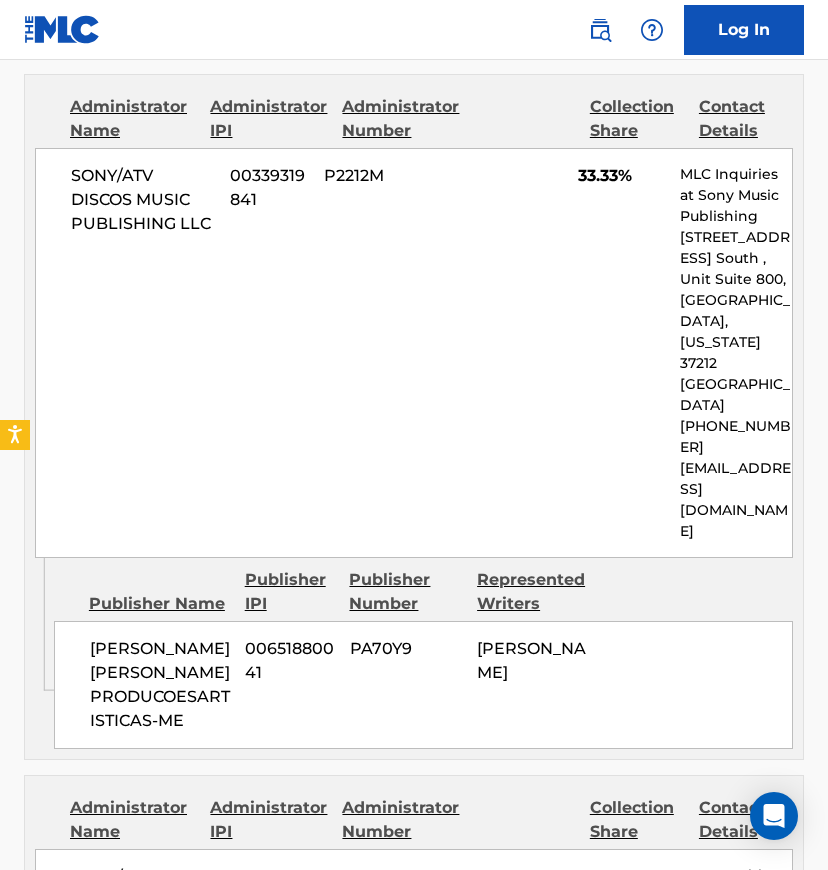 scroll, scrollTop: 1600, scrollLeft: 0, axis: vertical 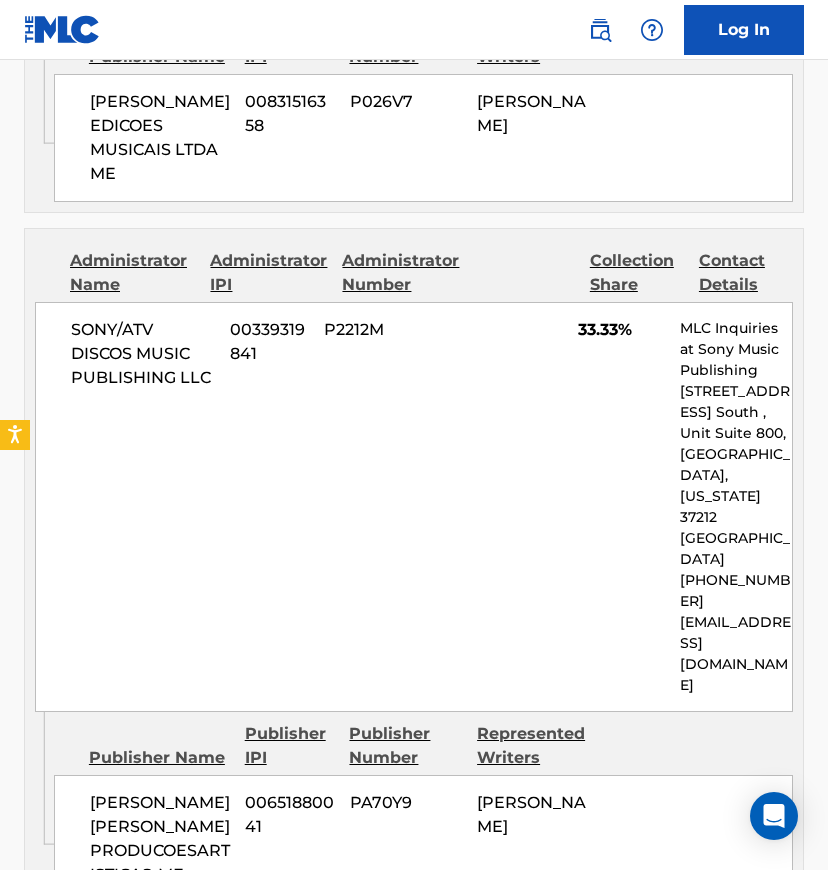 click on "SONY/ATV DISCOS MUSIC PUBLISHING LLC" at bounding box center (143, 354) 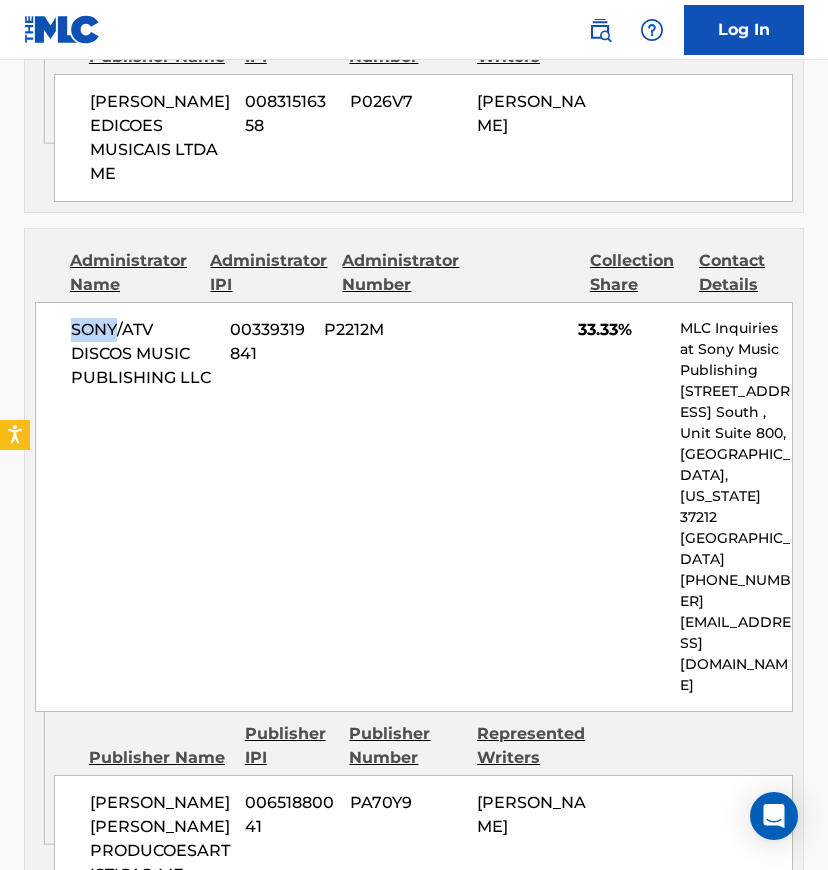 click on "SONY/ATV DISCOS MUSIC PUBLISHING LLC" at bounding box center [143, 354] 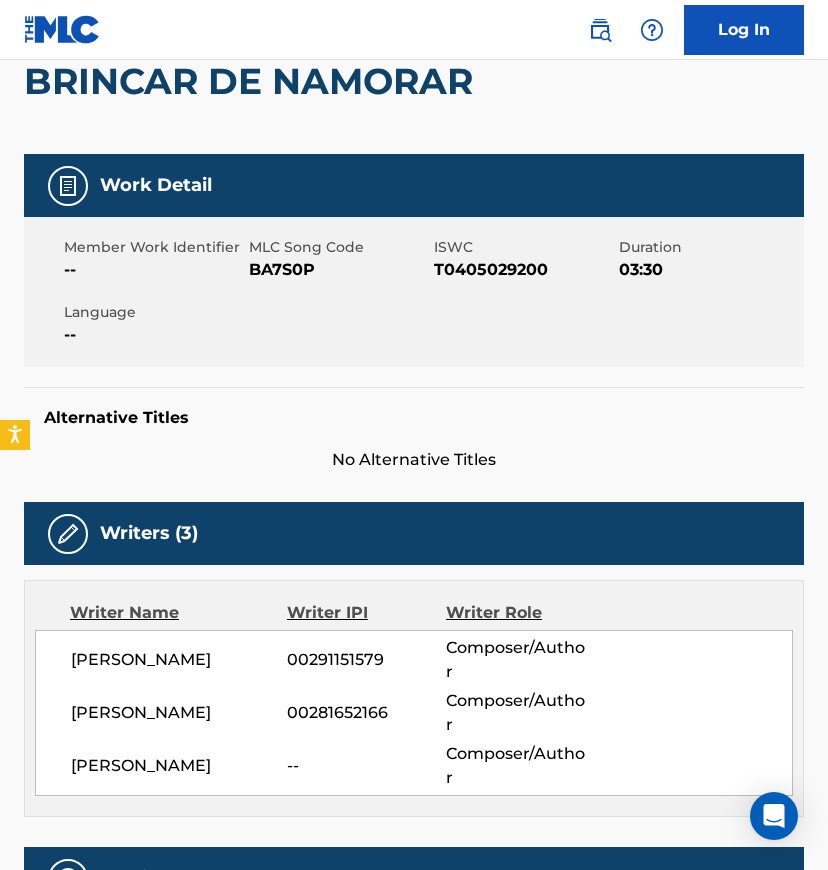 scroll, scrollTop: 266, scrollLeft: 0, axis: vertical 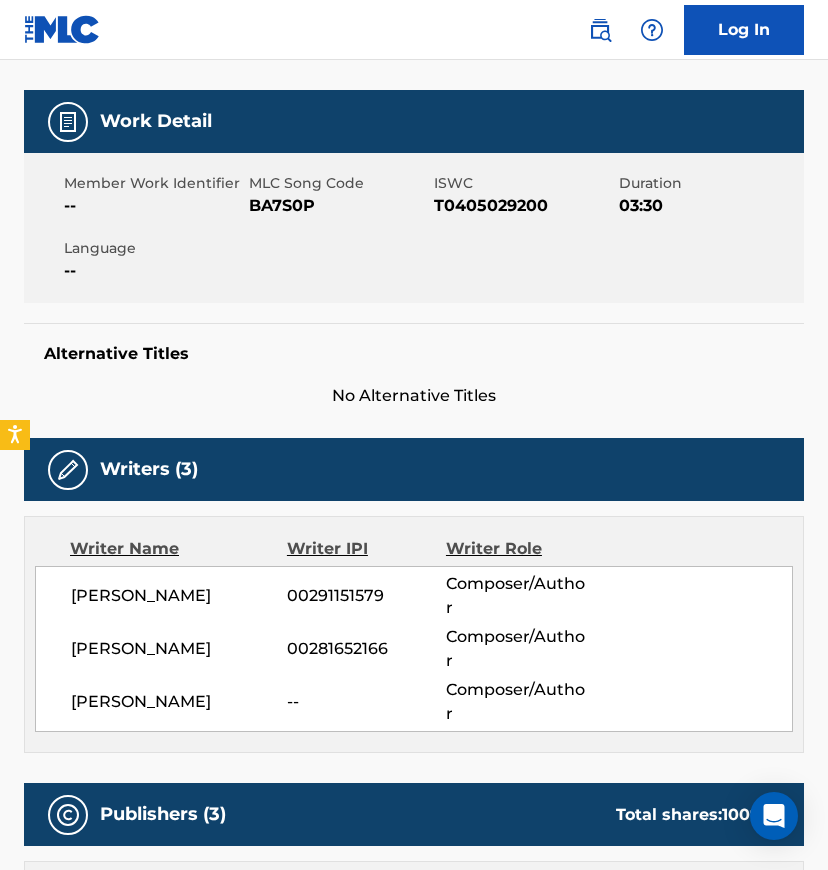 click on "00291151579" at bounding box center [366, 596] 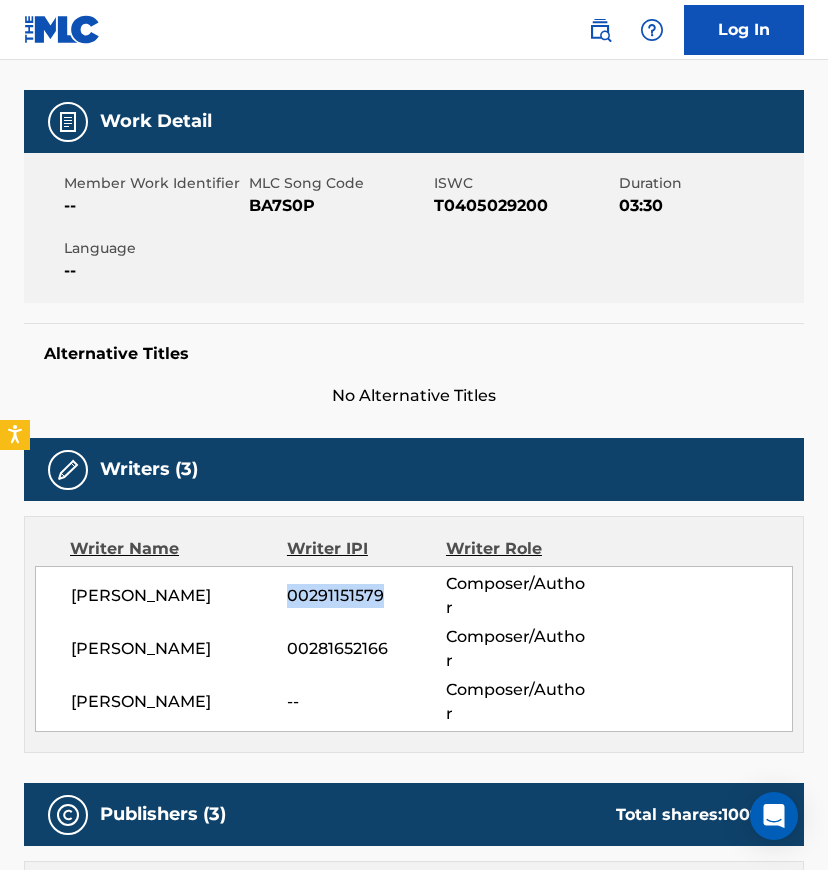 click on "00291151579" at bounding box center (366, 596) 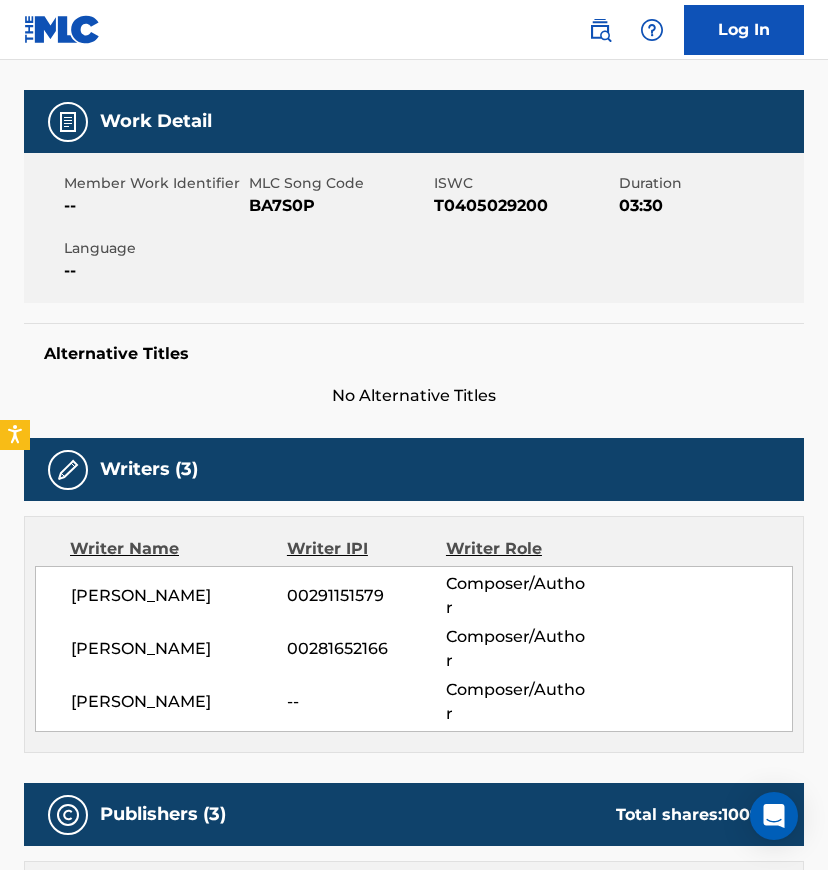 click on "00281652166" at bounding box center [366, 649] 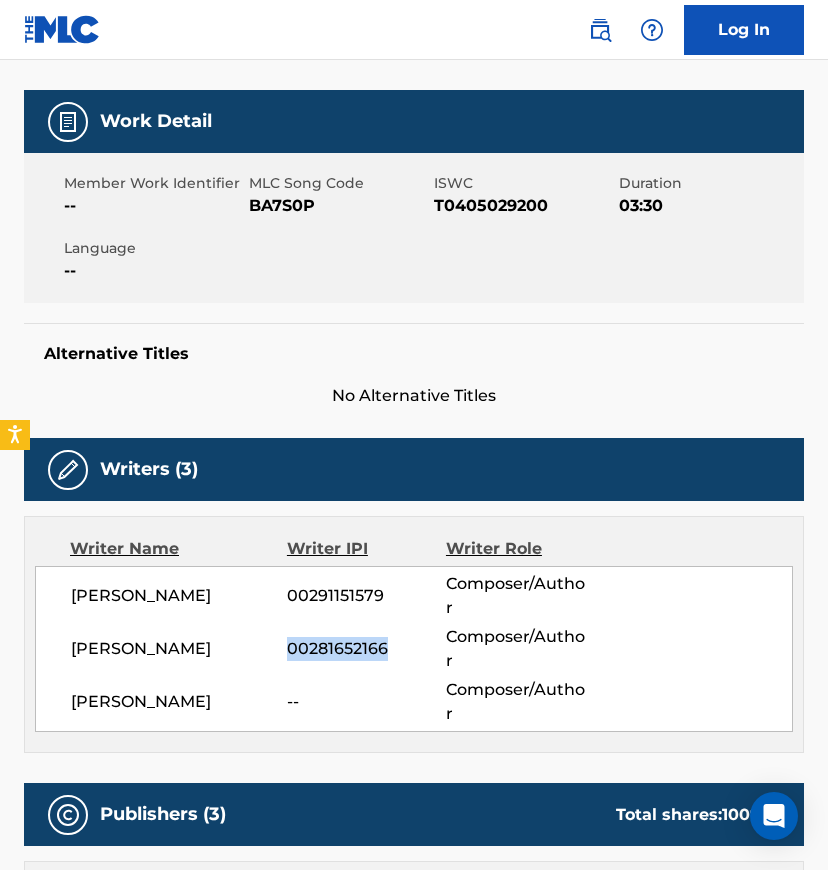 click on "00281652166" at bounding box center (366, 649) 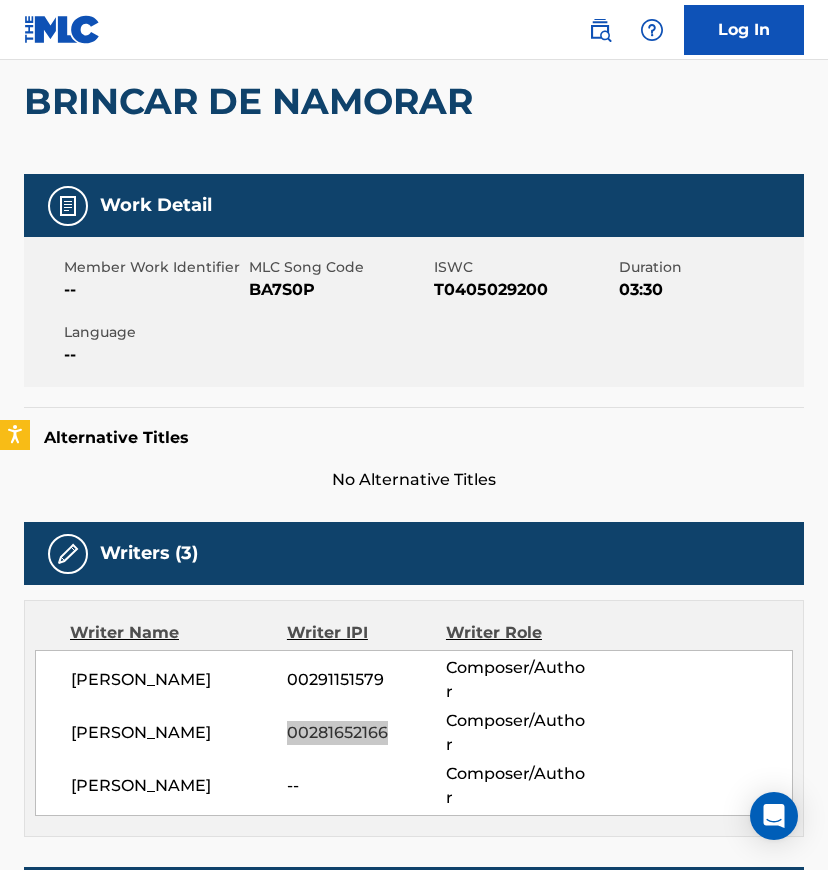 scroll, scrollTop: 0, scrollLeft: 0, axis: both 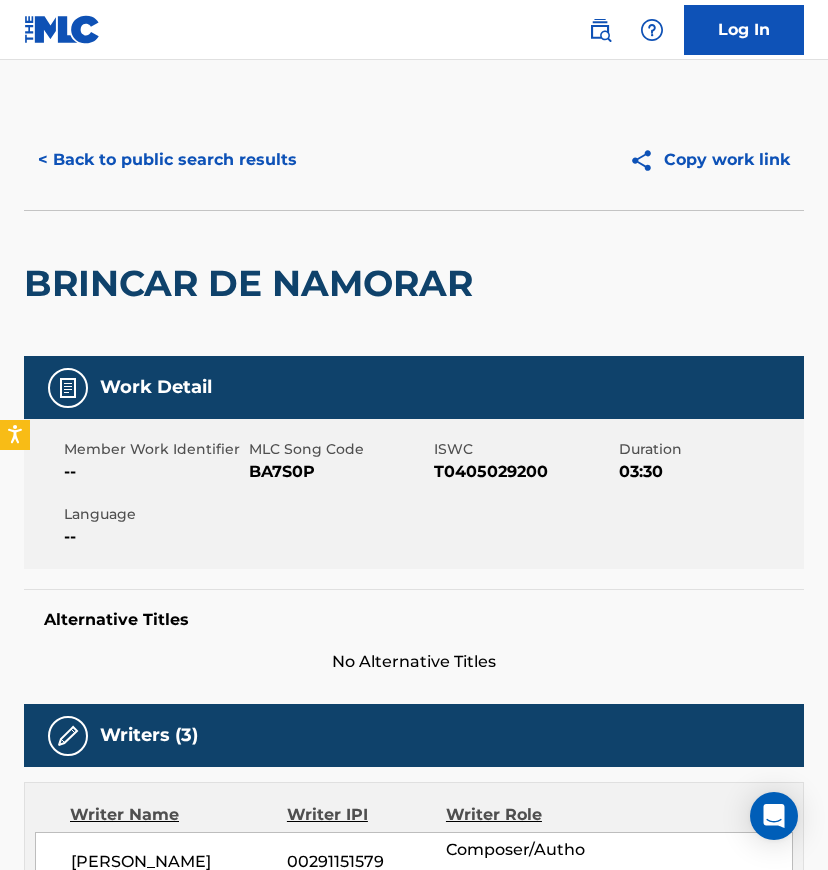 click on "BA7S0P" at bounding box center (339, 472) 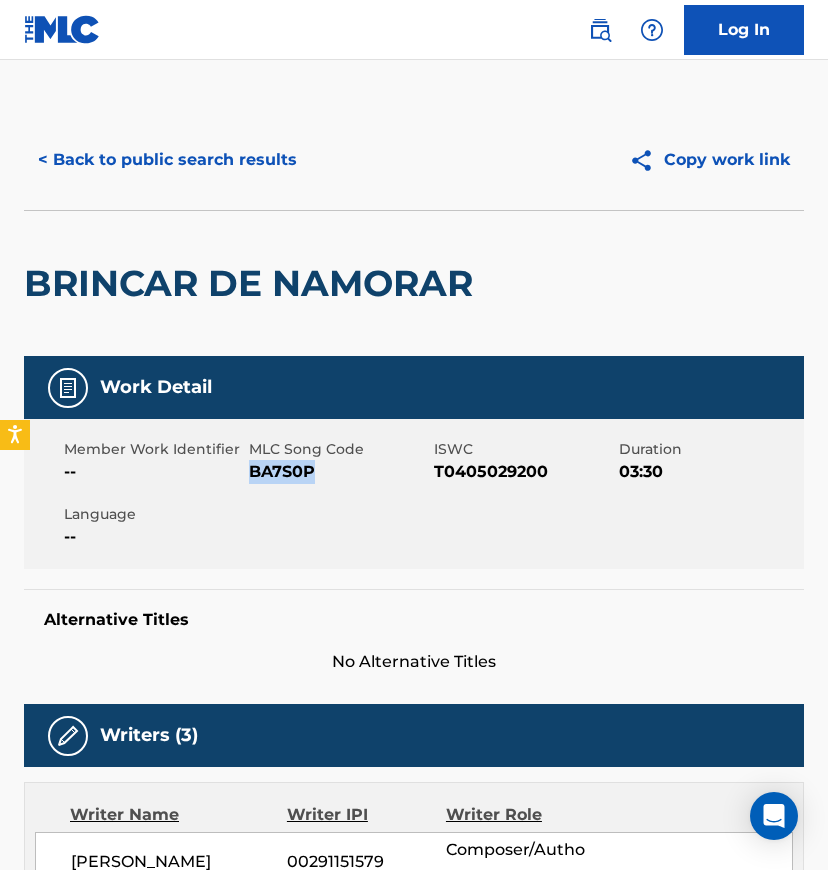 click on "BA7S0P" at bounding box center [339, 472] 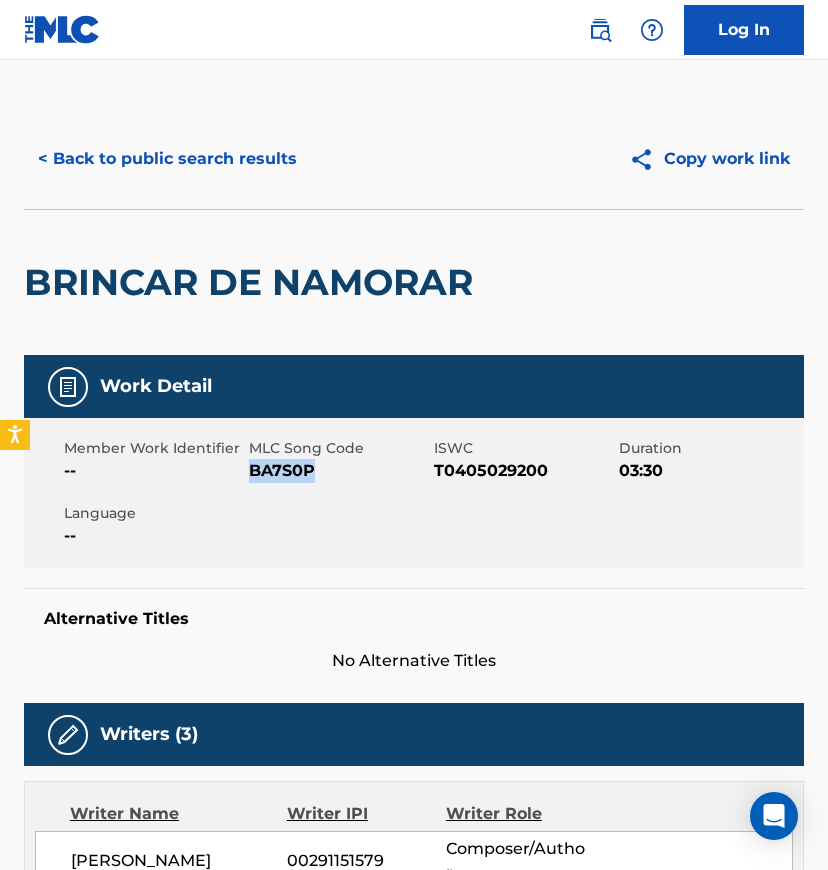 scroll, scrollTop: 0, scrollLeft: 0, axis: both 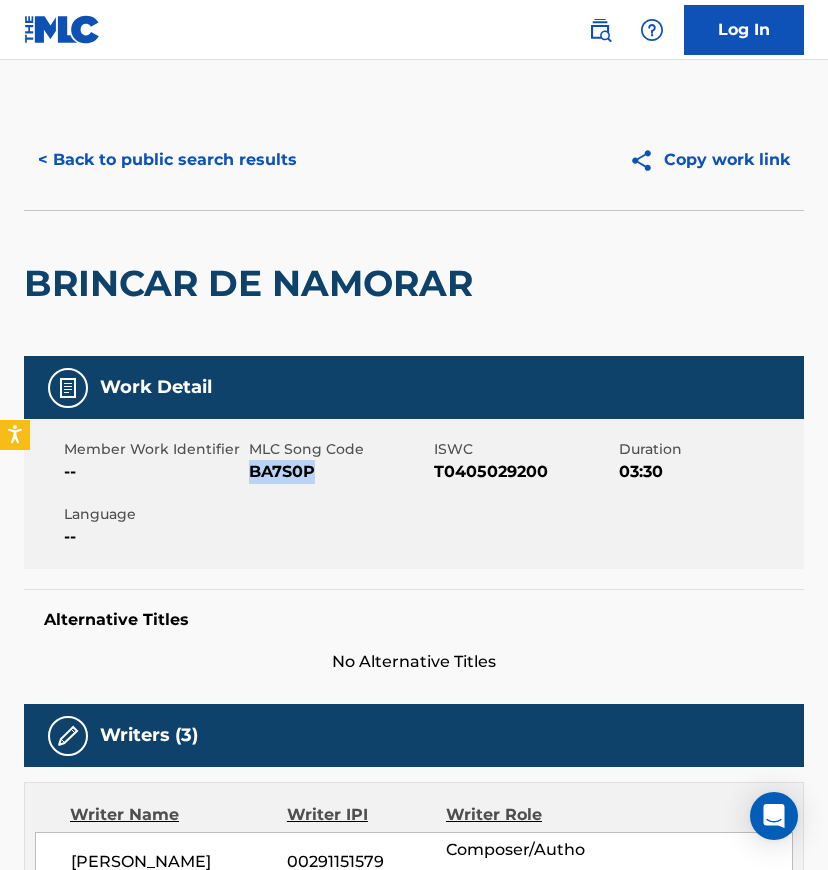 click on "< Back to public search results" at bounding box center (167, 160) 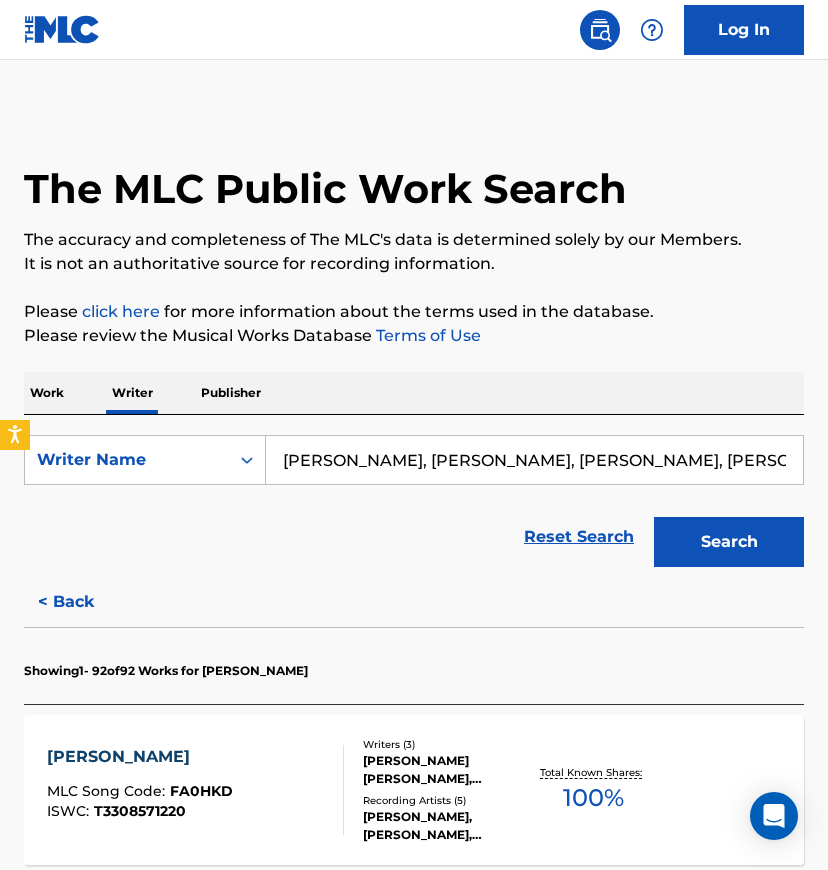 click on "Andre Renato, Edna So, Humberto Tavares, Jefferson Junior, Julio Borges, Wilson Rodrigues" at bounding box center (534, 460) 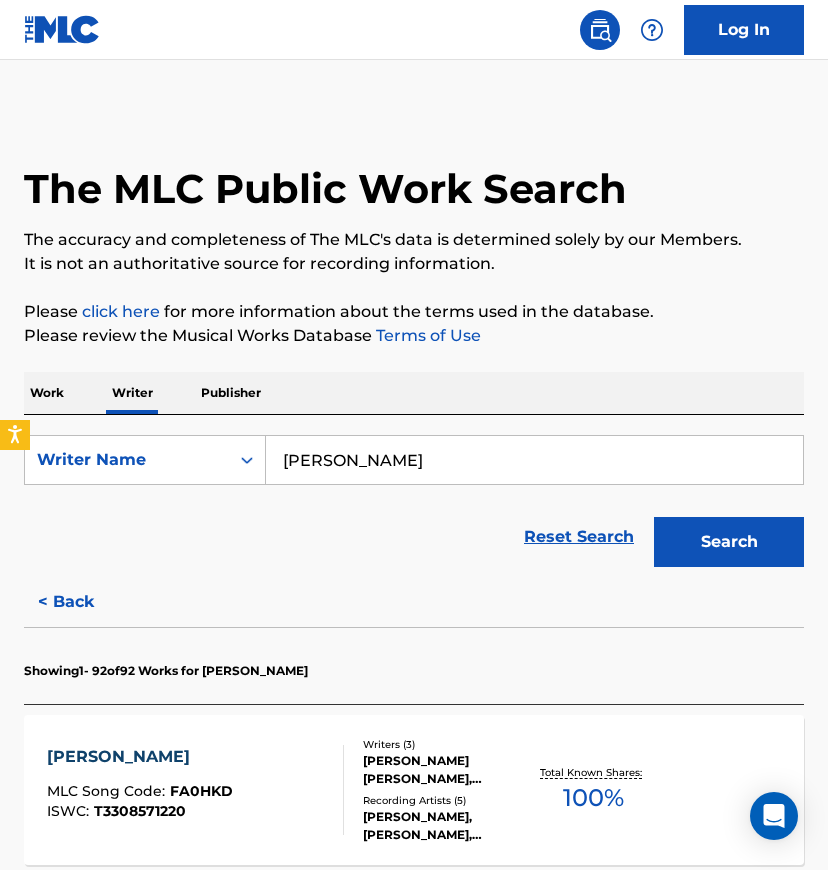 click on "Erivaldo Júnior Alves de Oliveira" at bounding box center [534, 460] 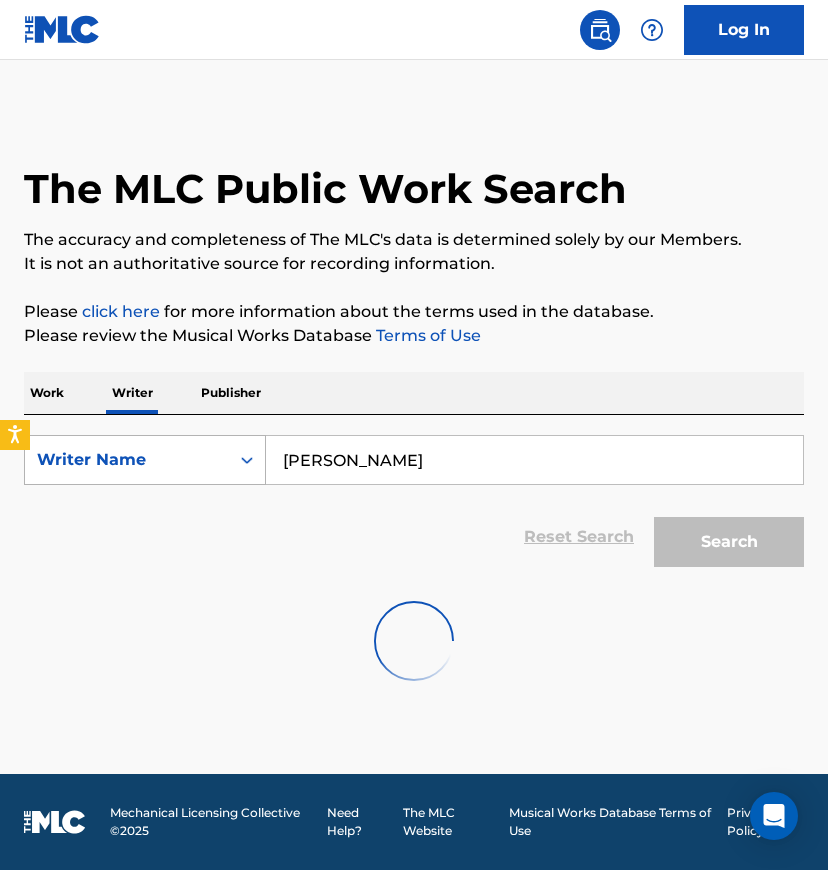 drag, startPoint x: 562, startPoint y: 464, endPoint x: 129, endPoint y: 454, distance: 433.11545 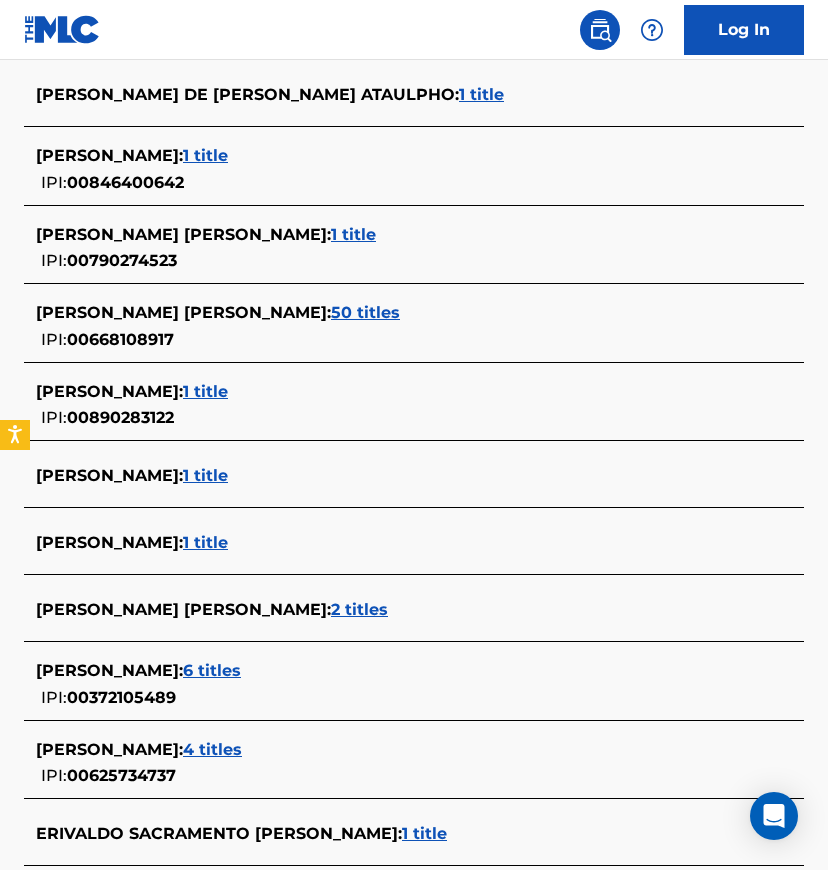 scroll, scrollTop: 3600, scrollLeft: 0, axis: vertical 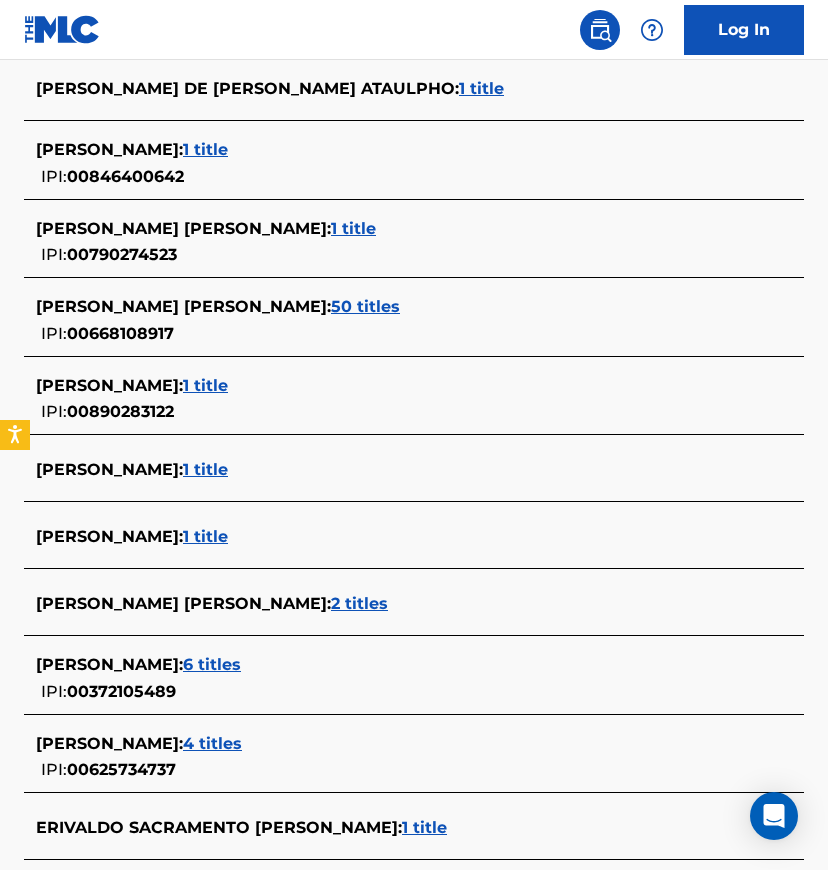 click on "4 titles" at bounding box center [212, 743] 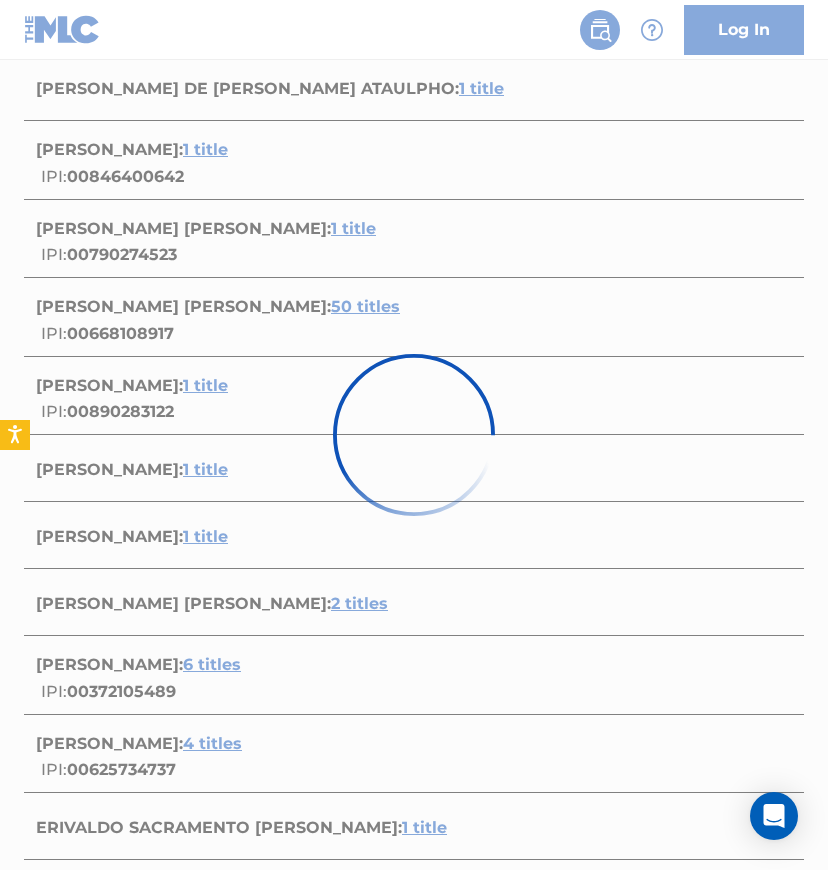 scroll, scrollTop: 698, scrollLeft: 0, axis: vertical 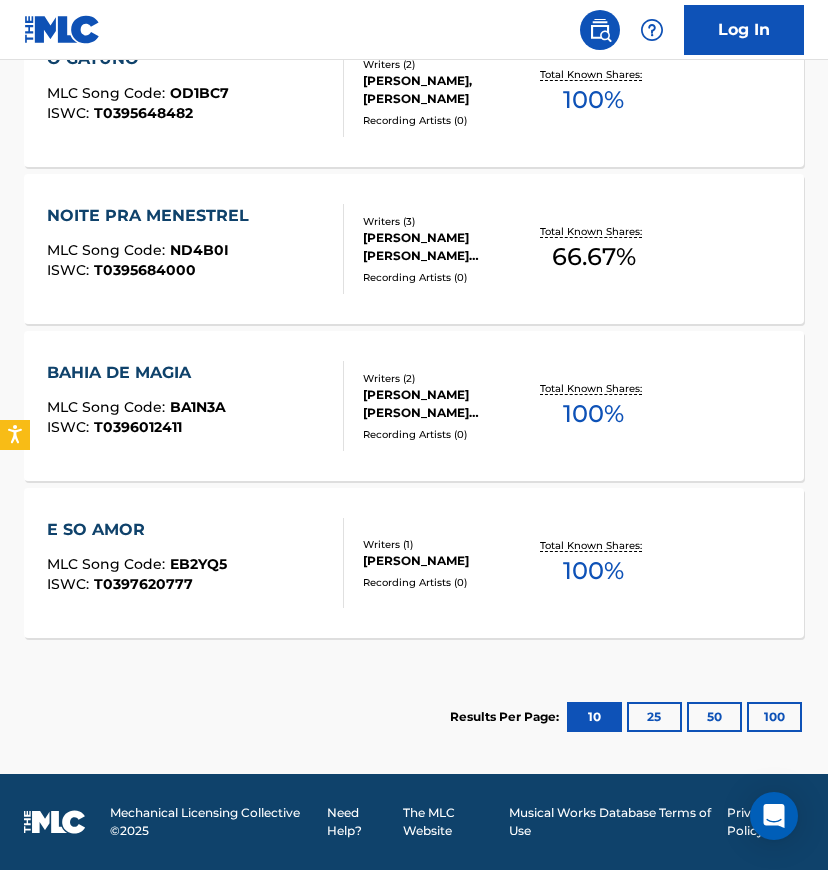 click on "ELIOVALDO ALVES DE OLIVEIRA" at bounding box center (446, 561) 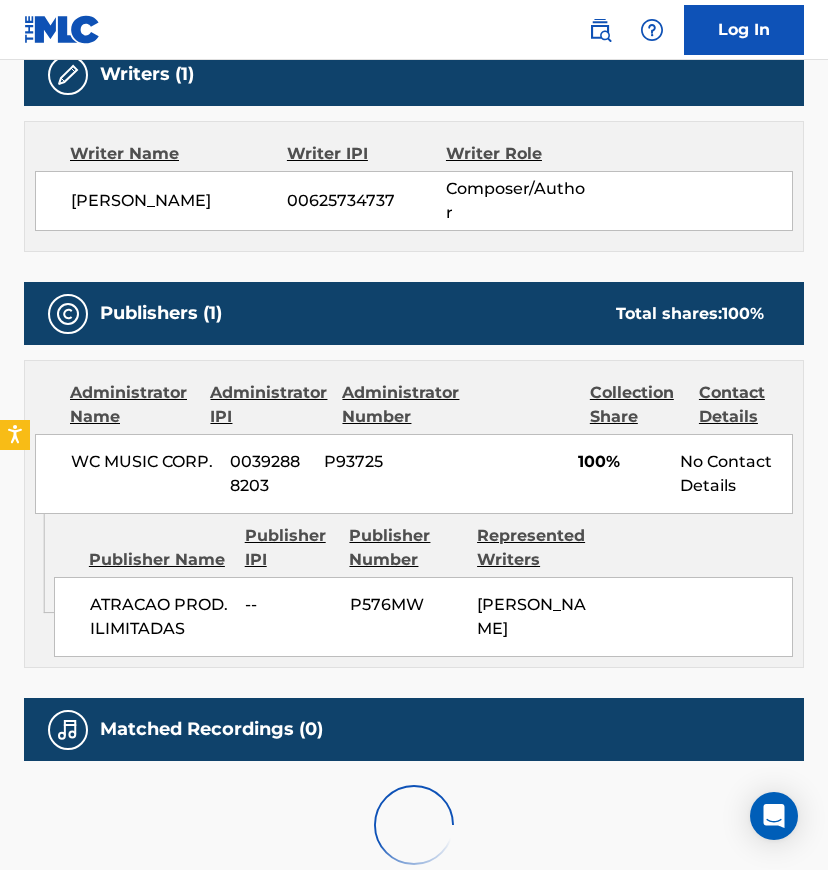 scroll, scrollTop: 833, scrollLeft: 0, axis: vertical 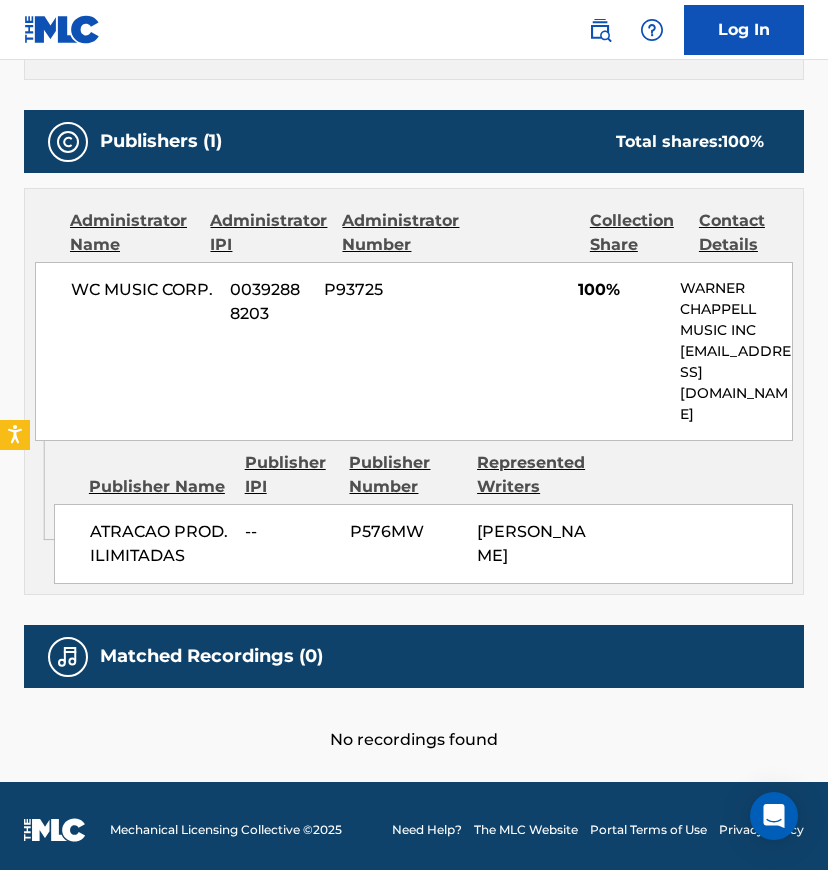 click on "WC MUSIC CORP." at bounding box center (143, 290) 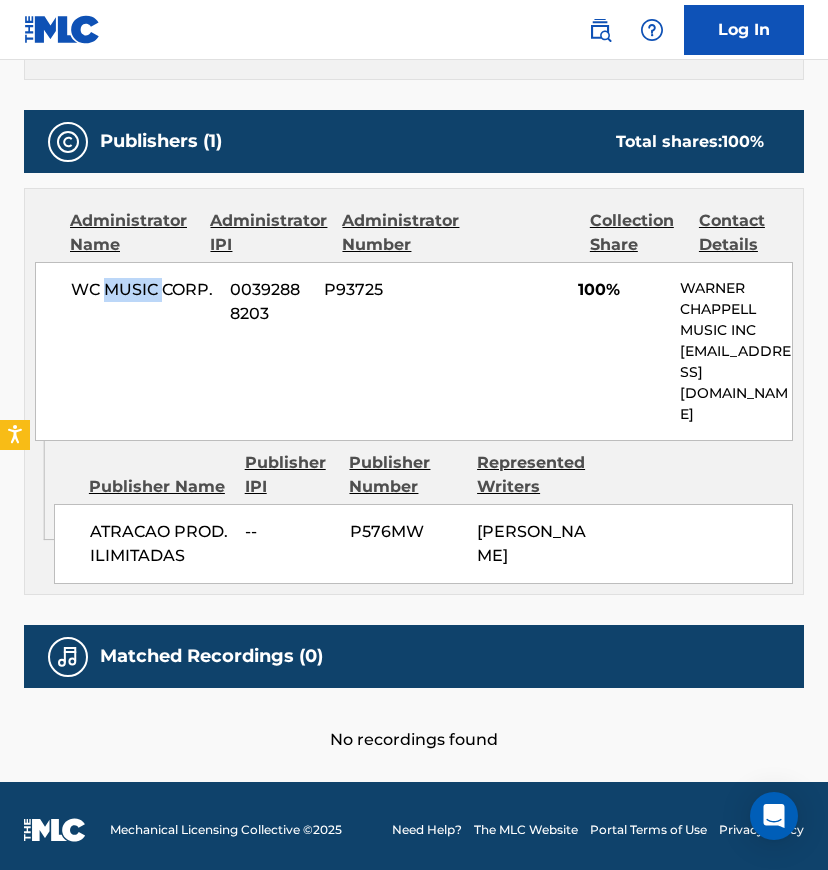 click on "WC MUSIC CORP." at bounding box center [143, 290] 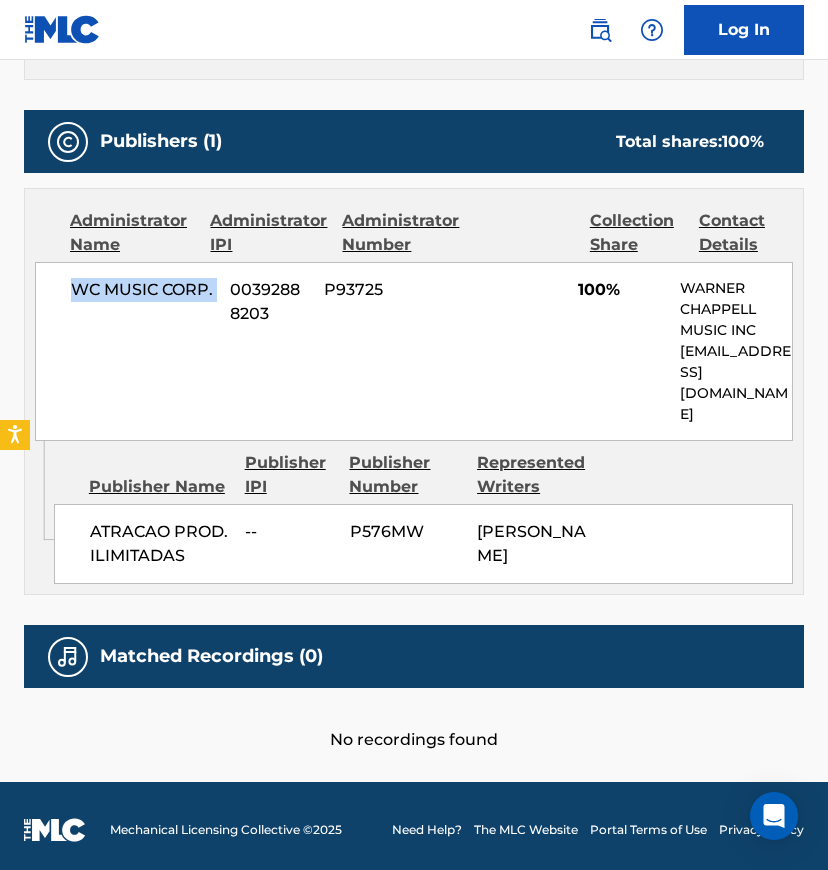 click on "WC MUSIC CORP." at bounding box center (143, 290) 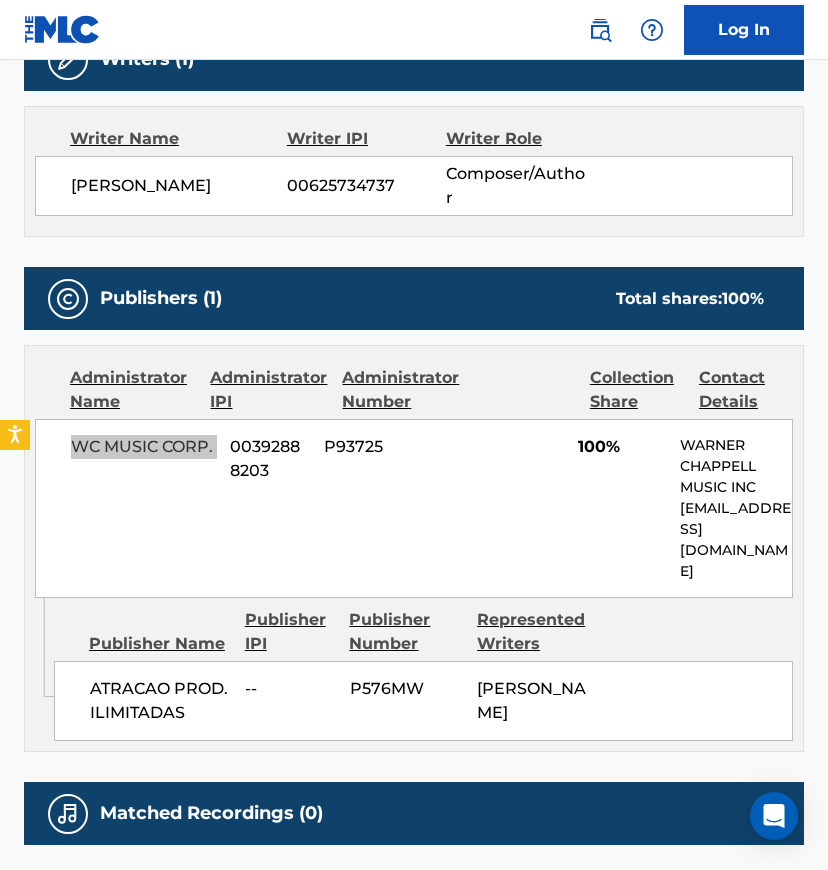scroll, scrollTop: 433, scrollLeft: 0, axis: vertical 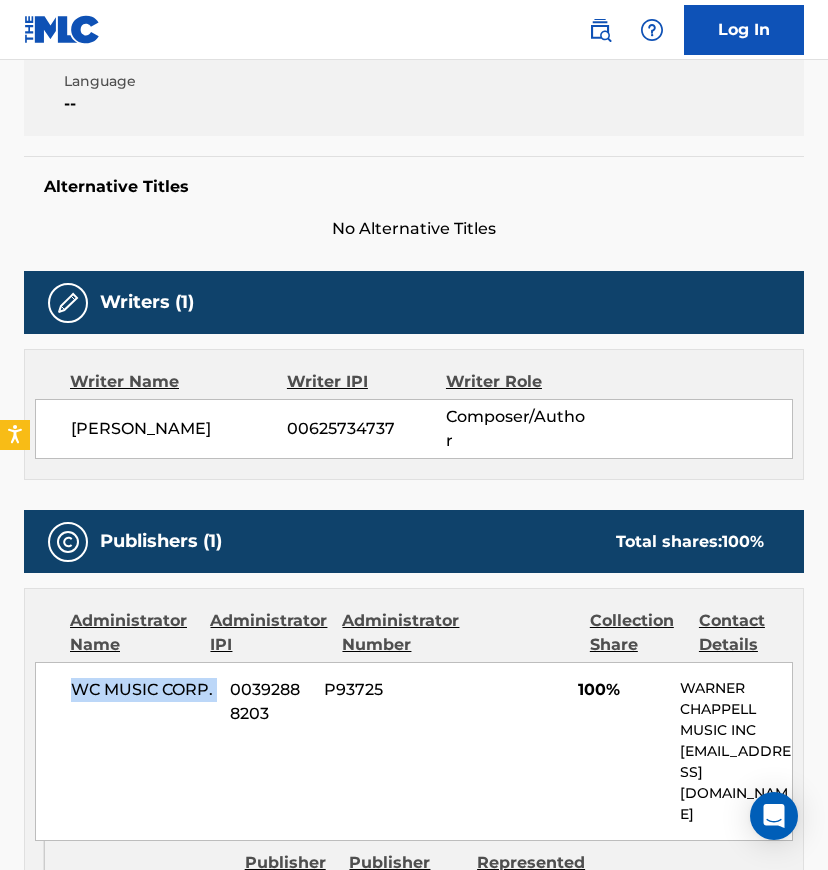 click on "ELIOVALDO ALVES DE OLIVEIRA 00625734737 Composer/Author" at bounding box center (431, 429) 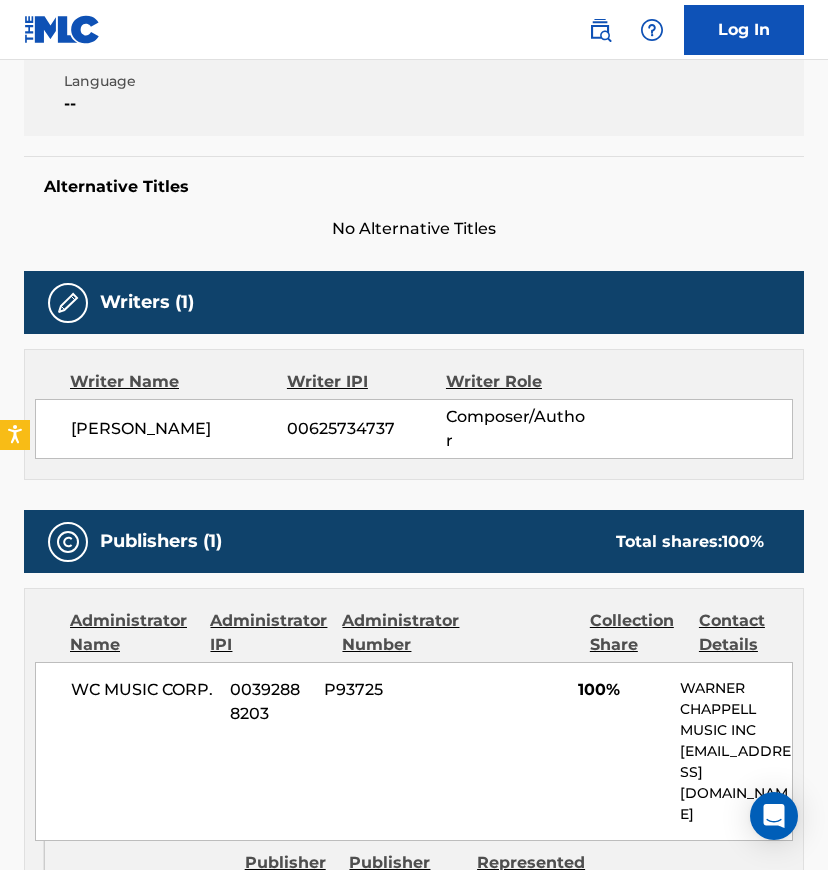 click on "00625734737" at bounding box center (366, 429) 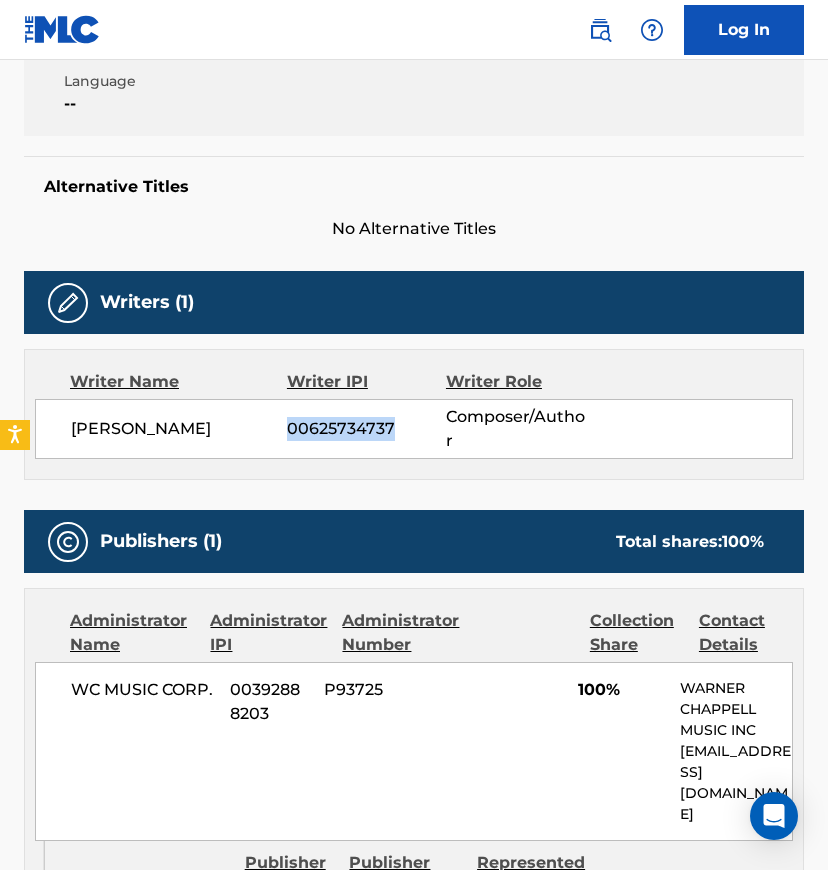 click on "00625734737" at bounding box center (366, 429) 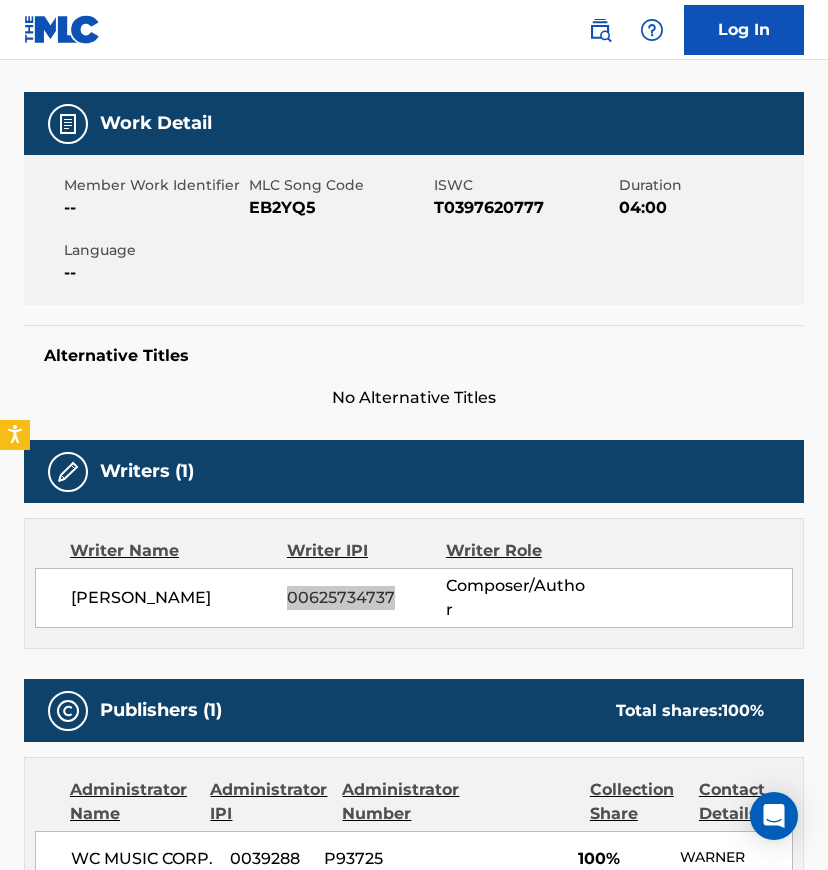scroll, scrollTop: 0, scrollLeft: 0, axis: both 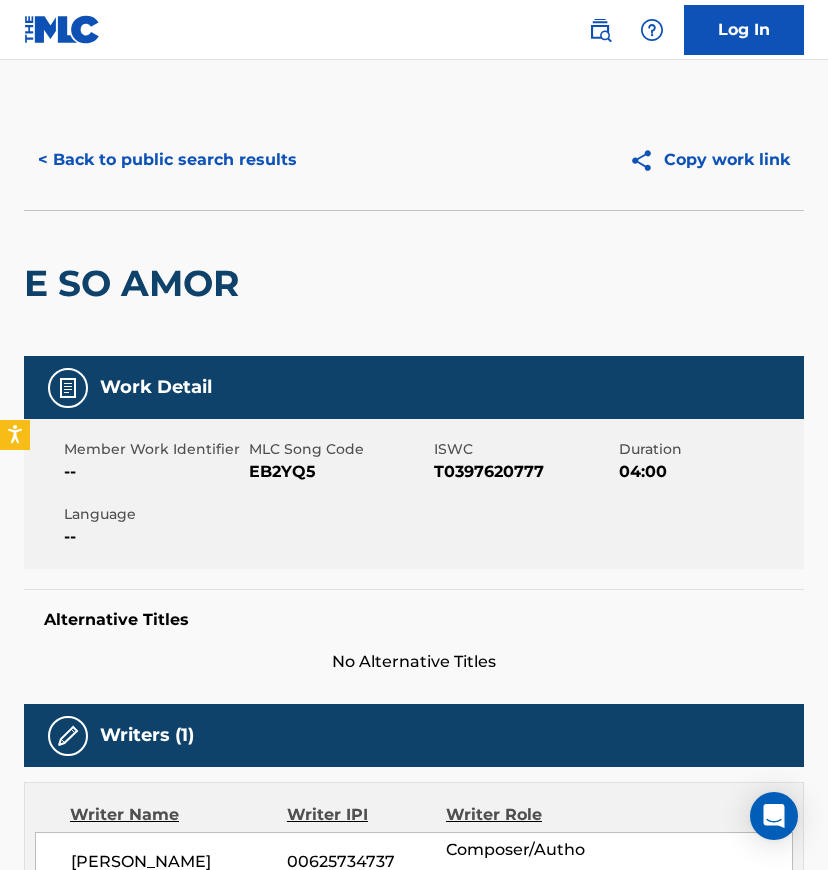 click on "EB2YQ5" at bounding box center (339, 472) 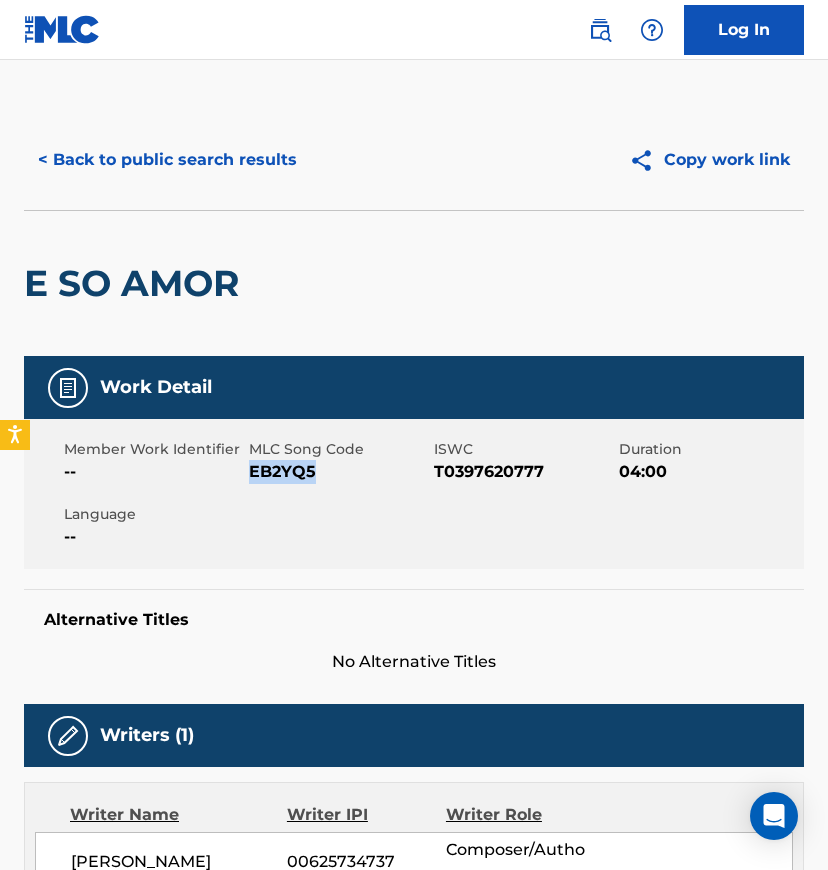 click on "EB2YQ5" at bounding box center [339, 472] 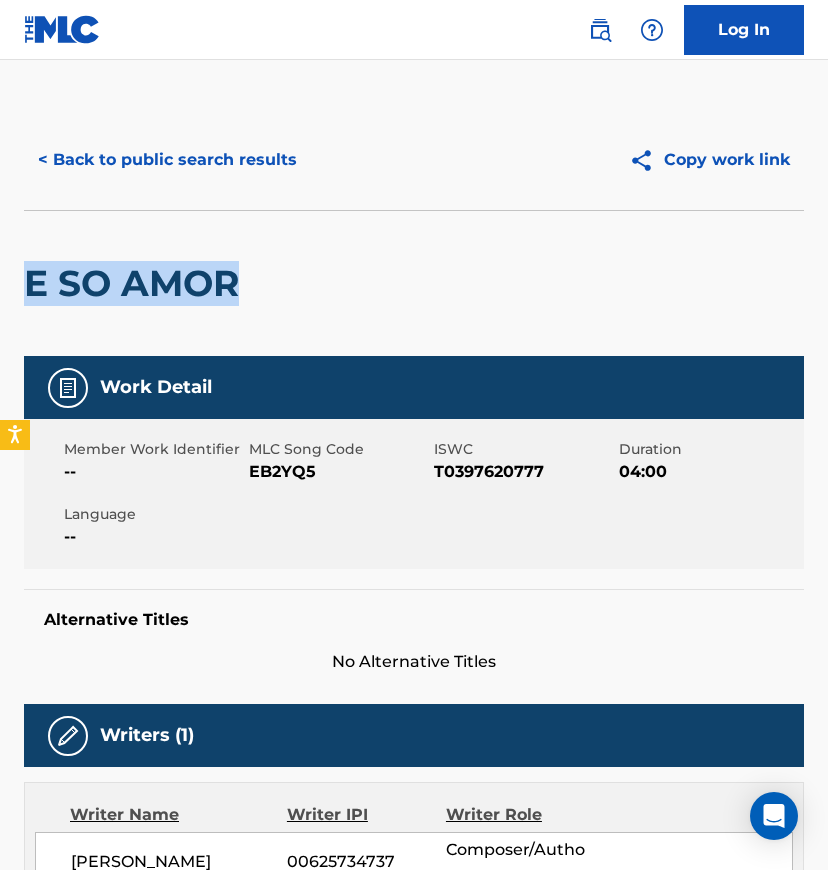 drag, startPoint x: 253, startPoint y: 280, endPoint x: -3, endPoint y: 296, distance: 256.4995 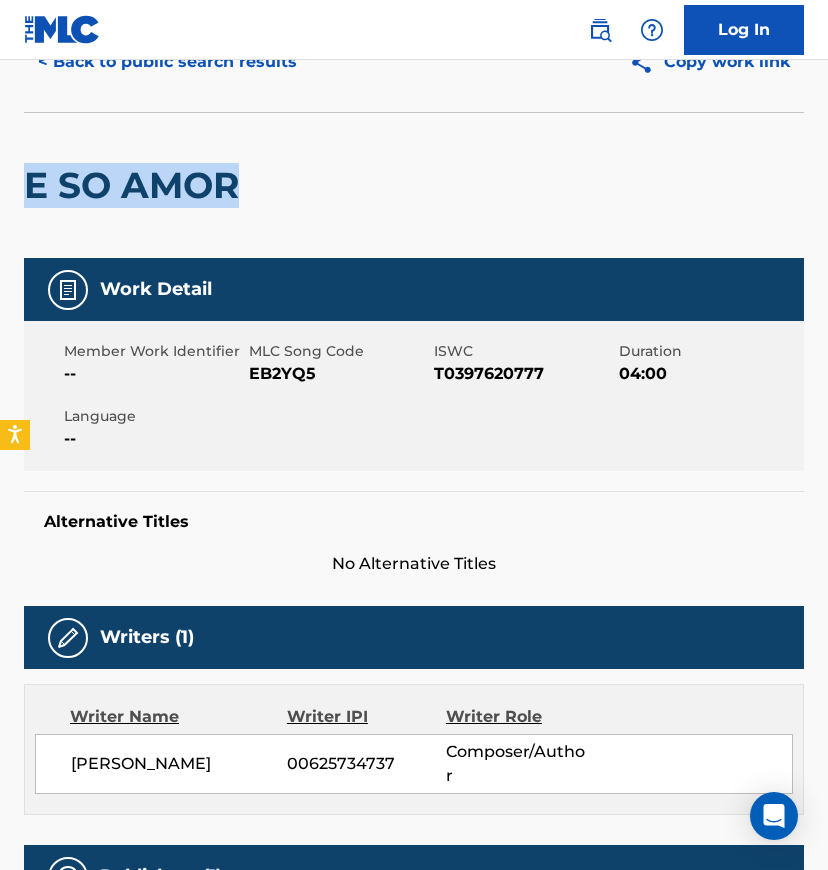 scroll, scrollTop: 266, scrollLeft: 0, axis: vertical 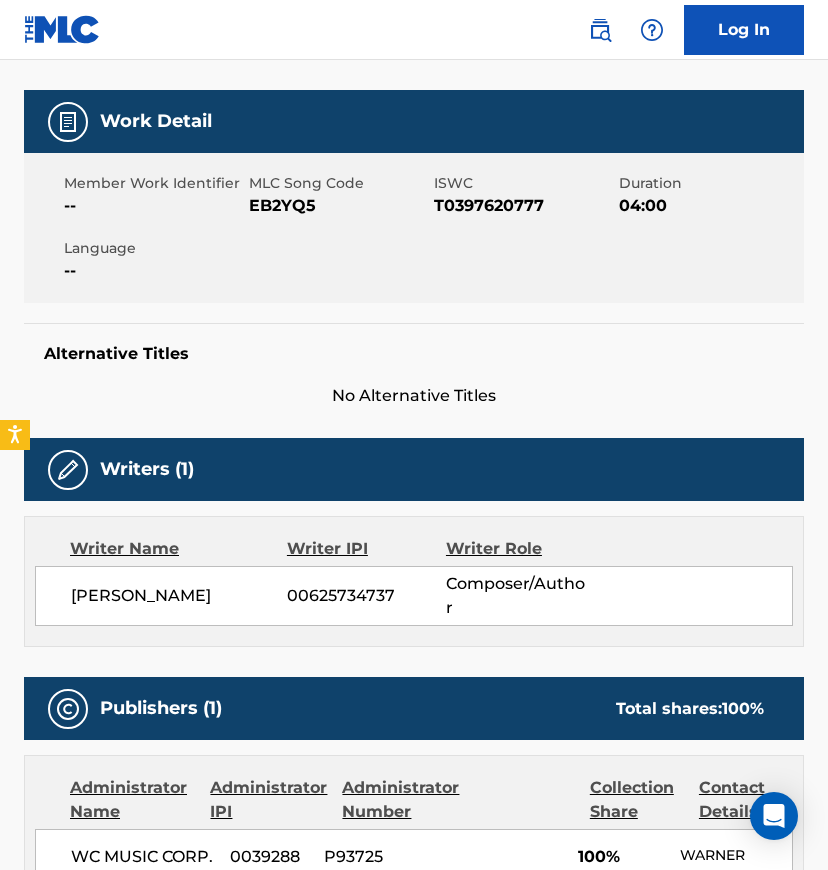 click on "Work Detail   Member Work Identifier -- MLC Song Code EB2YQ5 ISWC T0397620777 Duration 04:00 Language -- Alternative Titles No Alternative Titles Writers   (1) Writer Name Writer IPI Writer Role ELIOVALDO ALVES DE OLIVEIRA 00625734737 Composer/Author Publishers   (1) Total shares:  100 % Administrator Name Administrator IPI Administrator Number Collection Share Contact Details WC MUSIC CORP. 00392888203 P93725 100% WARNER CHAPPELL MUSIC INC MLC_Inquiries@warnerchappell.com Admin Original Publisher Connecting Line Publisher Name Publisher IPI Publisher Number Represented Writers ATRACAO PROD. ILIMITADAS -- P576MW ELIOVALDO ALVES DE OLIVEIRA Total shares:  100 % Matched Recordings   (0) No recordings found" at bounding box center (414, 704) 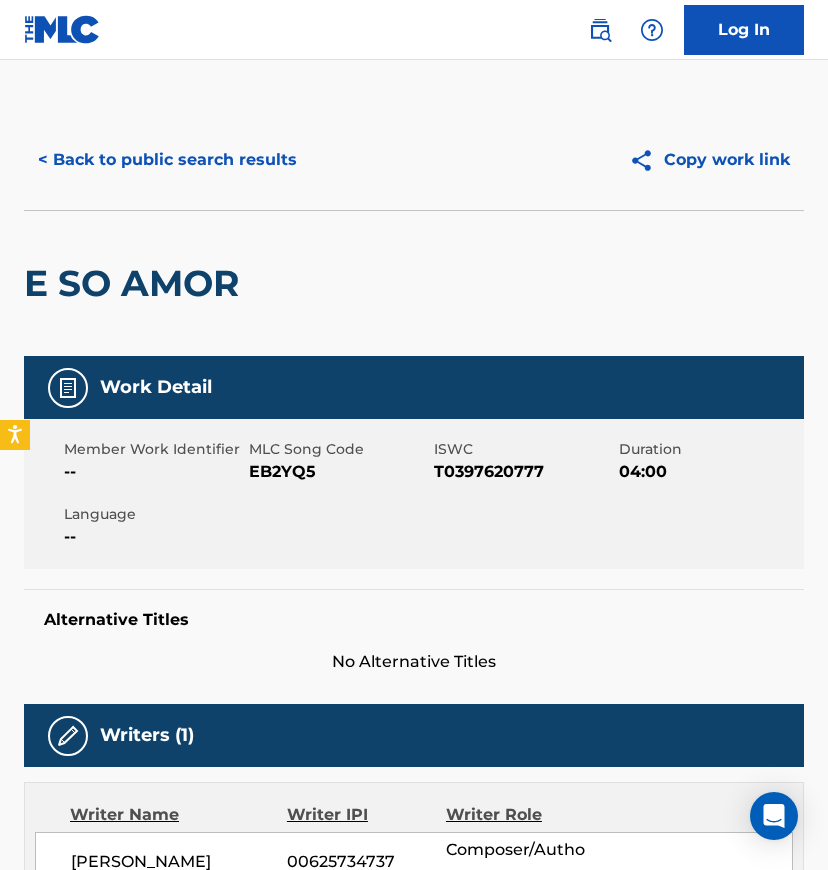 click on "< Back to public search results" at bounding box center [167, 160] 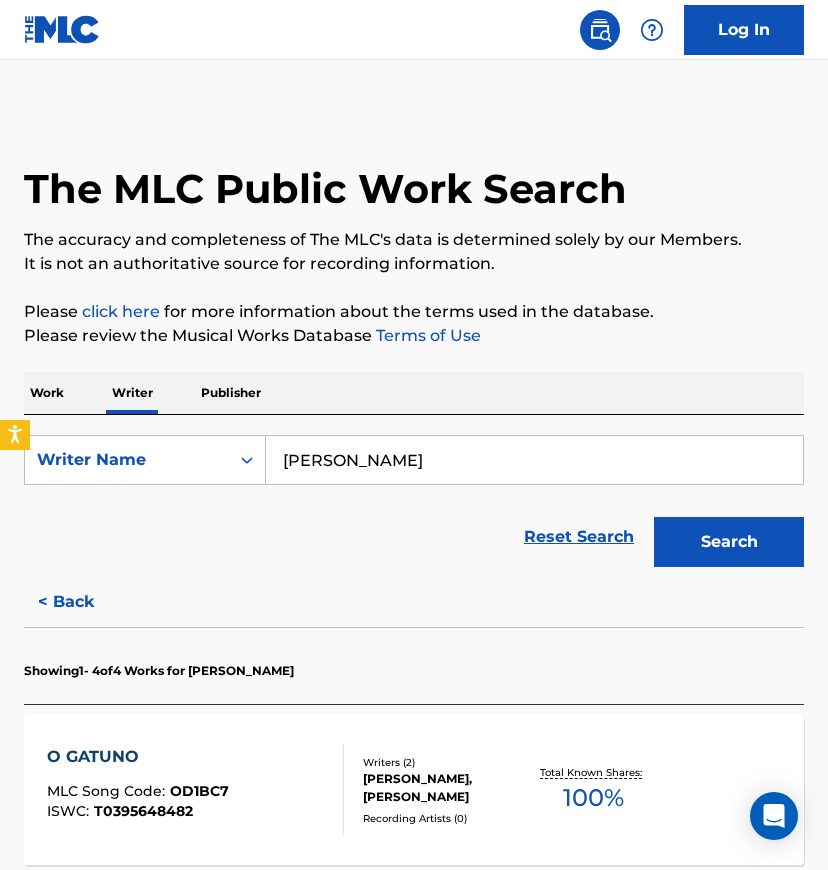 click on "Erivaldo Junior Alves de Oliveira" at bounding box center (534, 460) 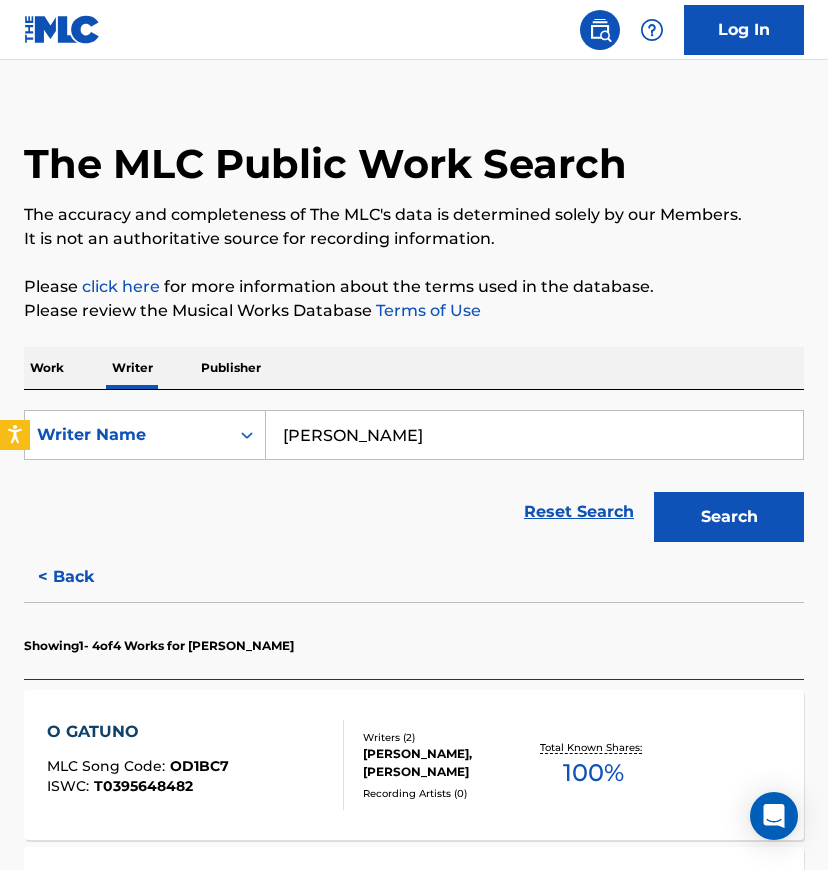 scroll, scrollTop: 0, scrollLeft: 0, axis: both 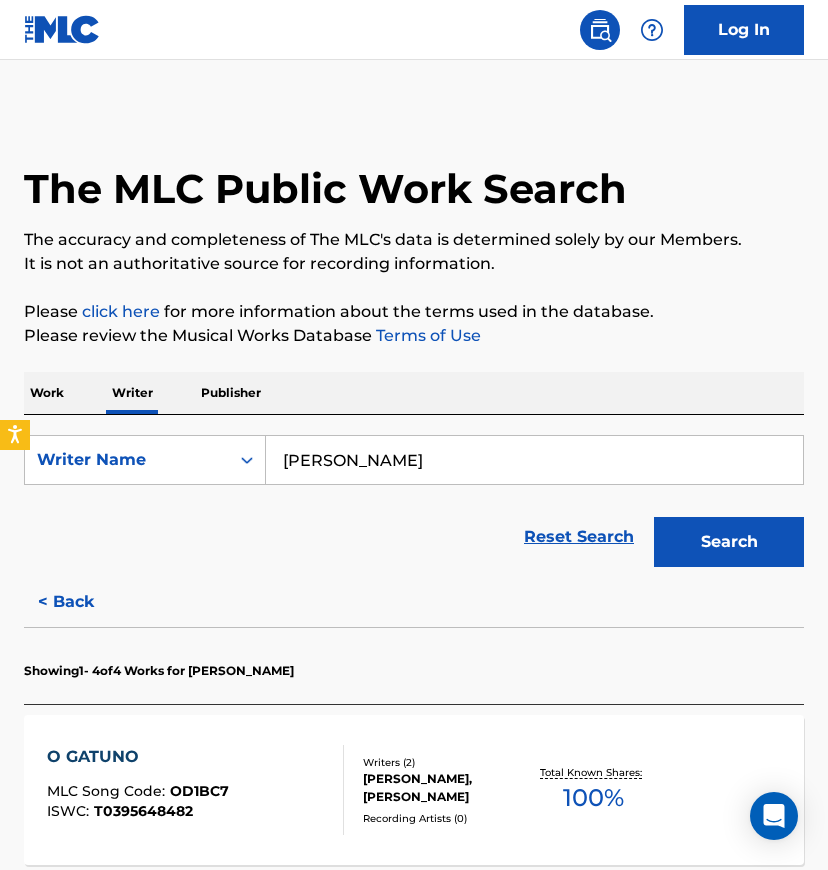 click on "< Back" at bounding box center (84, 602) 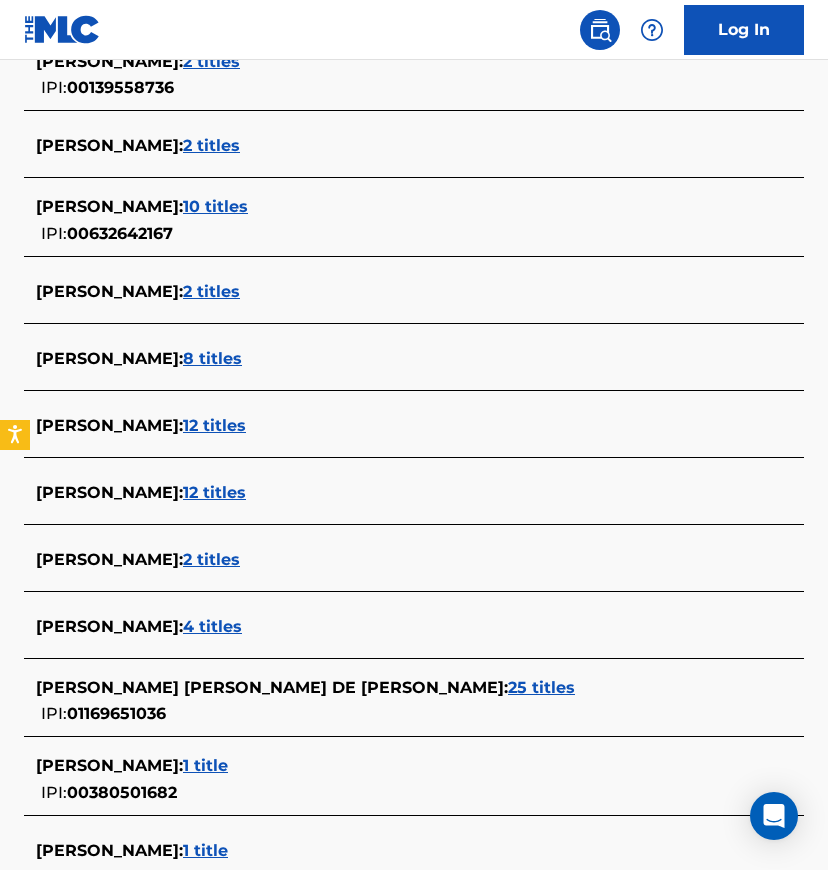 scroll, scrollTop: 6340, scrollLeft: 0, axis: vertical 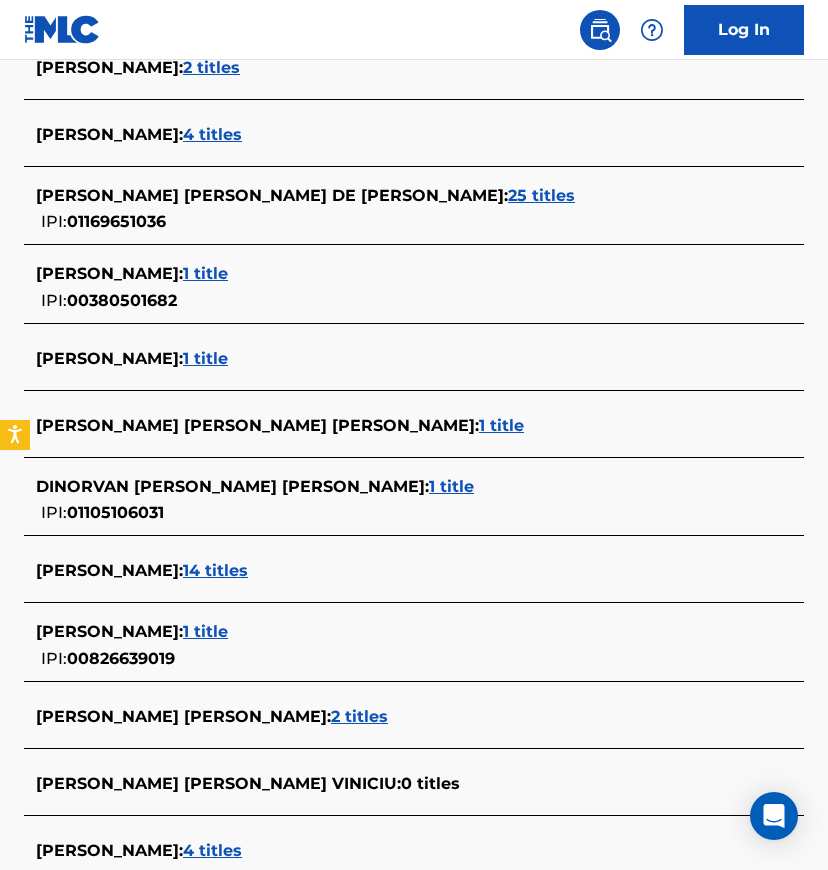 drag, startPoint x: 364, startPoint y: 434, endPoint x: 13, endPoint y: 493, distance: 355.92416 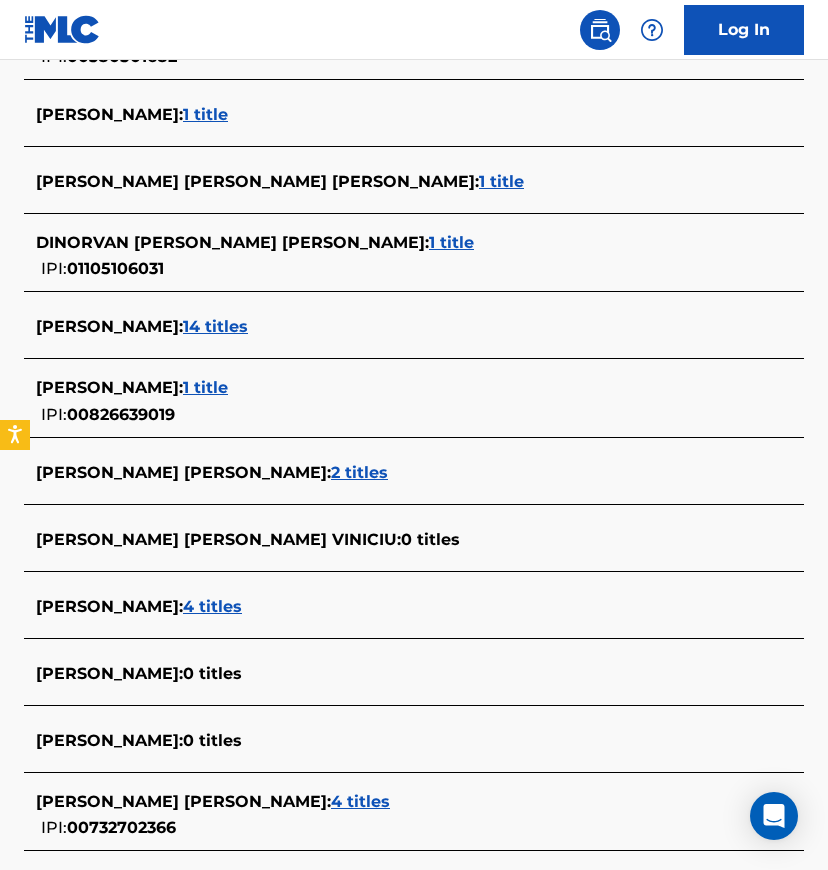scroll, scrollTop: 6441, scrollLeft: 0, axis: vertical 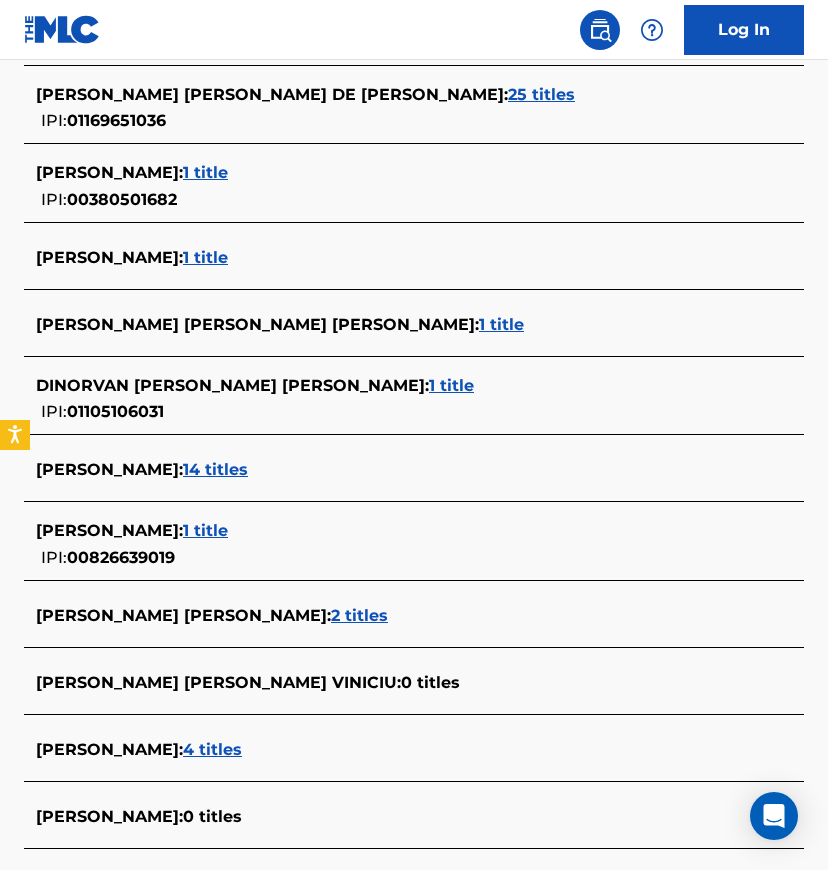 click on "ERIVALDO JUNIO ALVES DE OLIVEIRA :" at bounding box center (257, 324) 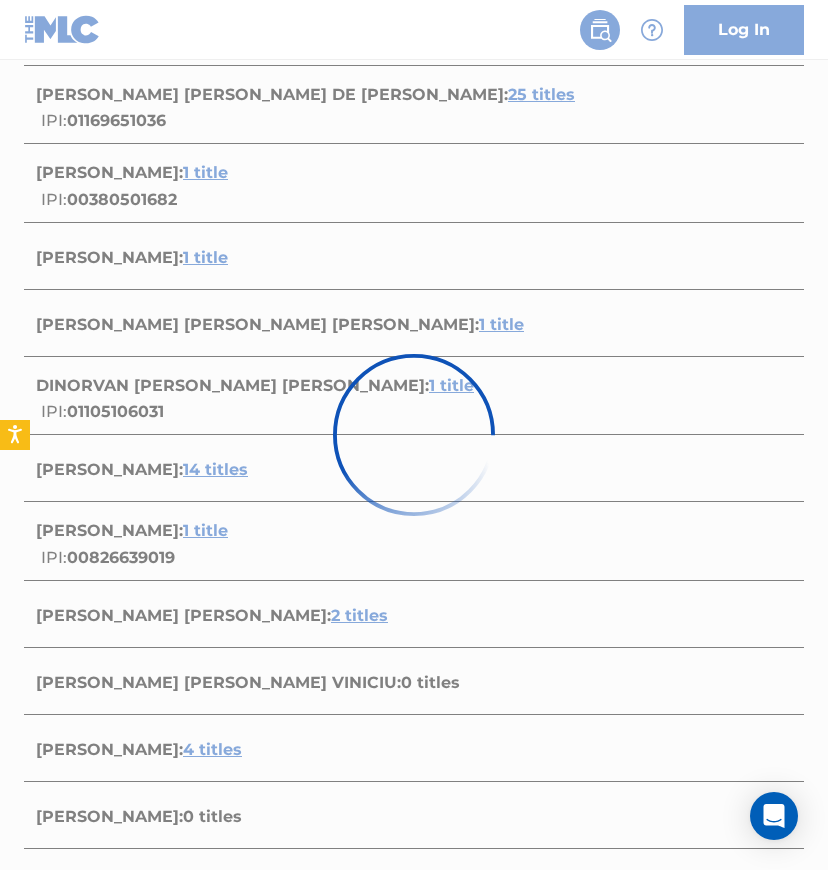 scroll, scrollTop: 228, scrollLeft: 0, axis: vertical 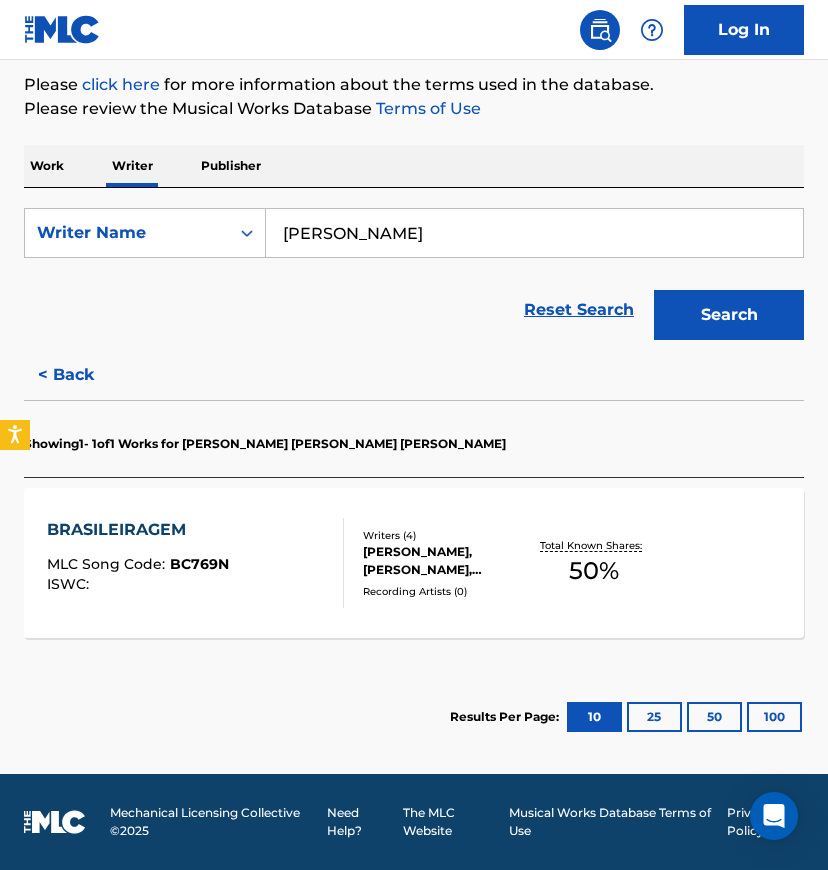 click on "FELIPE ADORNO VASSAO, CAIO PAIVA, ERIVALDO JUNIO ALVES DE OLIVEIRA, FABIO REBOUCAS DE AZEREDO" at bounding box center [446, 561] 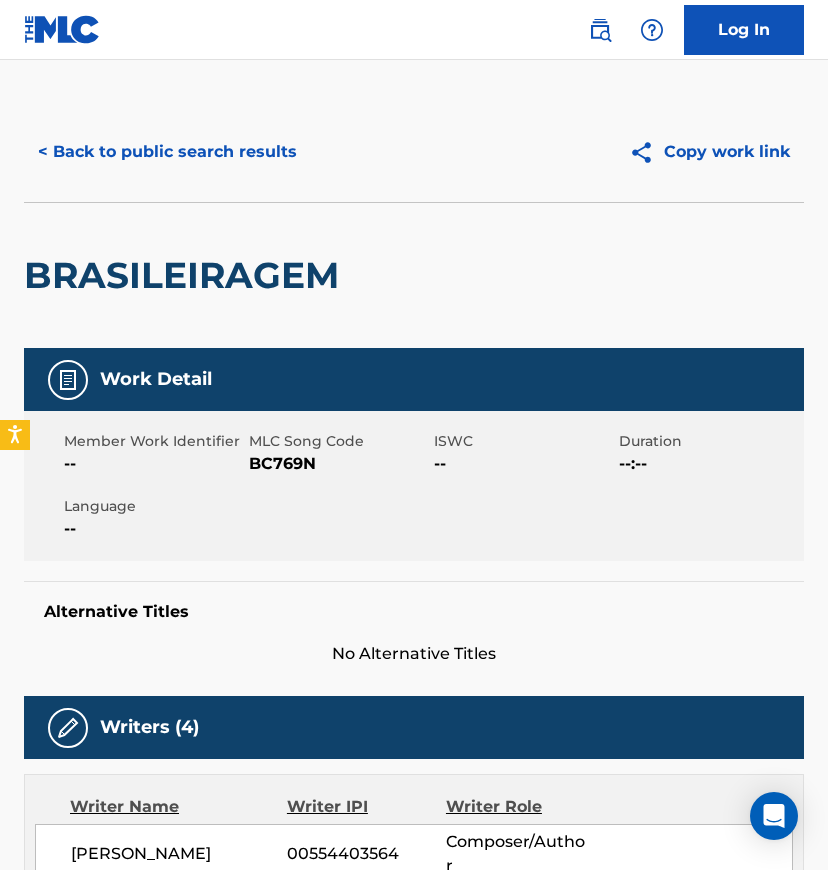 scroll, scrollTop: 0, scrollLeft: 0, axis: both 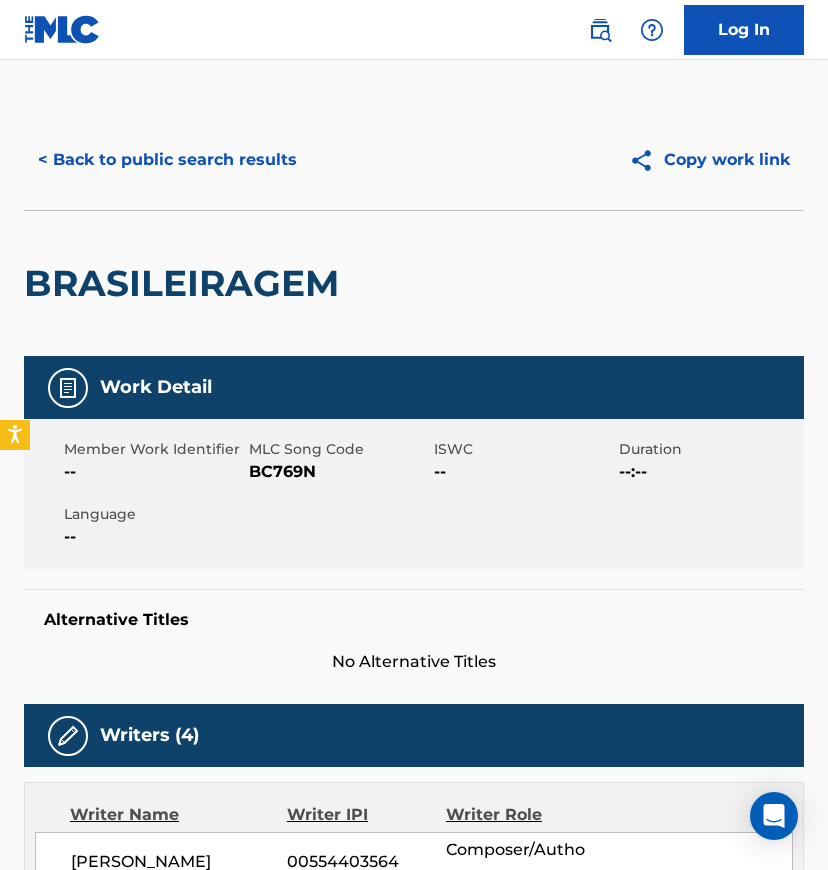 click on "< Back to public search results" at bounding box center [167, 160] 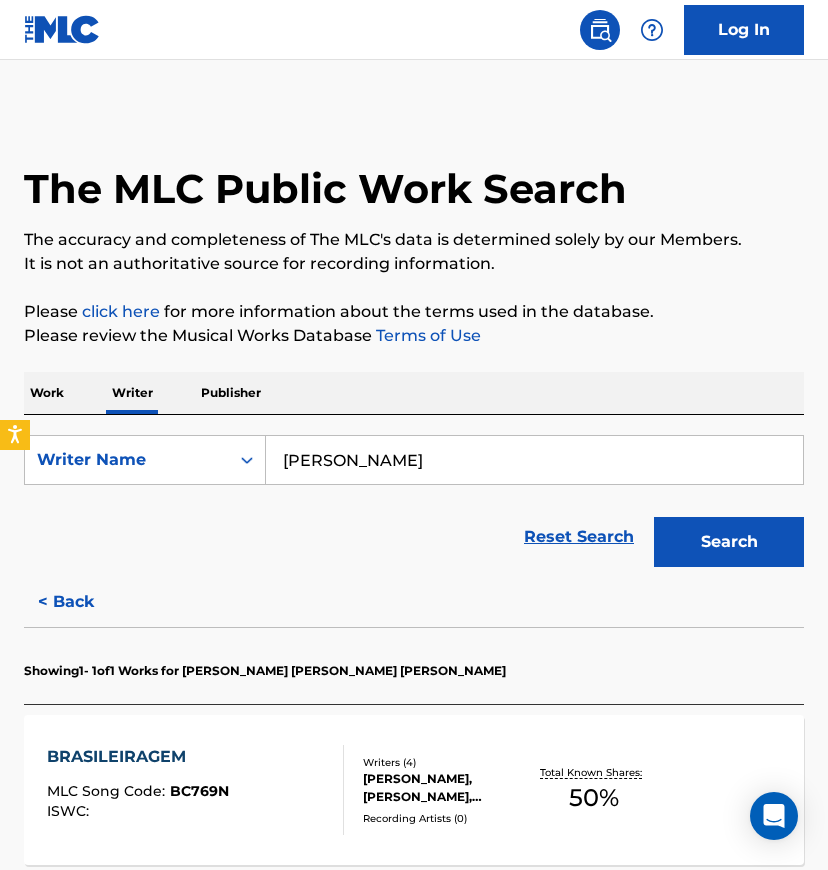 drag, startPoint x: 592, startPoint y: 472, endPoint x: 300, endPoint y: 480, distance: 292.10956 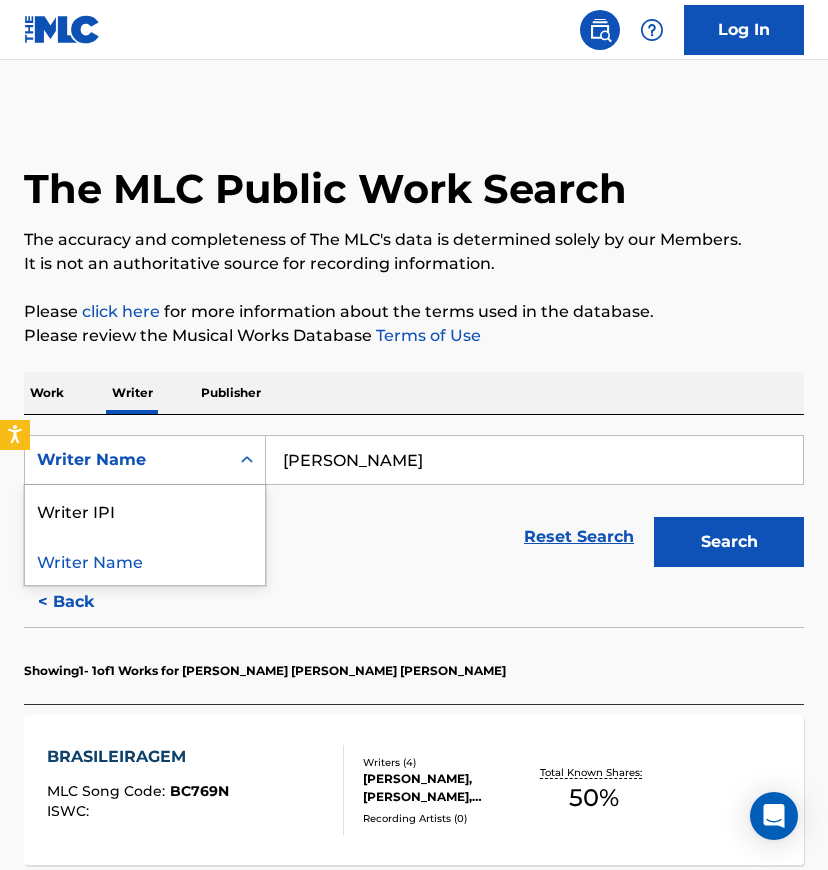 click on "Writer Name" at bounding box center [127, 460] 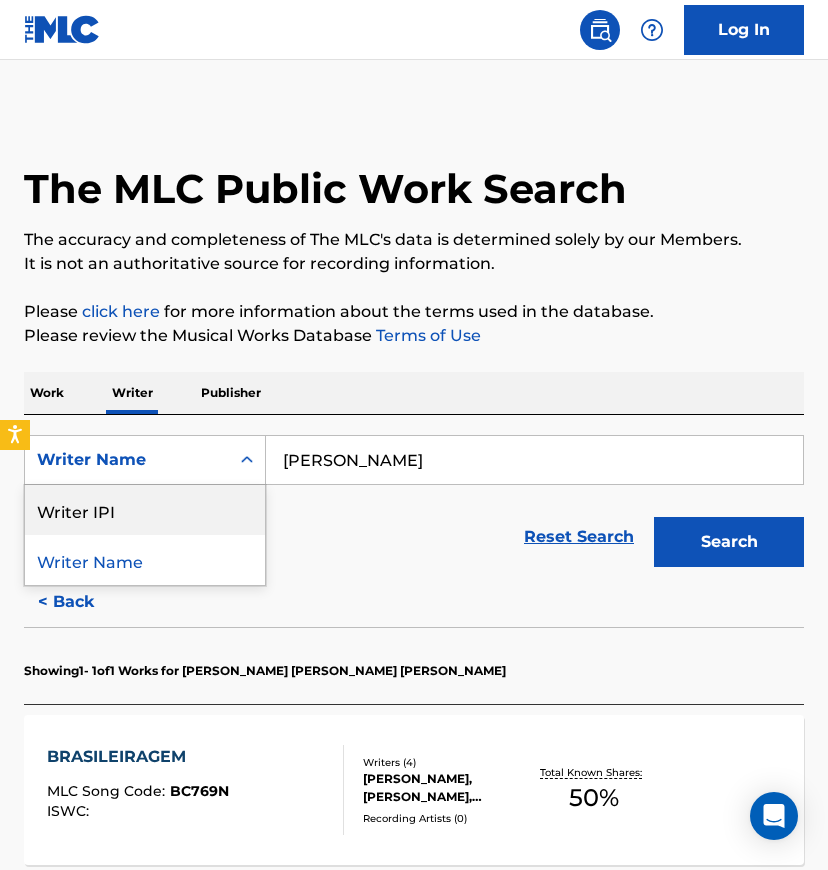 click on "Writer IPI" at bounding box center [145, 510] 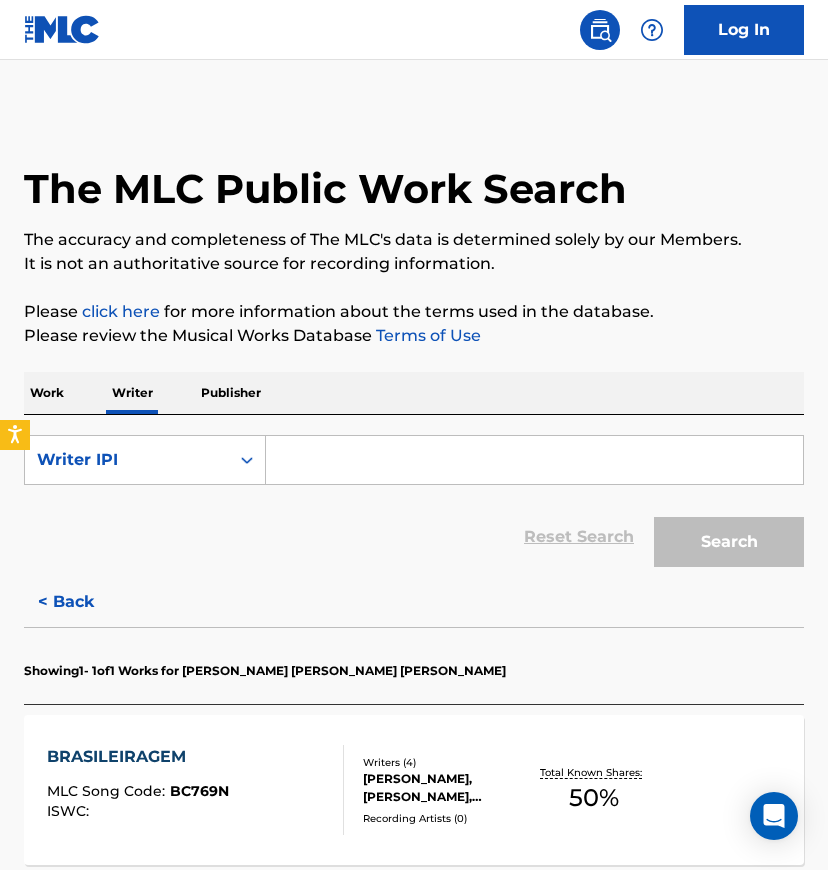 click at bounding box center [534, 460] 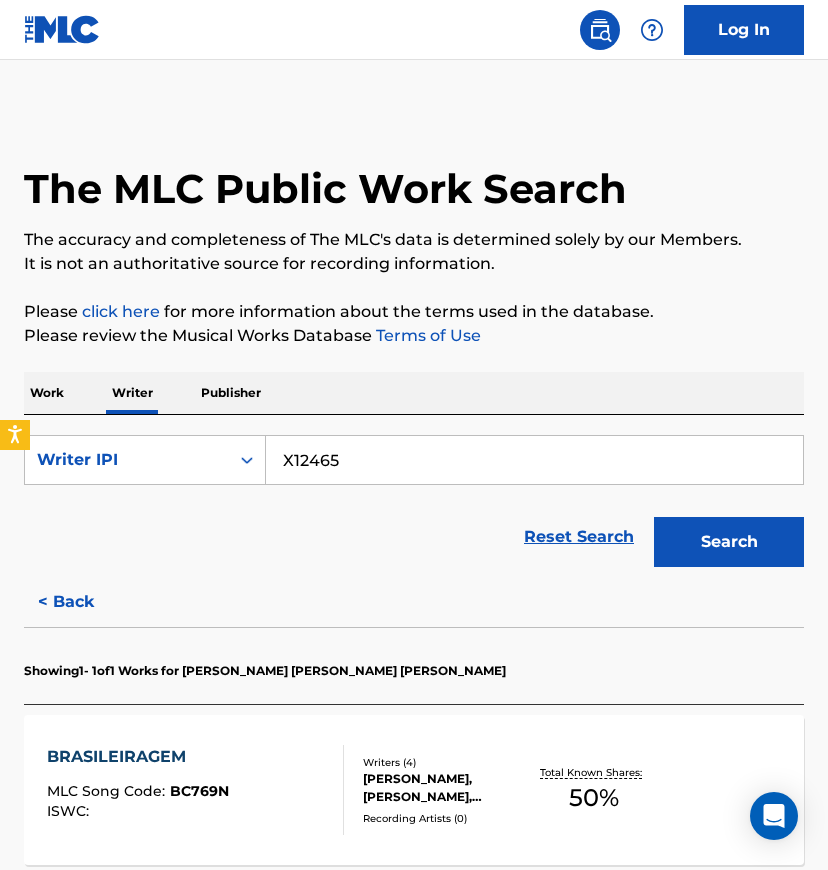 type on "X12465" 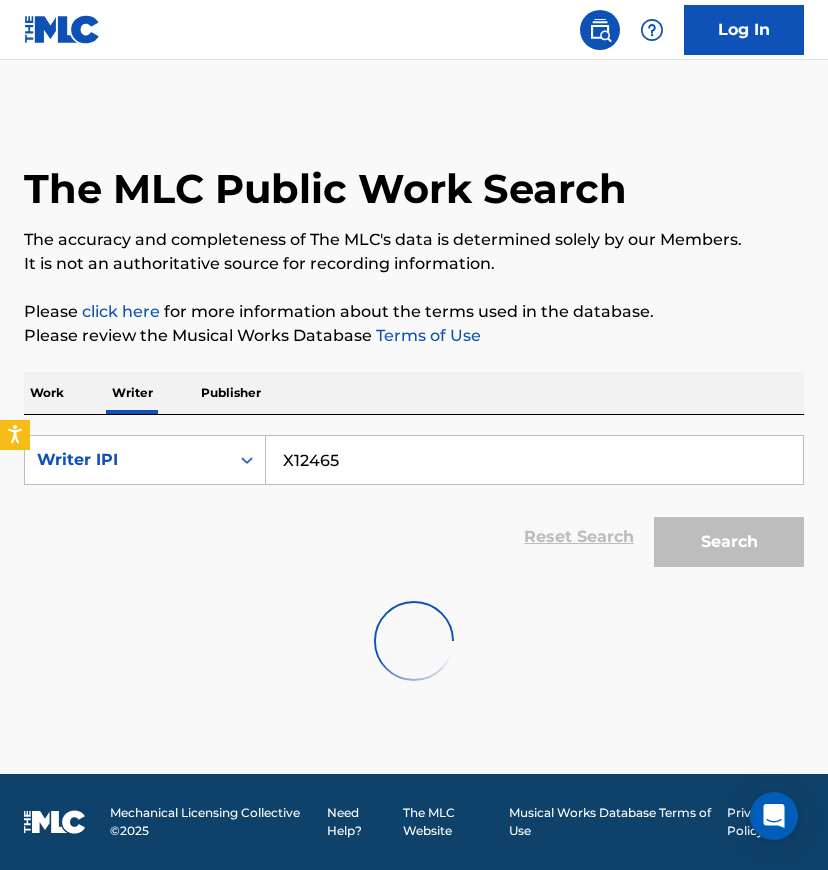 click on "Work" at bounding box center (47, 393) 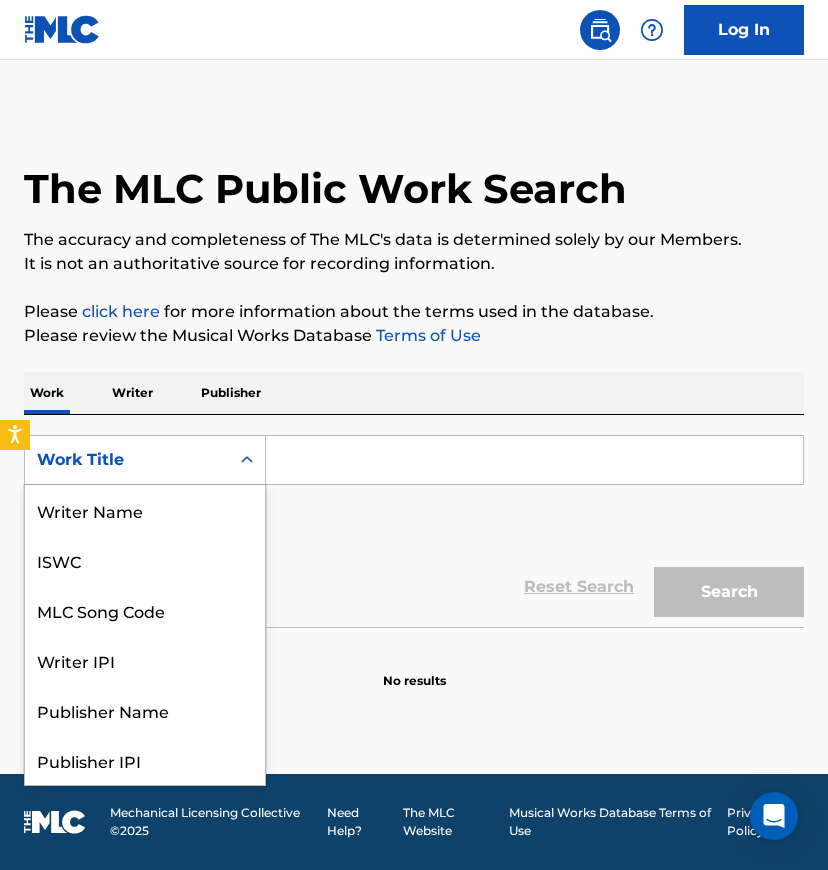 click on "Work Title" at bounding box center (127, 460) 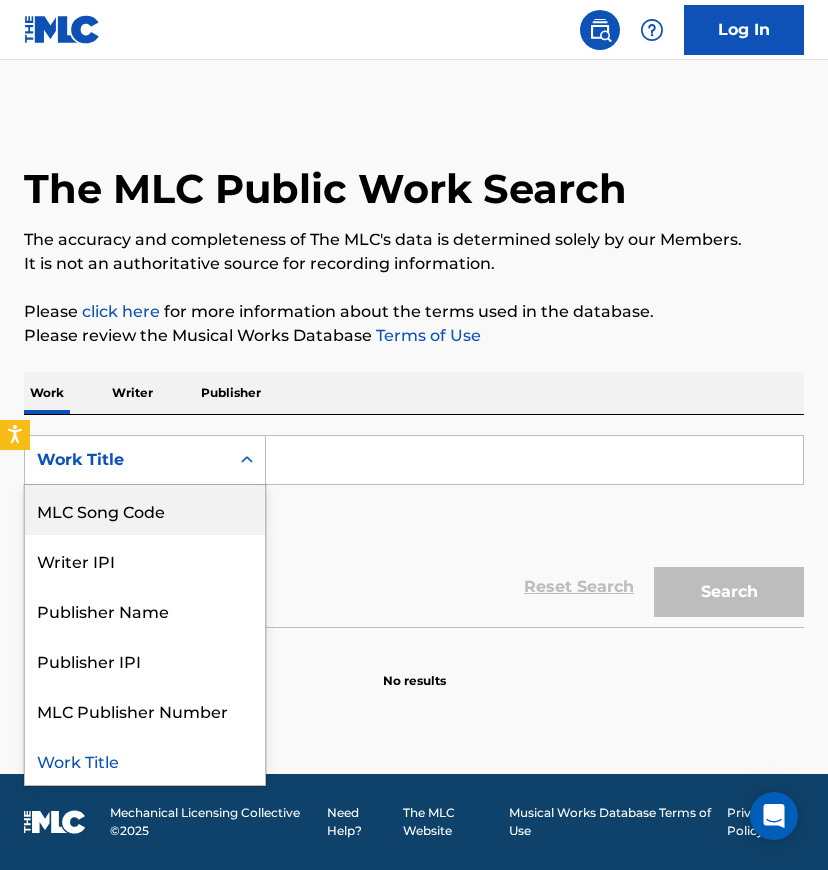 click on "MLC Song Code" at bounding box center [145, 510] 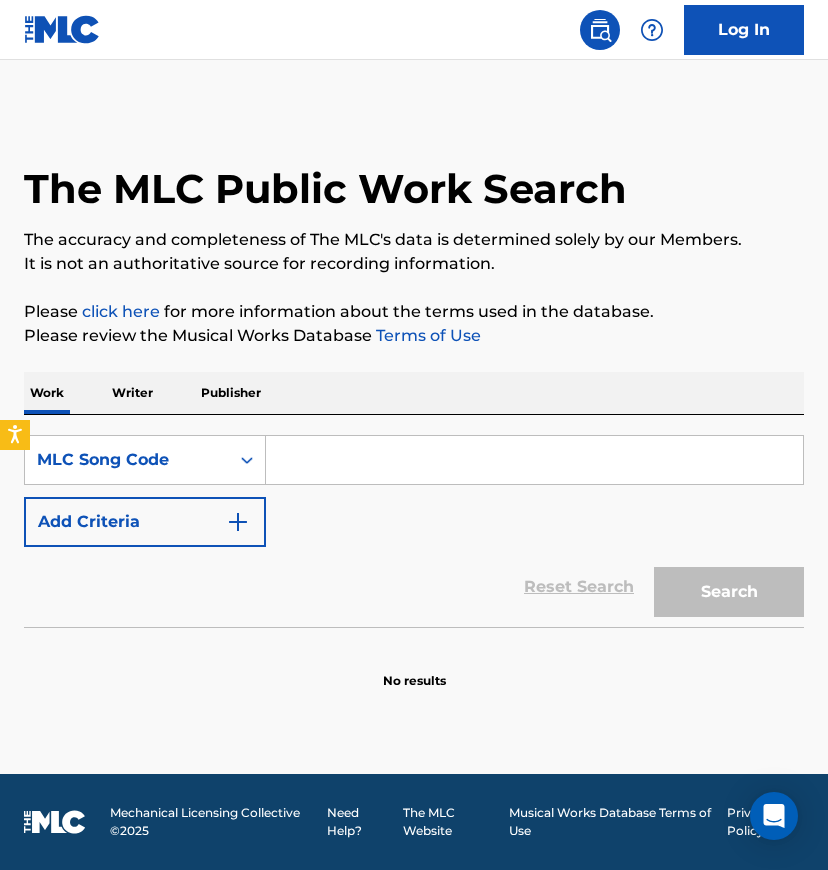 click at bounding box center (534, 460) 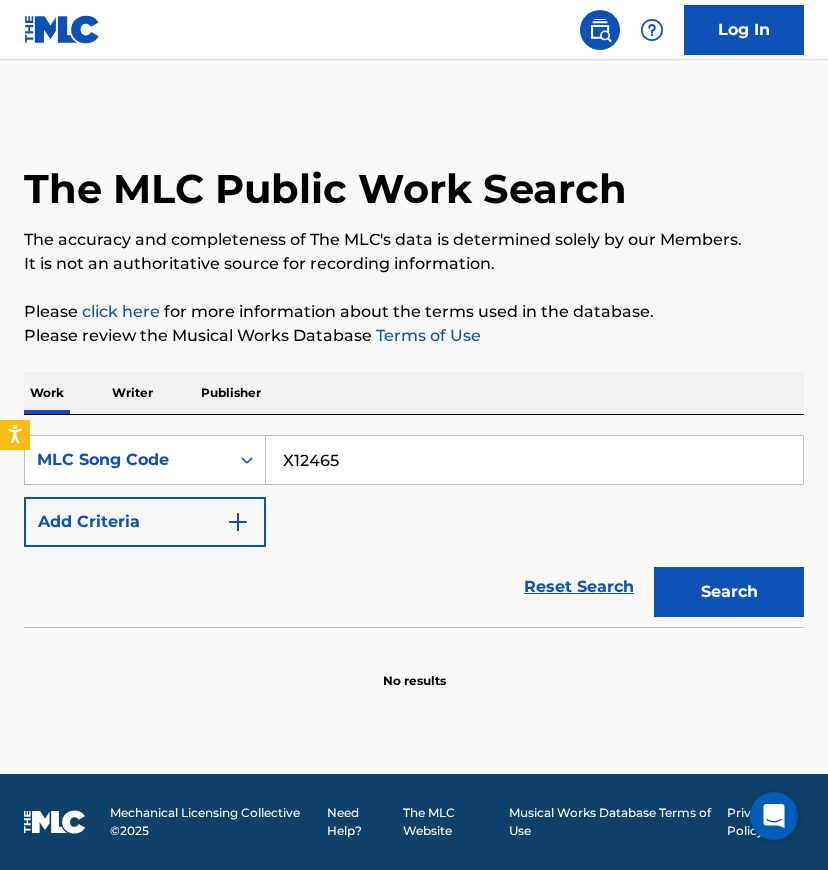 type on "X12465" 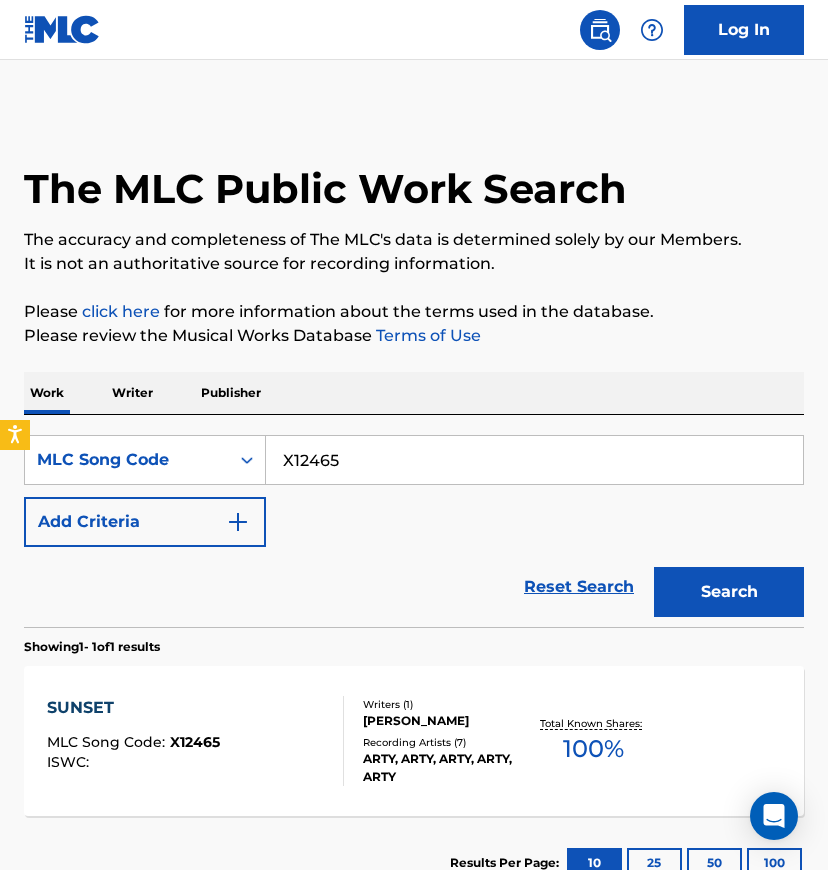 click on "Writers ( 1 )" at bounding box center (446, 704) 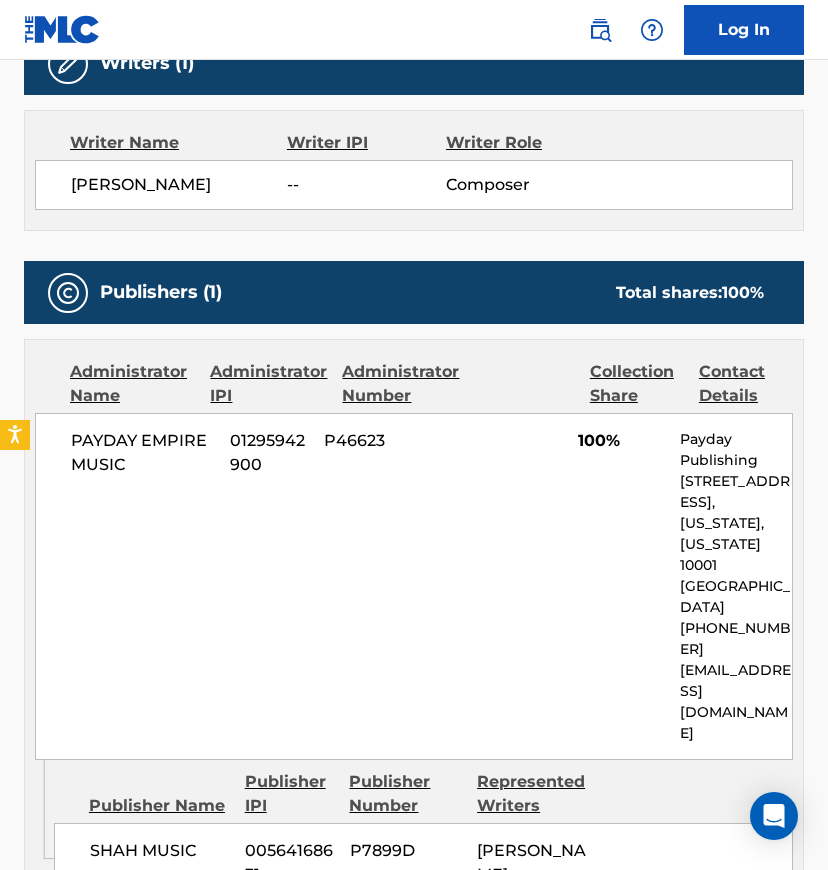 scroll, scrollTop: 666, scrollLeft: 0, axis: vertical 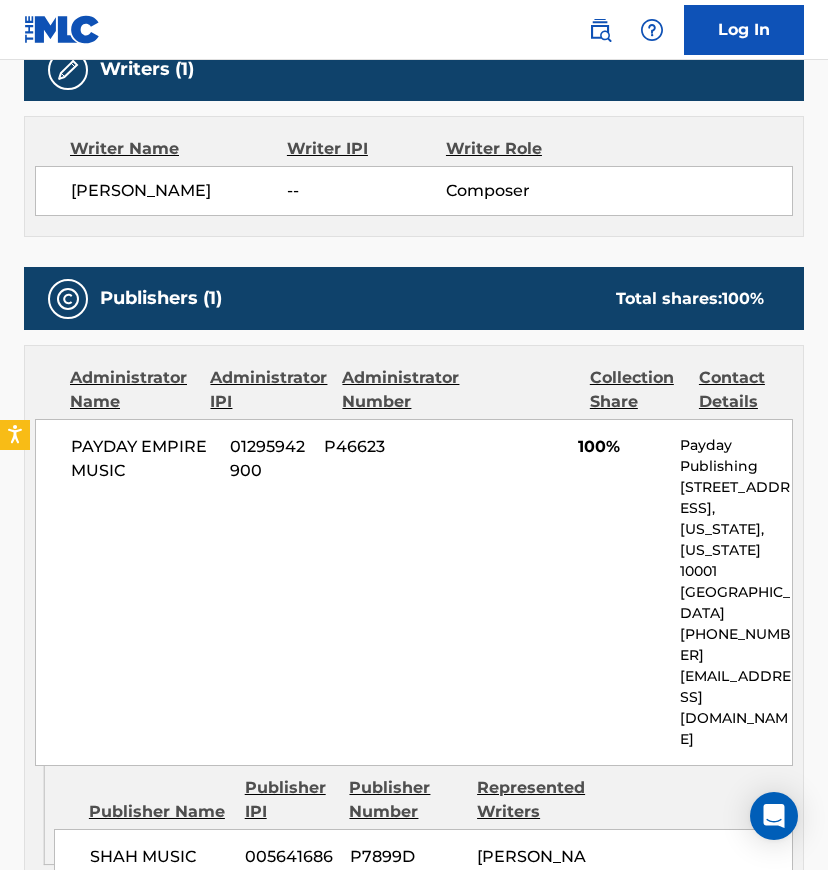 click on "ARTEM STOLYAROV" at bounding box center [531, 868] 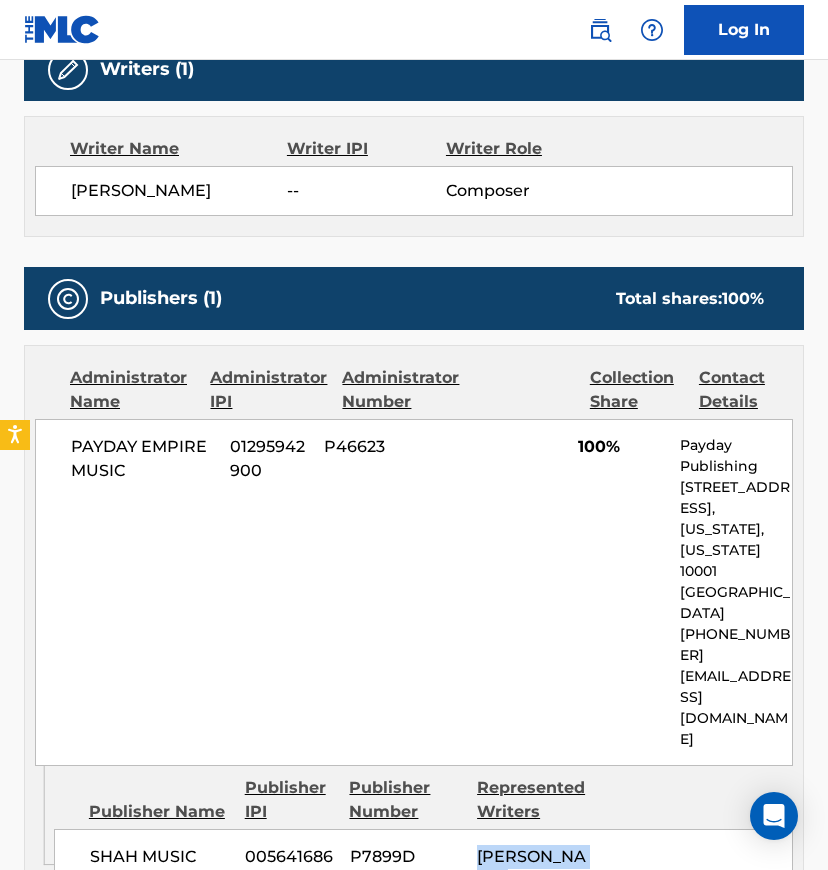 click on "ARTEM STOLYAROV" at bounding box center [531, 868] 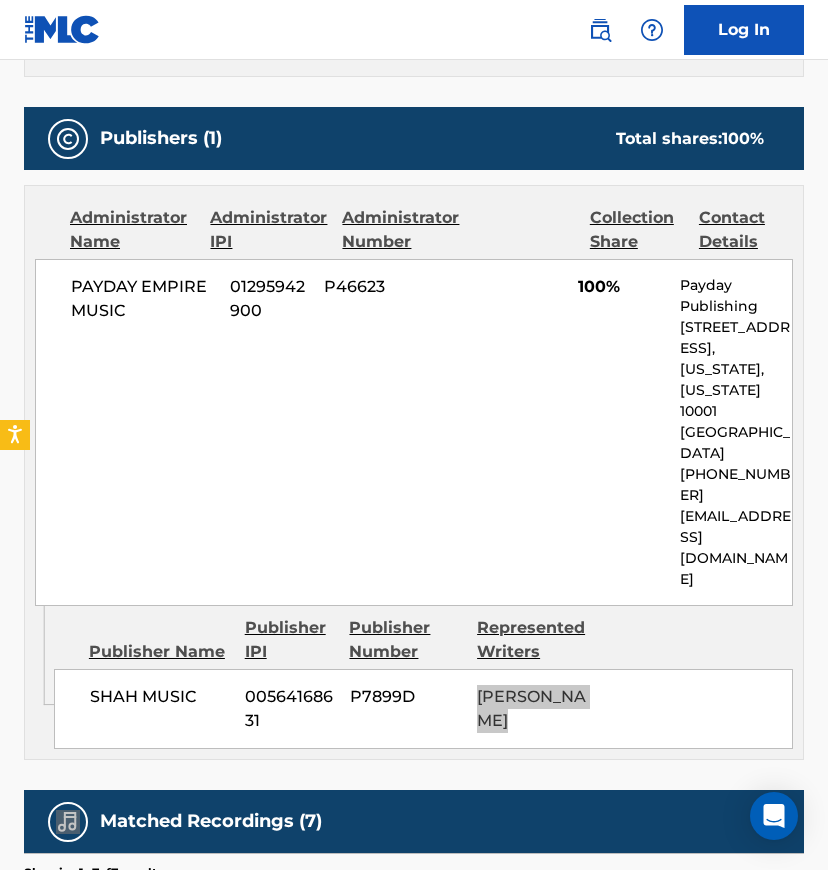 scroll, scrollTop: 666, scrollLeft: 0, axis: vertical 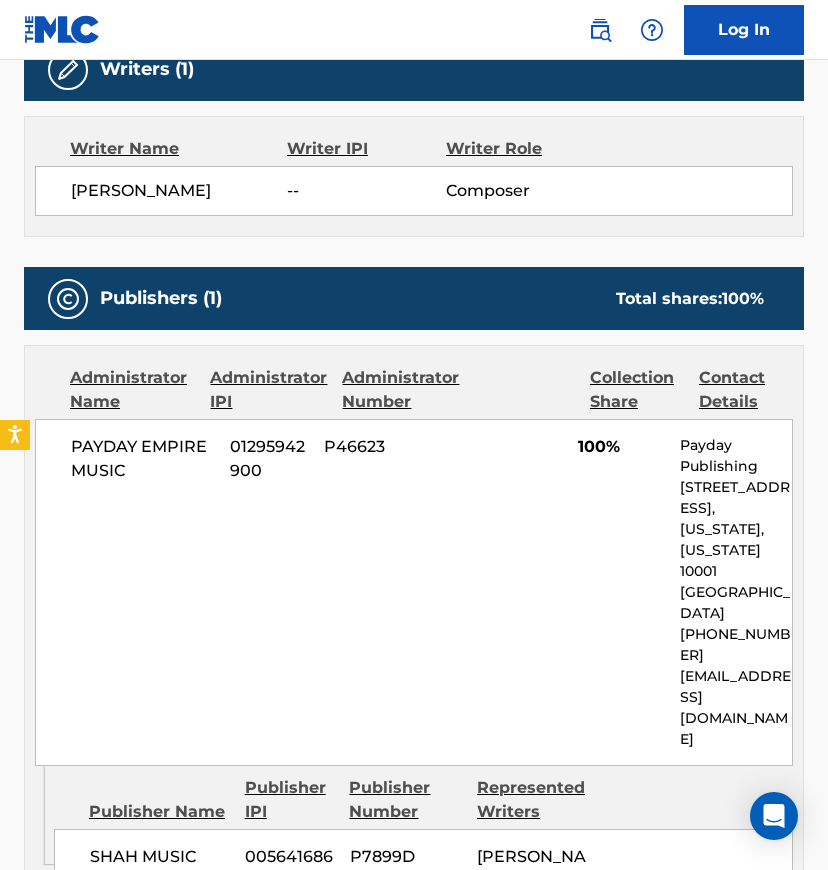 click on "PAYDAY EMPIRE MUSIC" at bounding box center [143, 459] 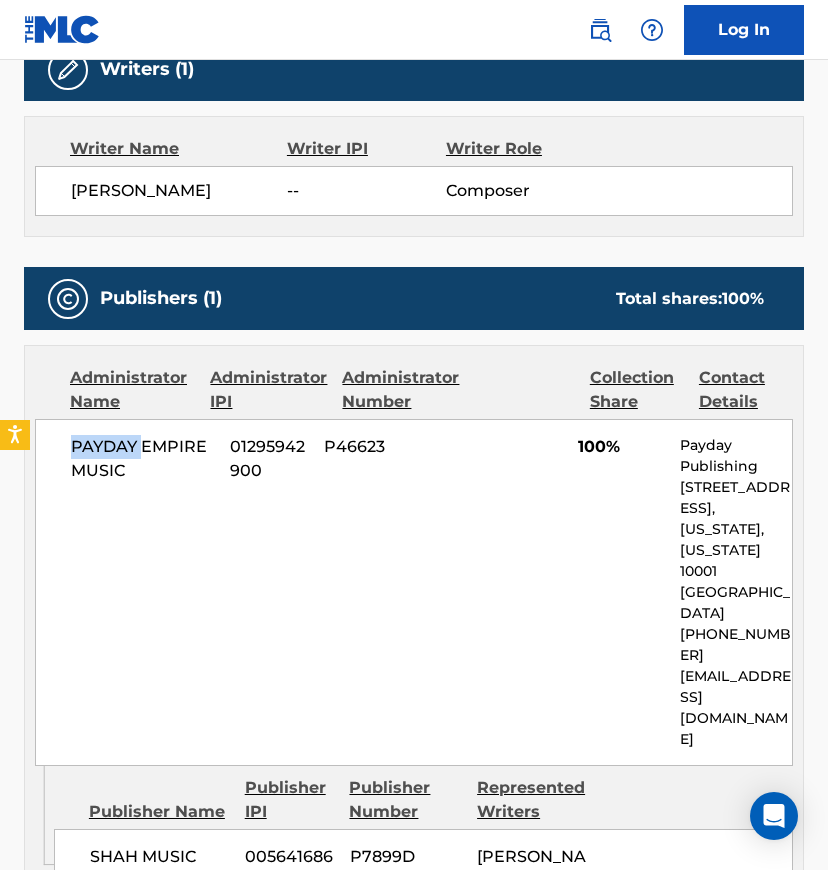 click on "PAYDAY EMPIRE MUSIC" at bounding box center (143, 459) 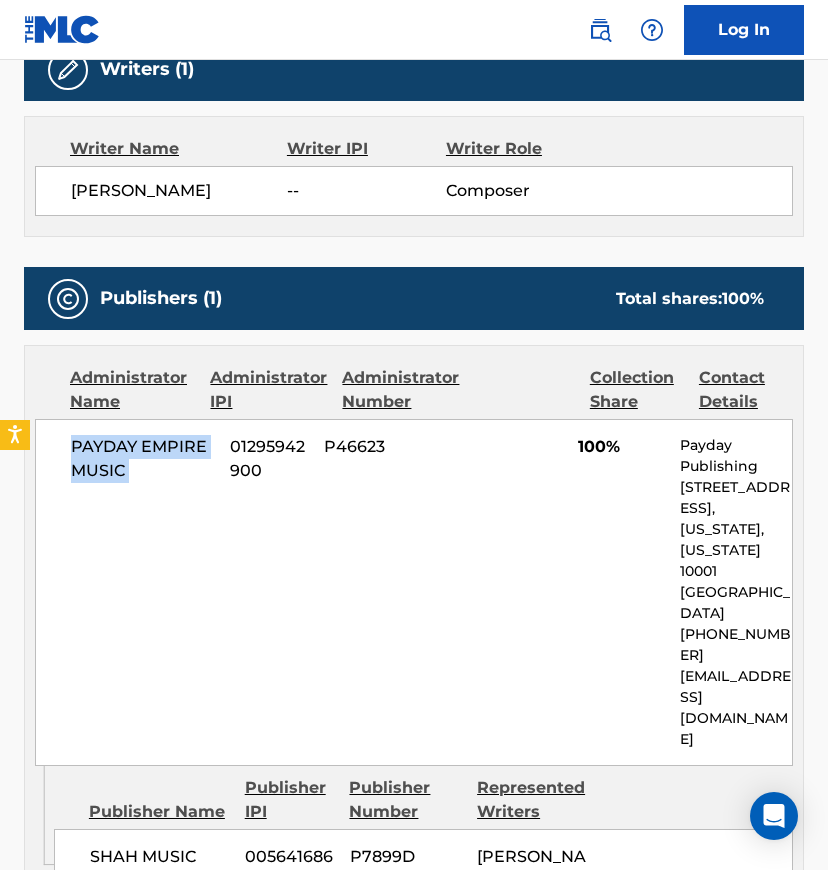 click on "PAYDAY EMPIRE MUSIC" at bounding box center [143, 459] 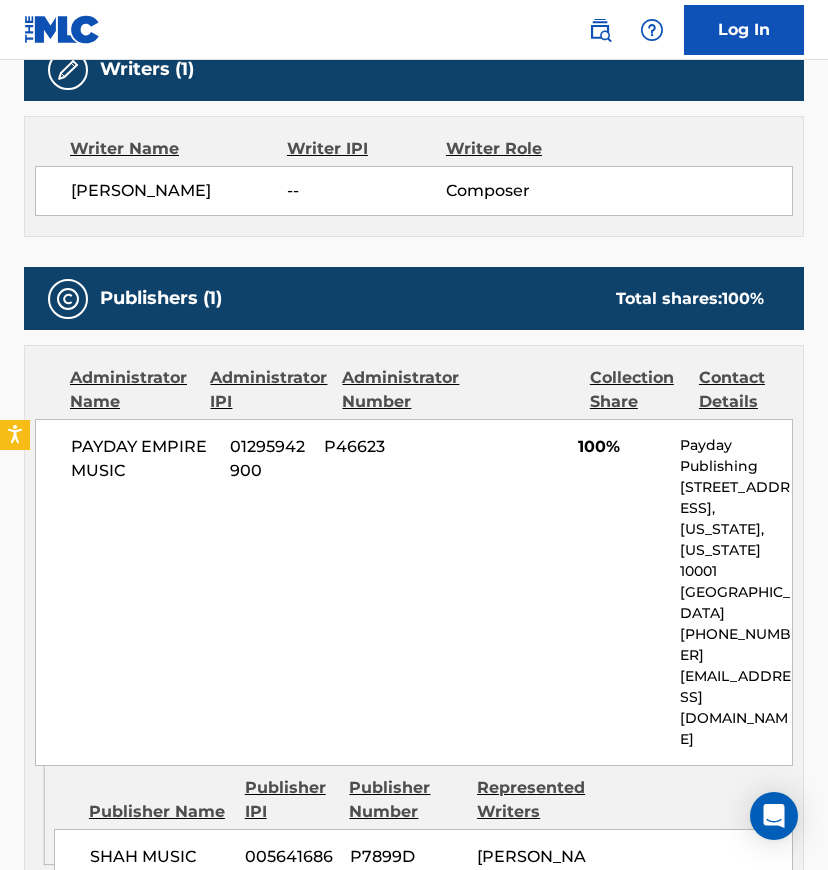 click on "01295942900" at bounding box center (269, 459) 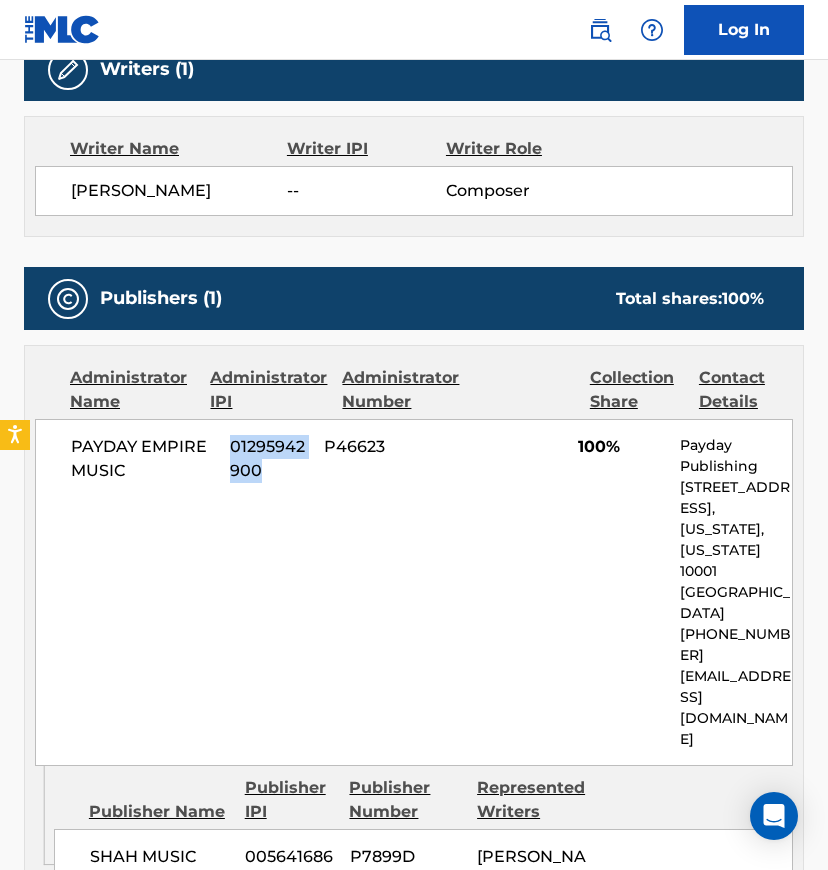 click on "01295942900" at bounding box center [269, 459] 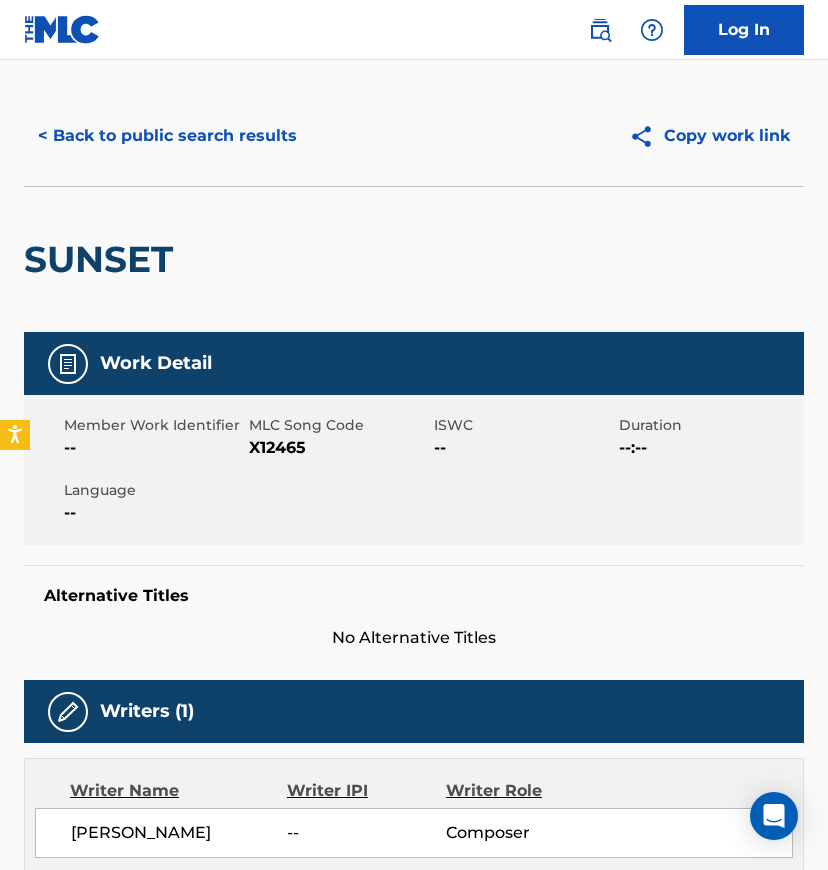 scroll, scrollTop: 0, scrollLeft: 0, axis: both 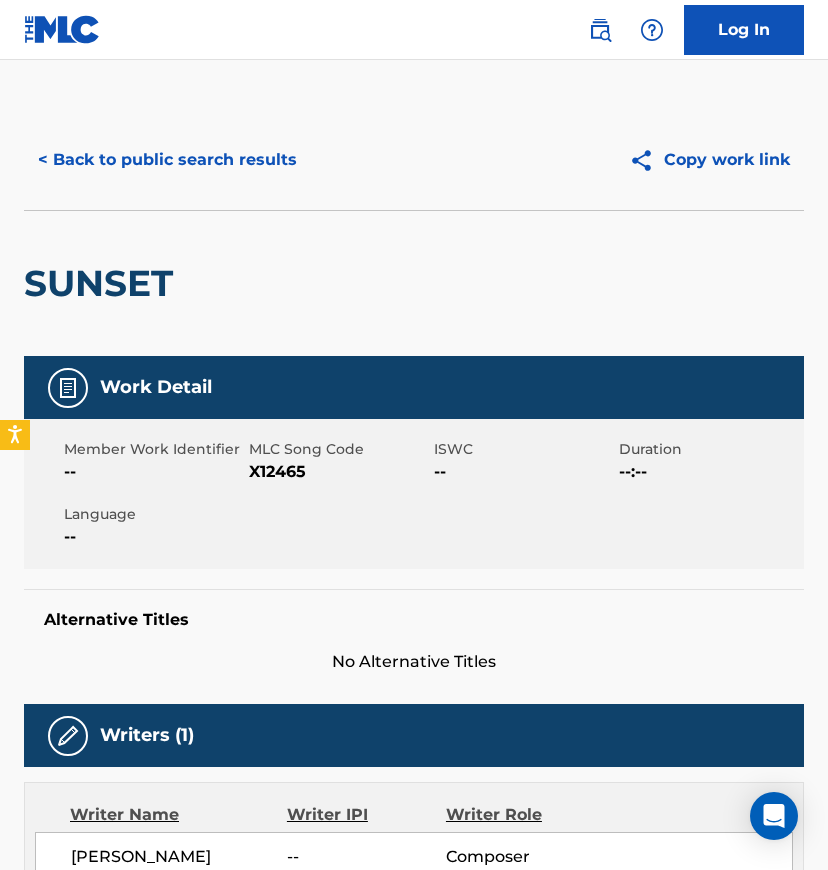 click on "< Back to public search results" at bounding box center (167, 160) 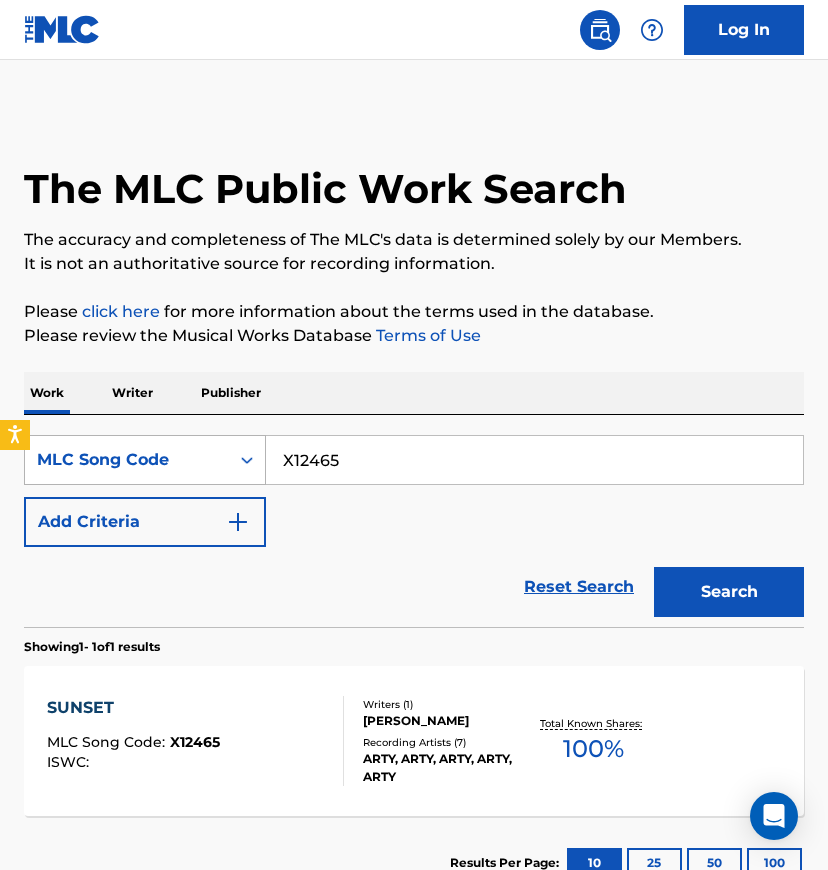 click on "MLC Song Code" at bounding box center [127, 460] 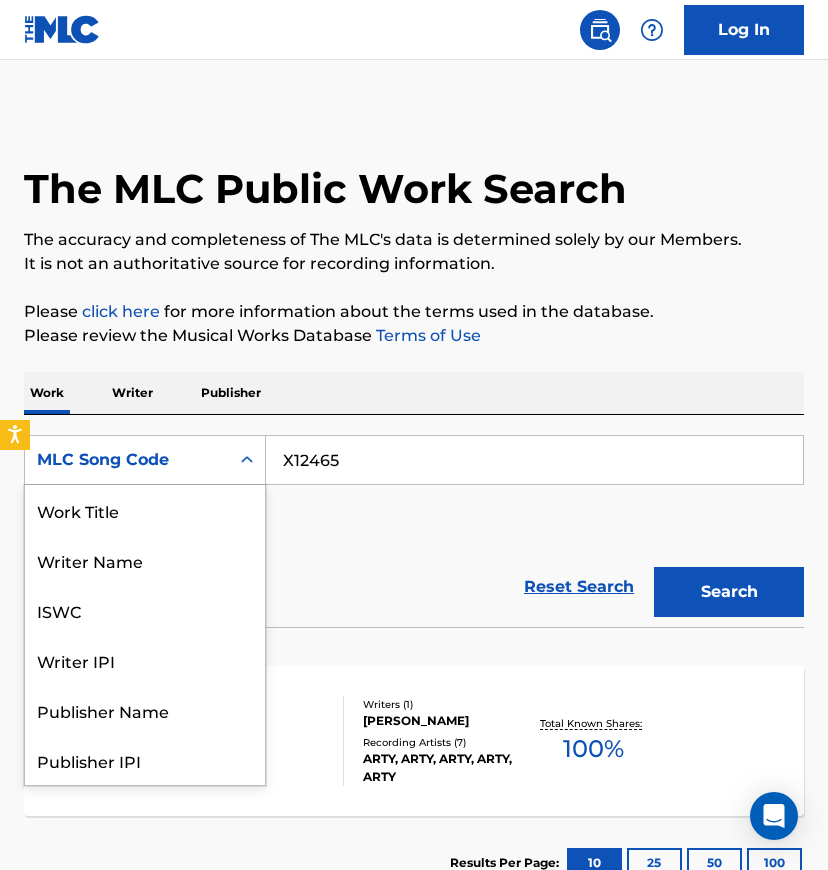 scroll, scrollTop: 100, scrollLeft: 0, axis: vertical 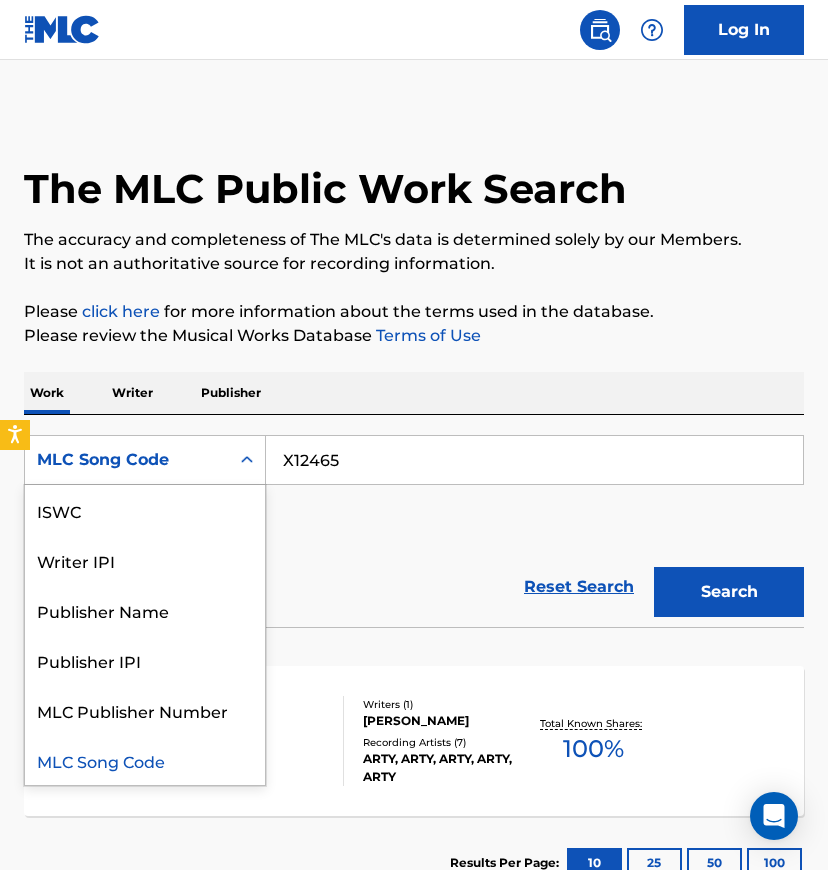 drag, startPoint x: 102, startPoint y: 400, endPoint x: 128, endPoint y: 394, distance: 26.683329 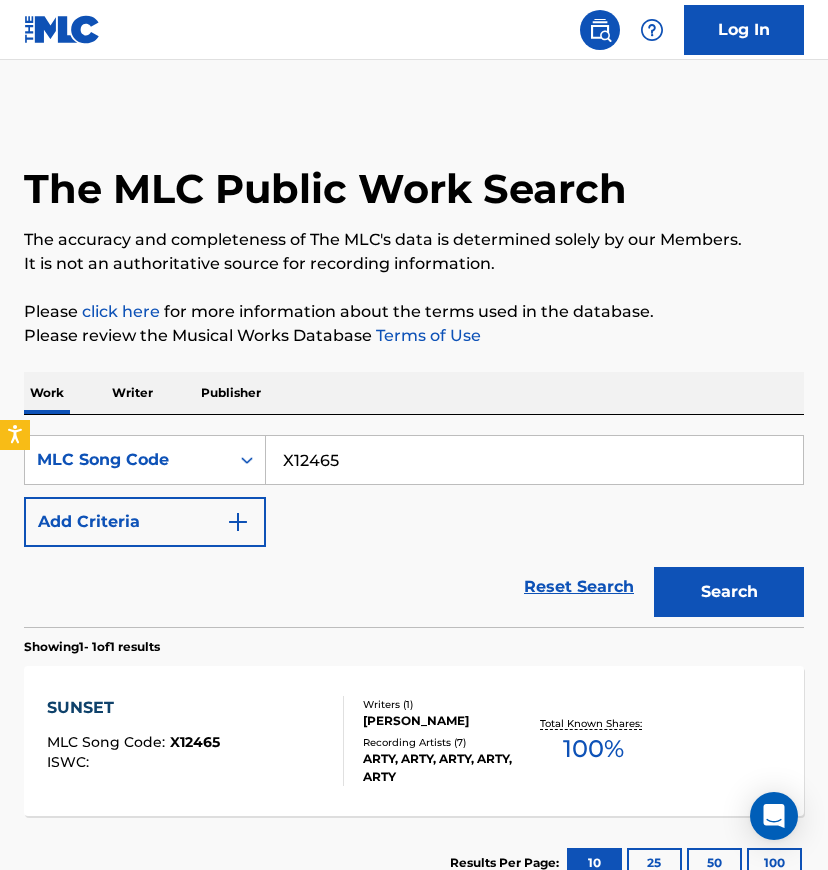 click on "Writer" at bounding box center [132, 393] 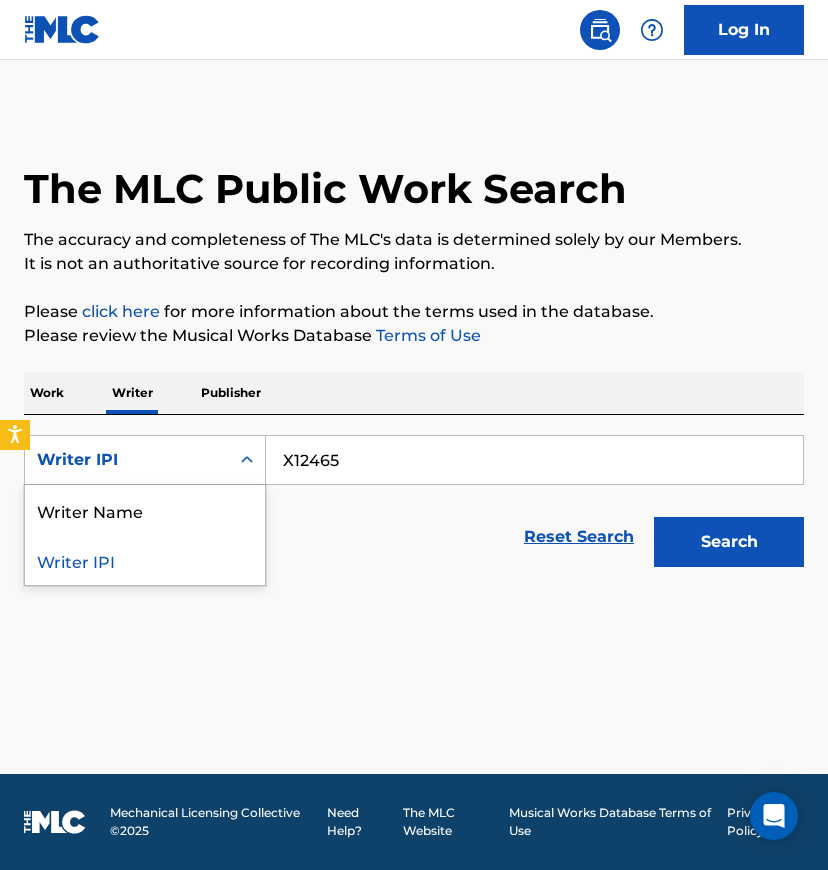 click on "Writer IPI" at bounding box center [127, 460] 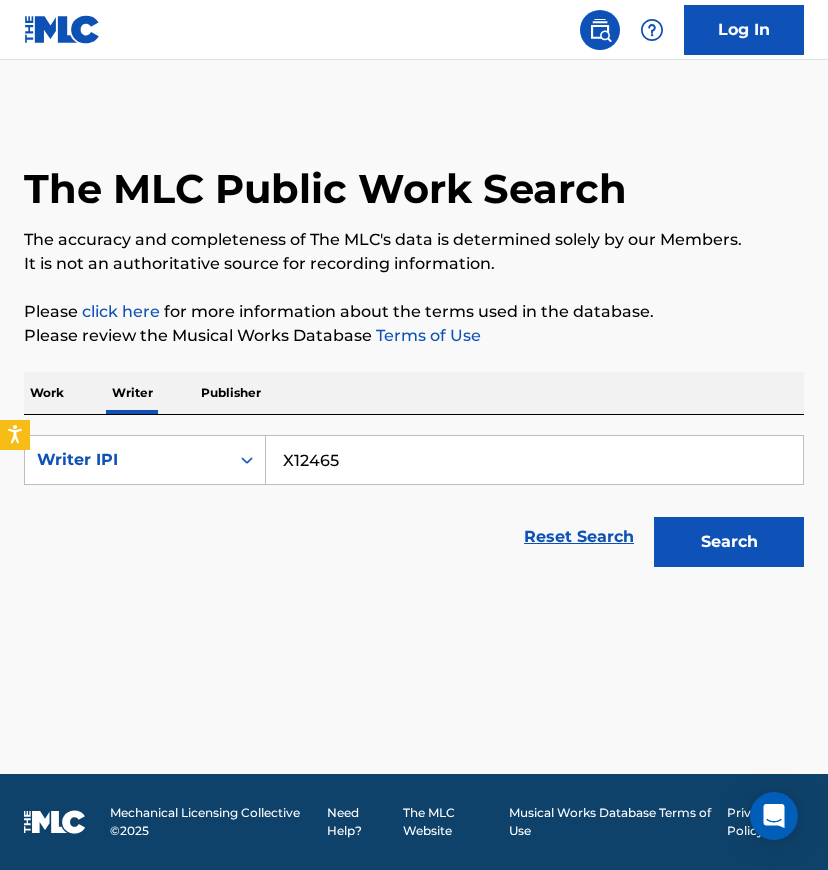click on "X12465" at bounding box center [534, 460] 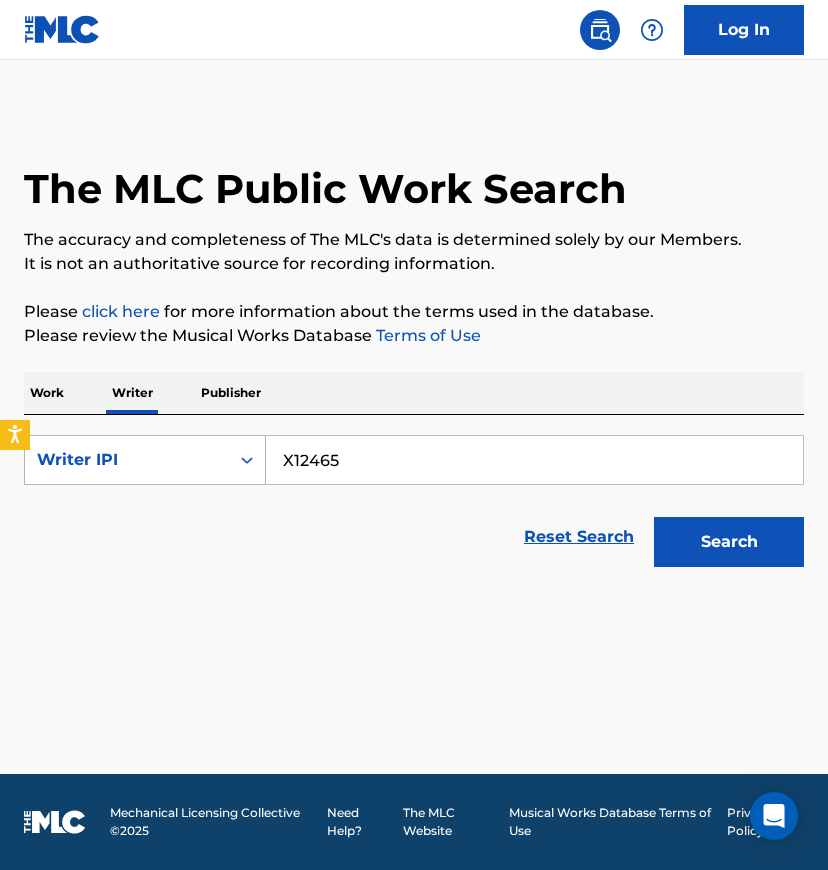 drag, startPoint x: 300, startPoint y: 477, endPoint x: 166, endPoint y: 452, distance: 136.31215 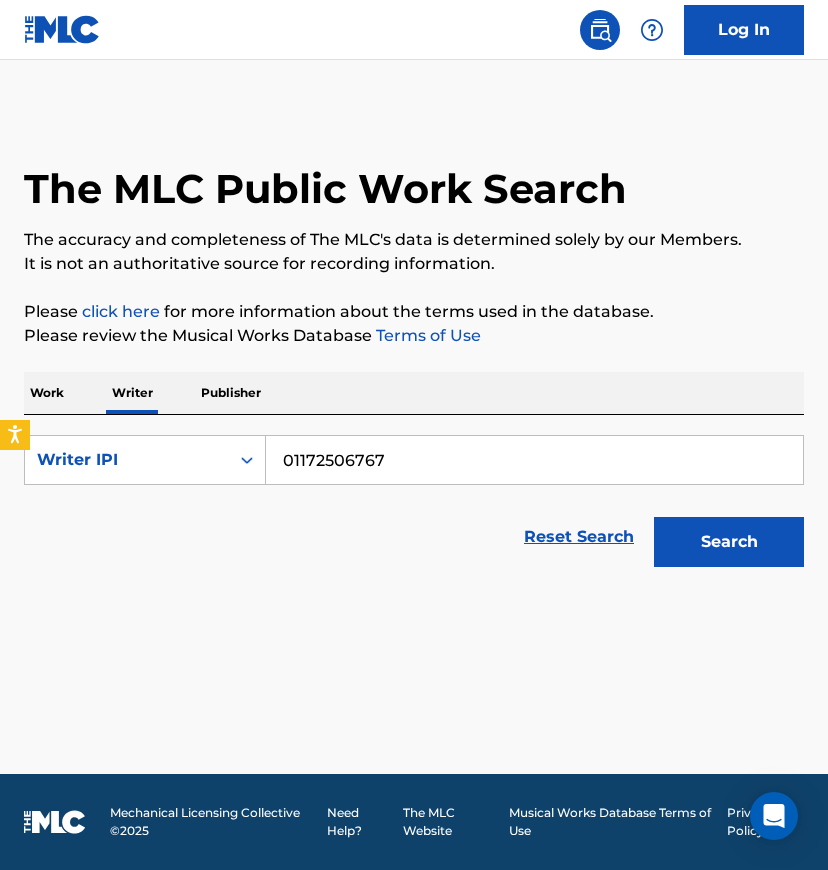 type on "01172506767" 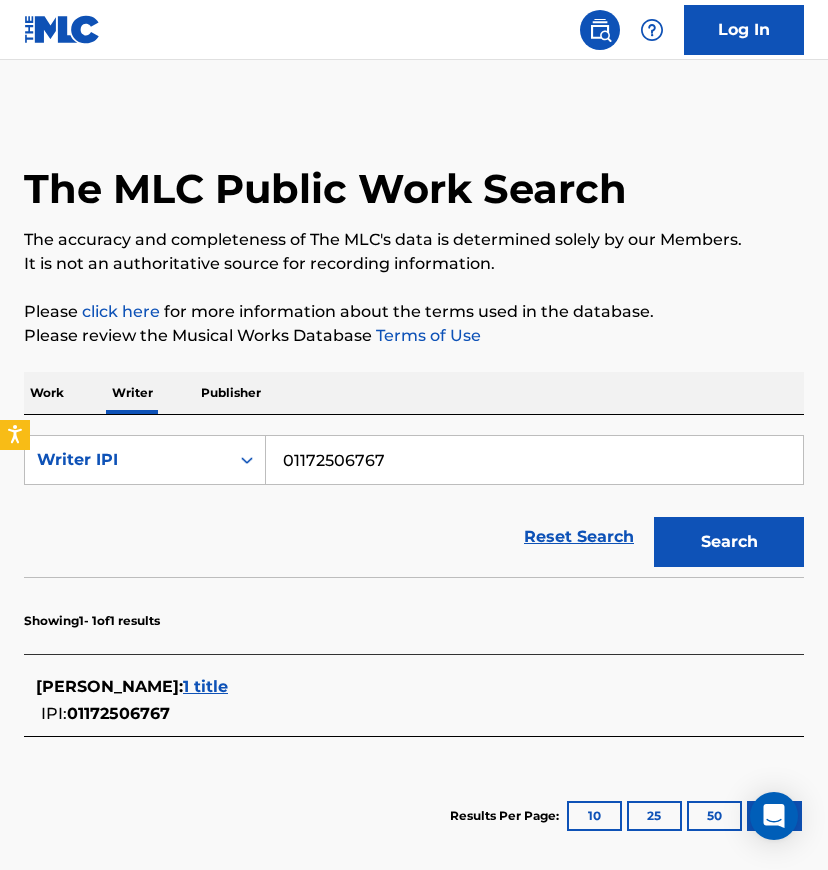 click on "1 title" at bounding box center [205, 686] 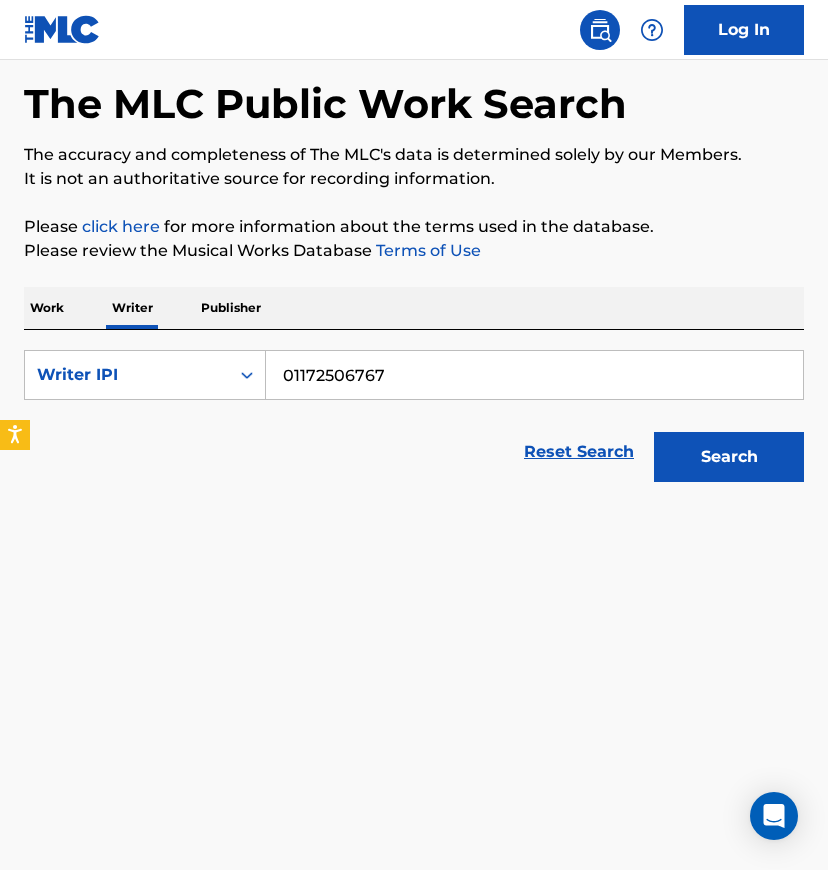 scroll, scrollTop: 133, scrollLeft: 0, axis: vertical 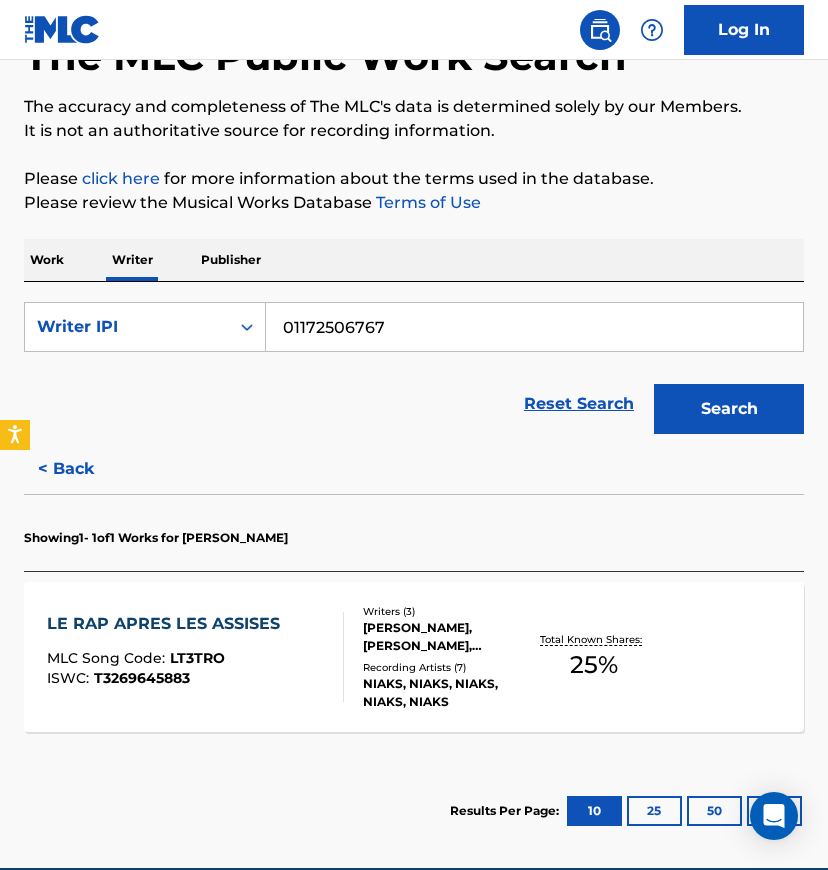 click on "NIAKS NIAKS, THEO HAMEL, GEOFFROY LEVY" at bounding box center [446, 637] 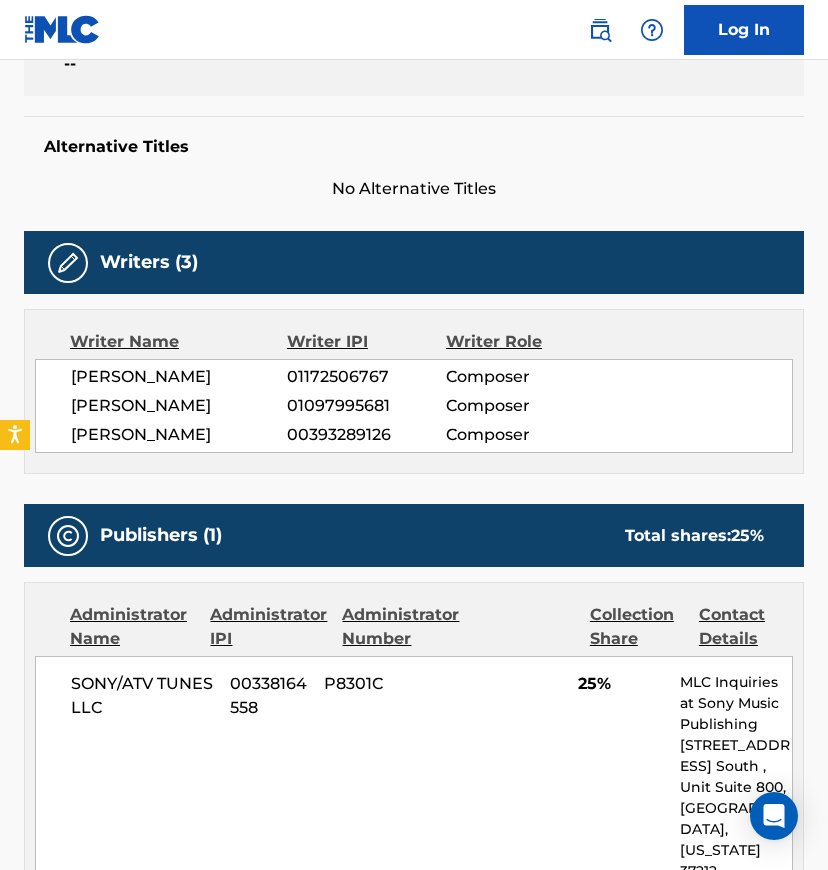 scroll, scrollTop: 533, scrollLeft: 0, axis: vertical 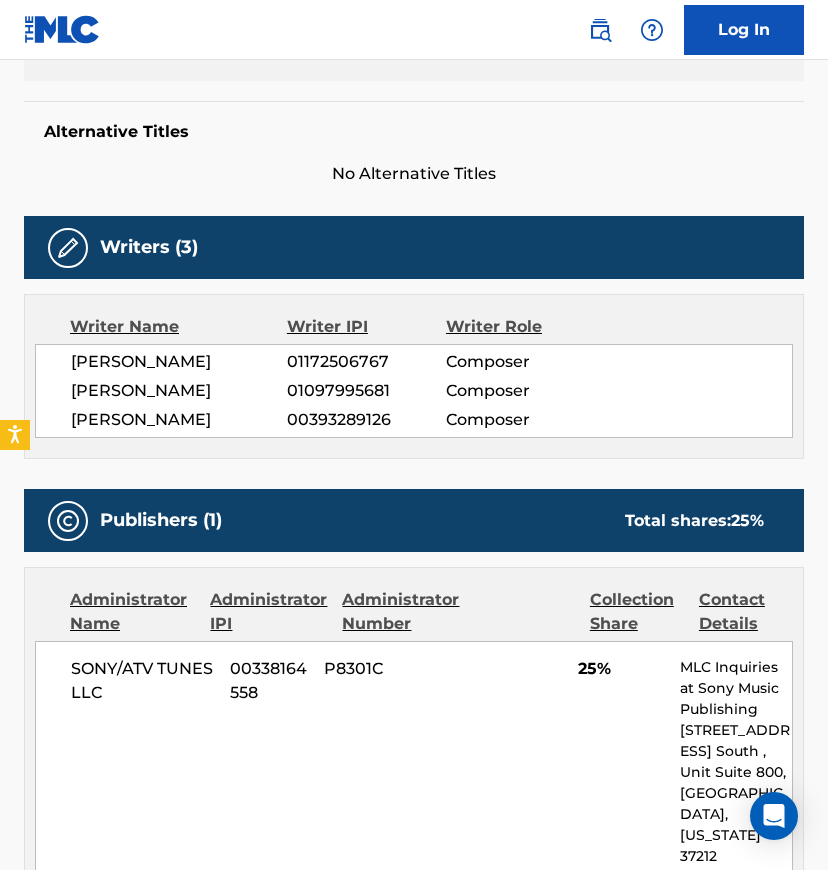 click on "01172506767" at bounding box center [366, 362] 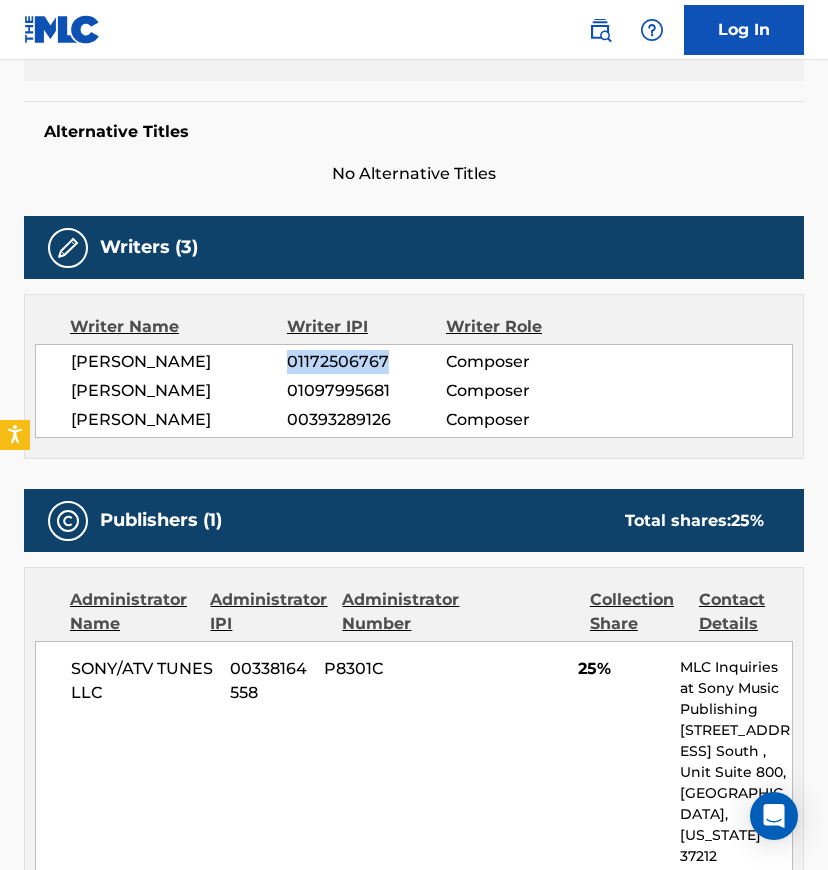click on "01172506767" at bounding box center [366, 362] 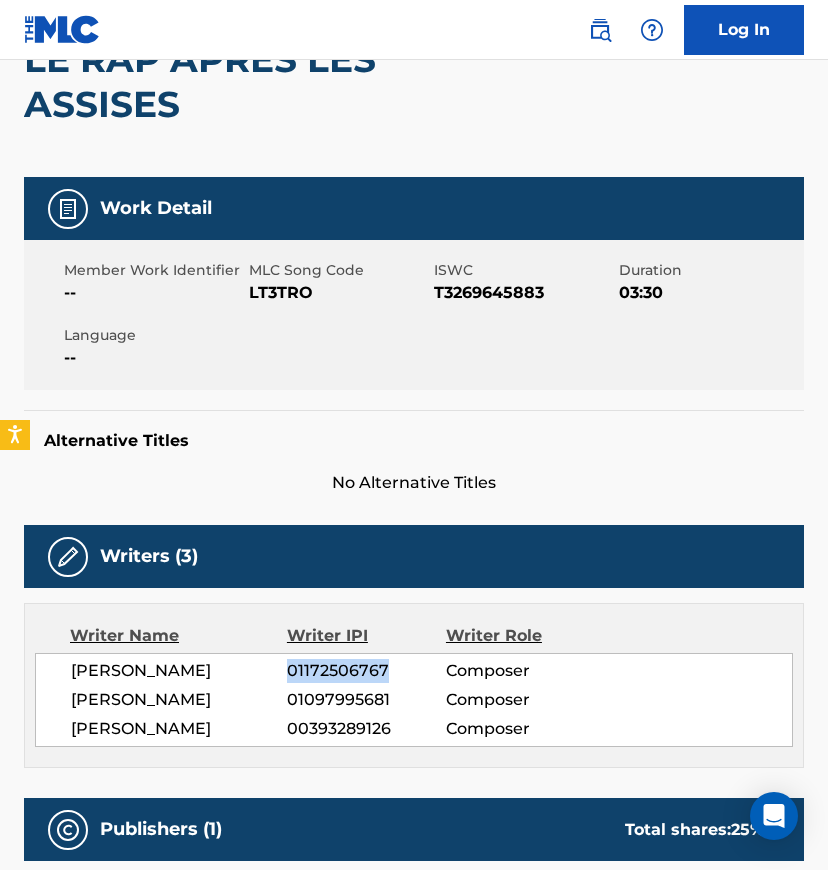scroll, scrollTop: 0, scrollLeft: 0, axis: both 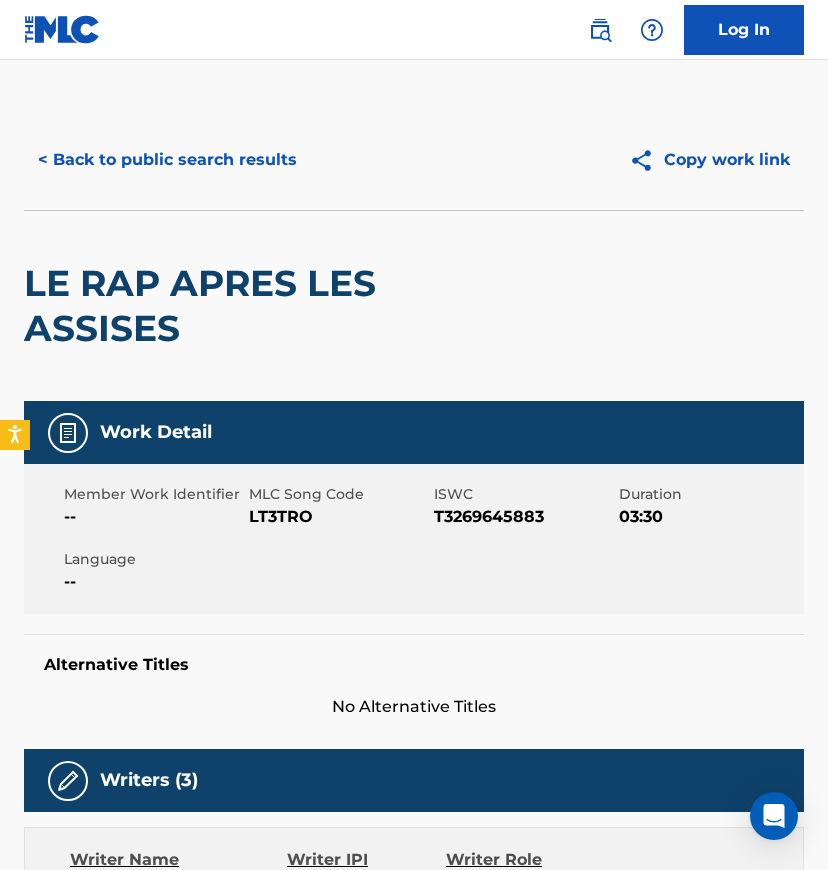 click on "< Back to public search results" at bounding box center [167, 160] 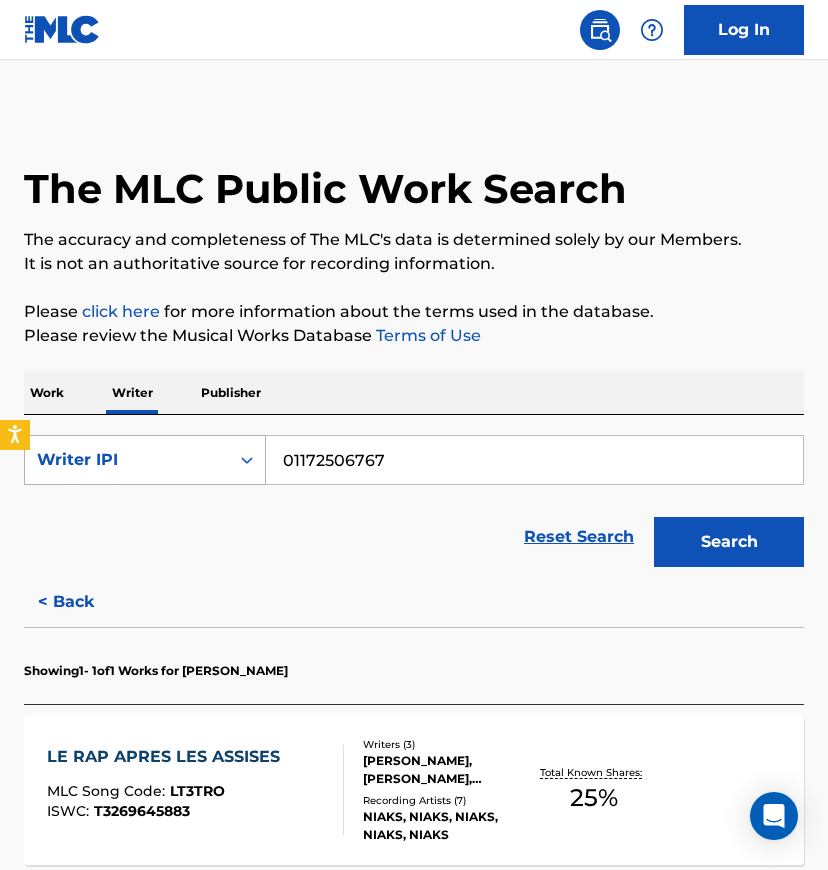 drag, startPoint x: 405, startPoint y: 461, endPoint x: 192, endPoint y: 445, distance: 213.6001 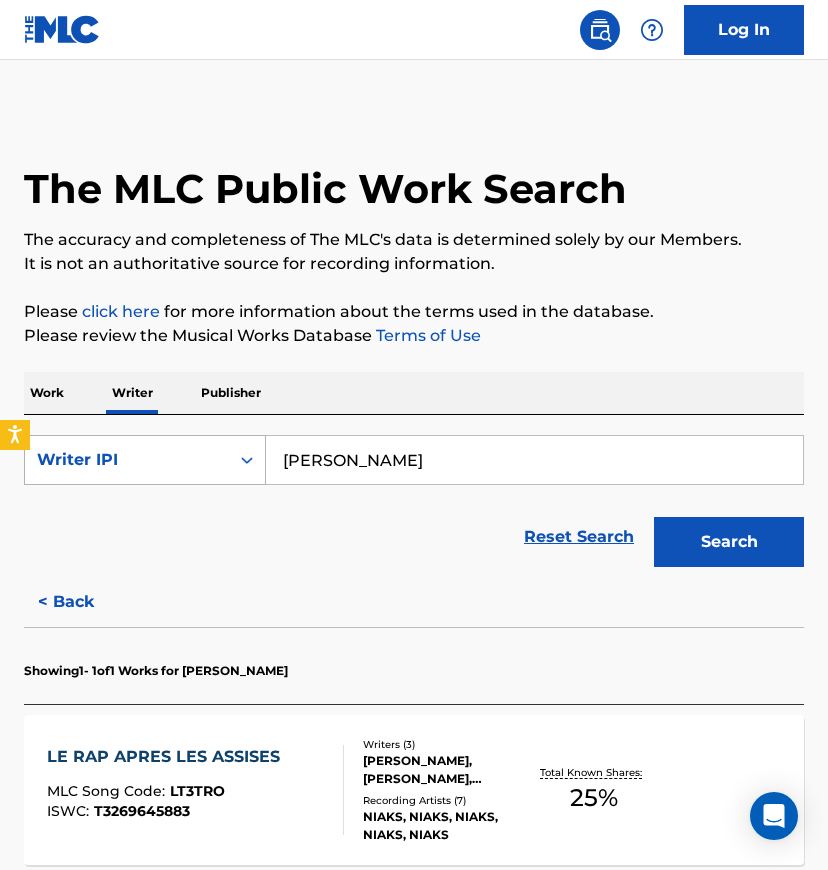 type on "Yannick Mahouto" 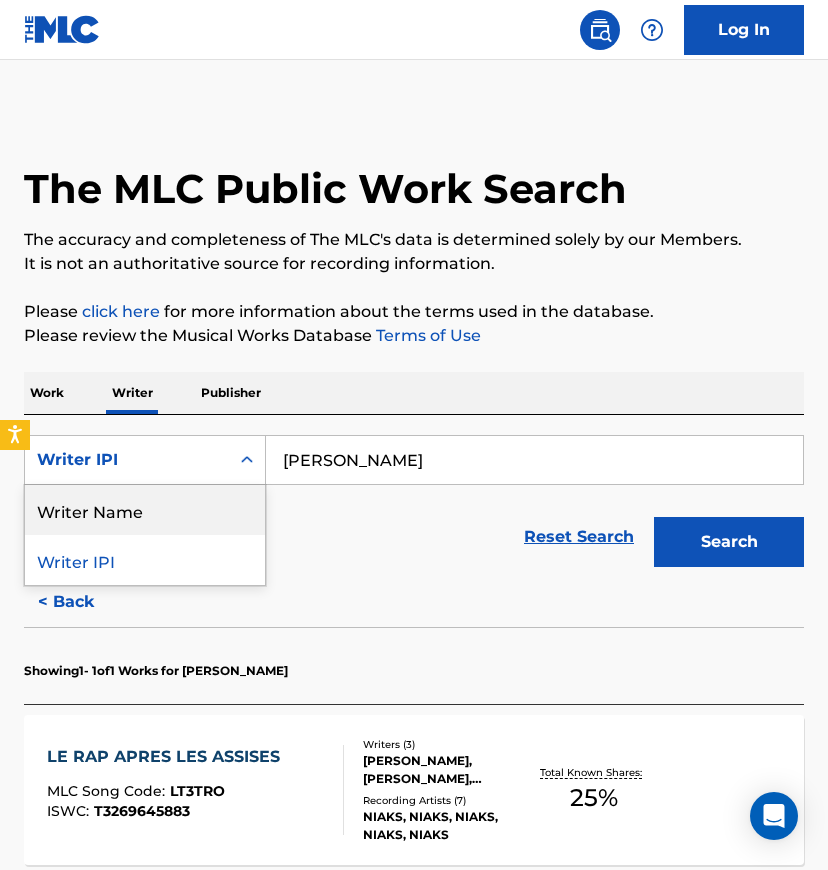 click on "Writer Name" at bounding box center (145, 510) 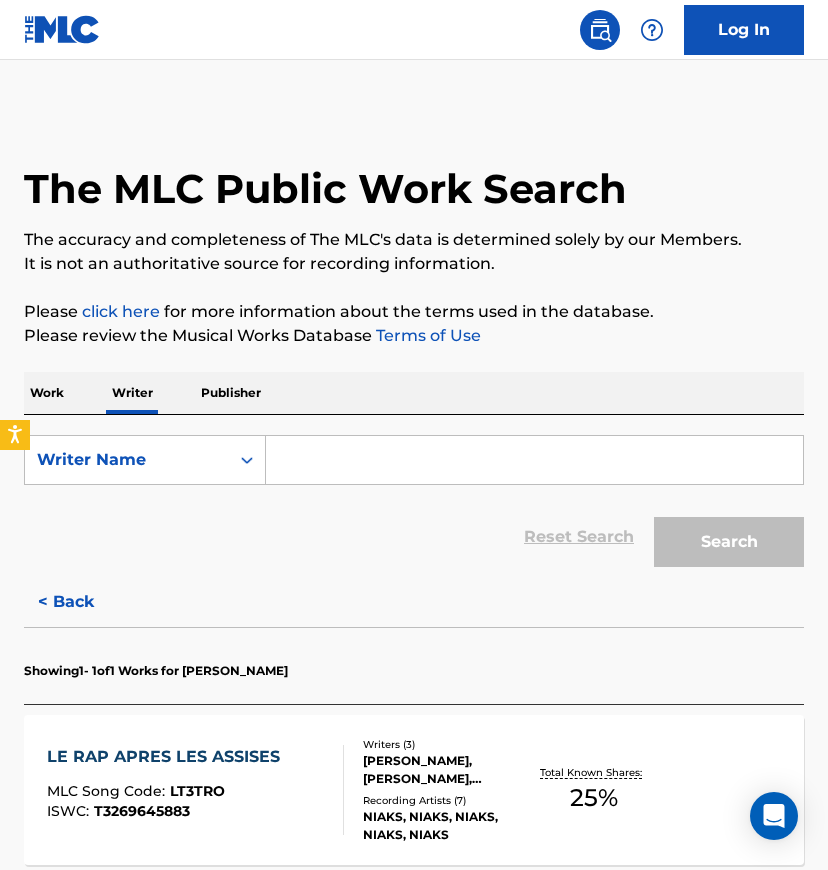 click at bounding box center [534, 460] 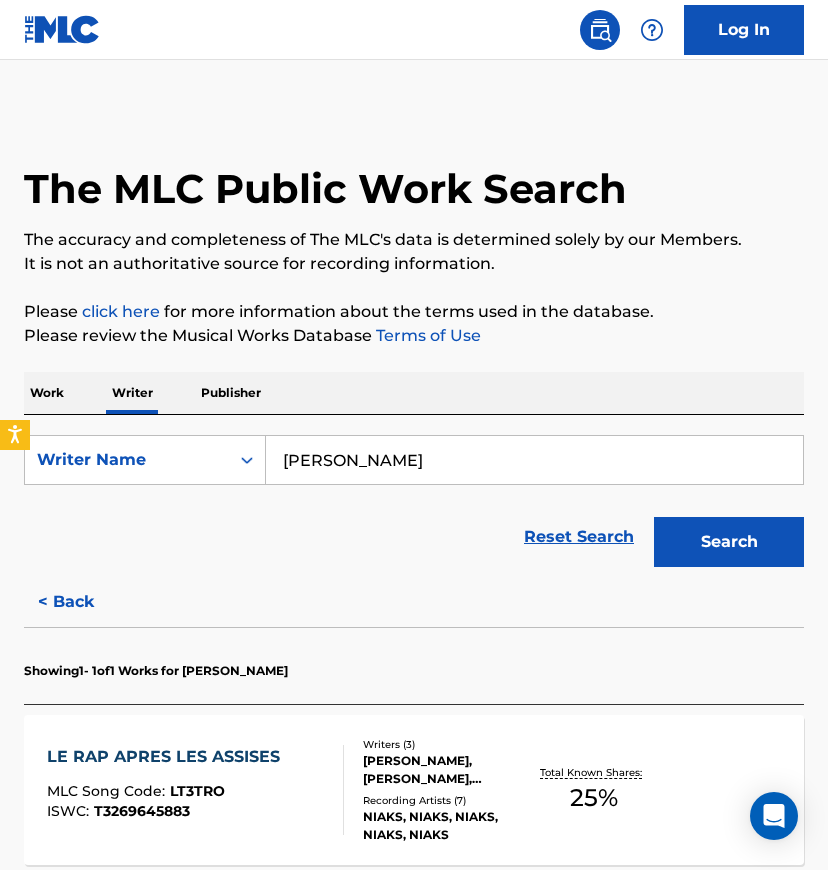 type on "Yannick Mahouto" 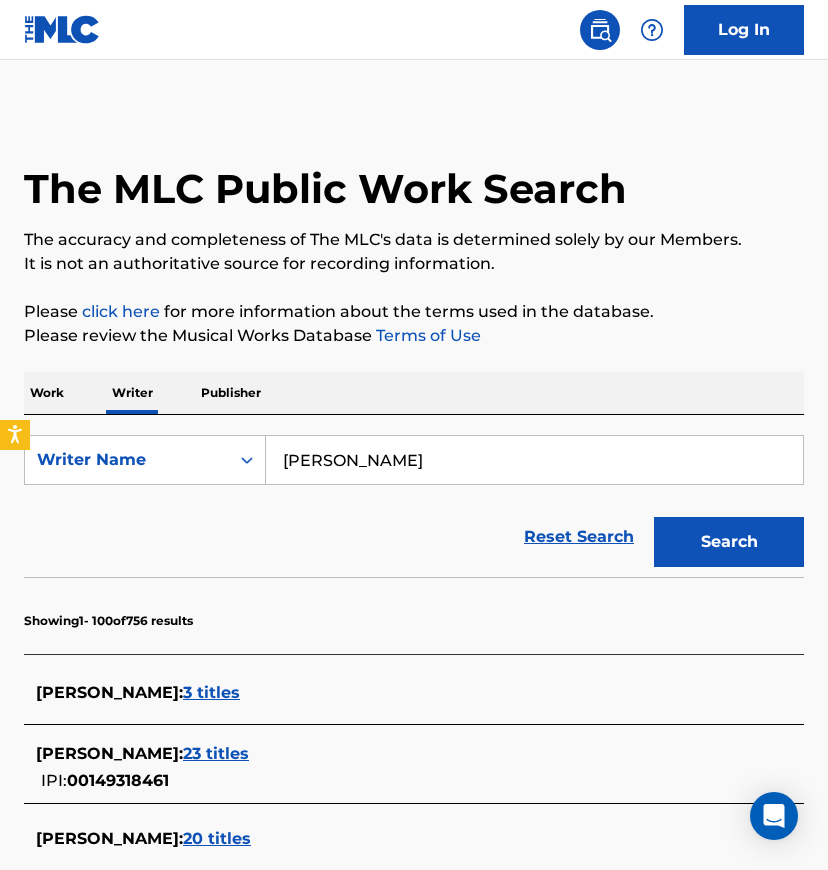 scroll, scrollTop: 6533, scrollLeft: 0, axis: vertical 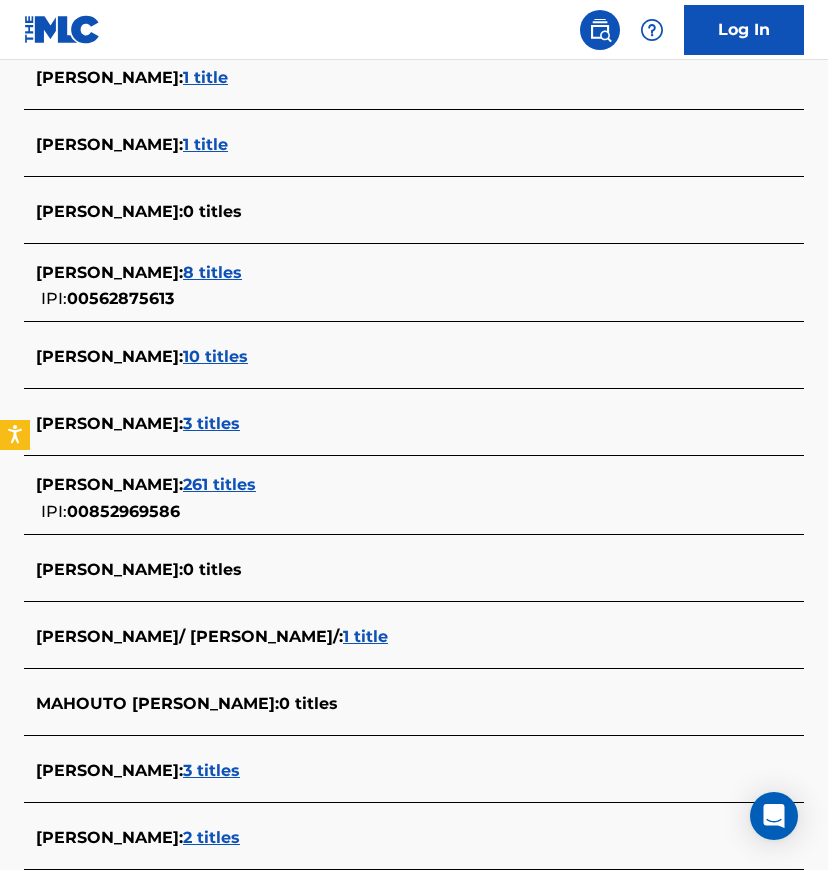 click on "3 titles" at bounding box center (211, 423) 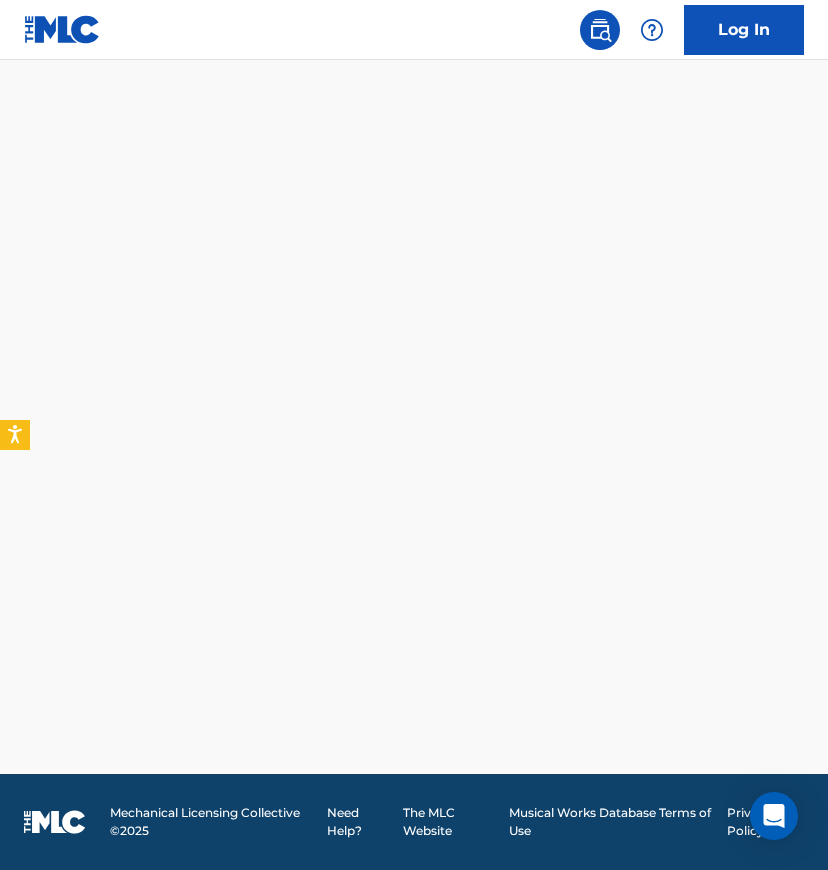 scroll, scrollTop: 541, scrollLeft: 0, axis: vertical 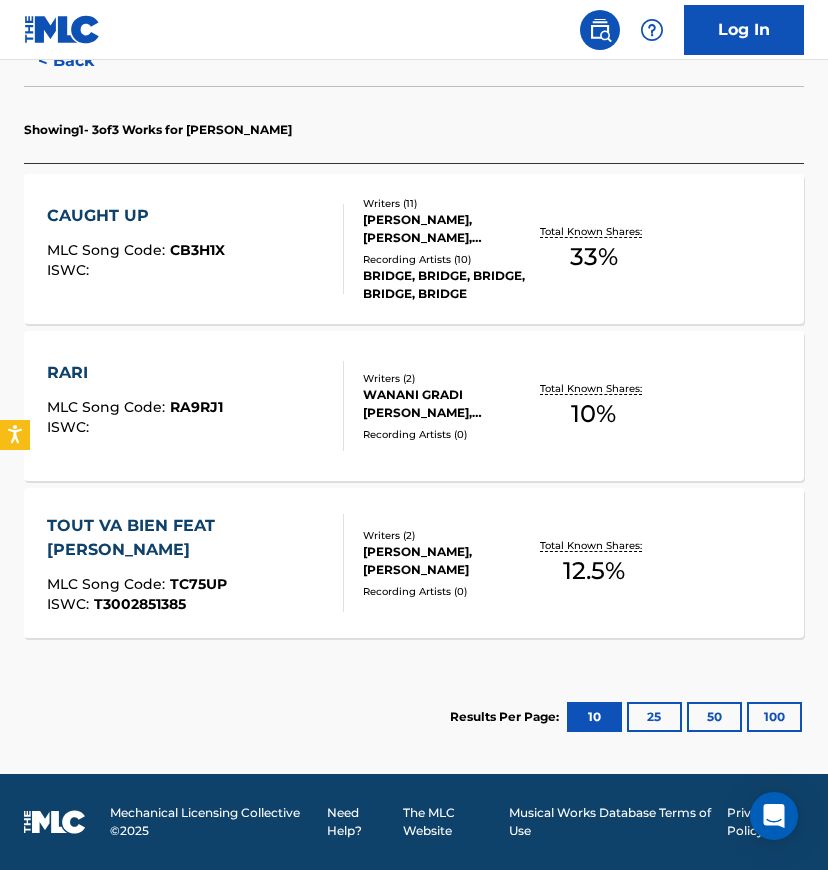 click on "Recording Artists ( 10 ) BRIDGE, BRIDGE, BRIDGE, BRIDGE, BRIDGE" at bounding box center (446, 277) 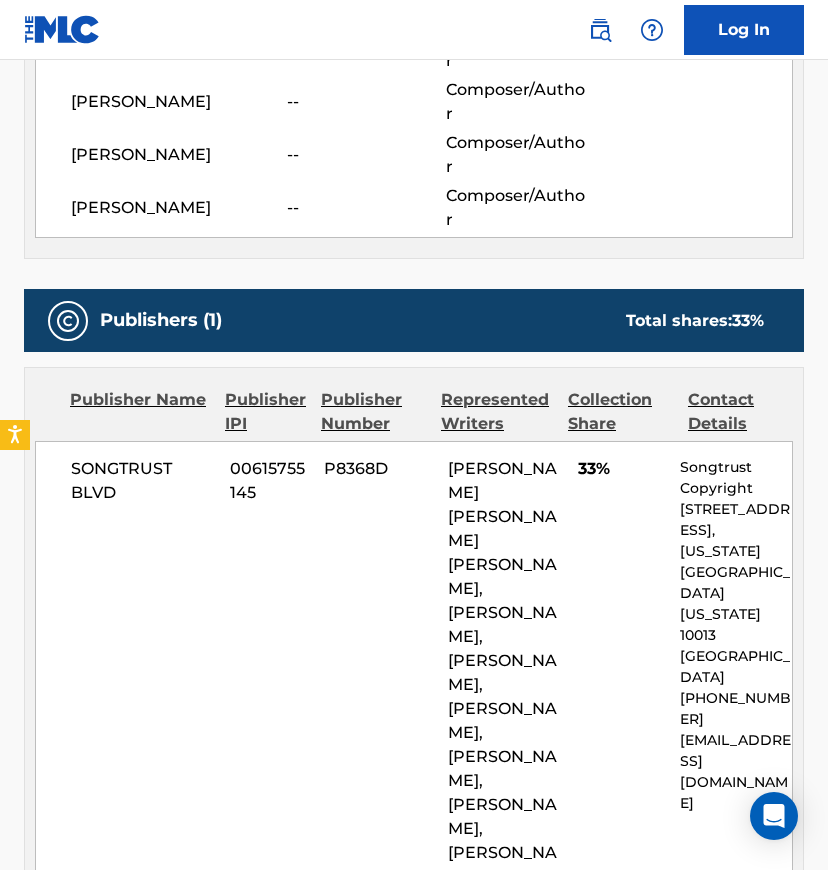 scroll, scrollTop: 1181, scrollLeft: 0, axis: vertical 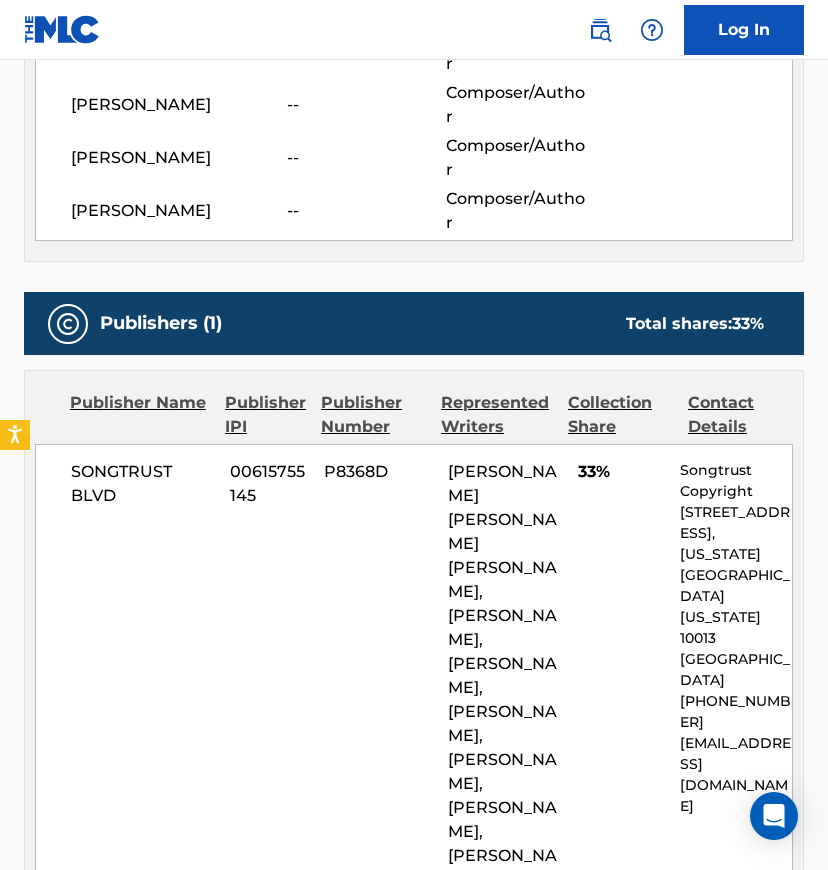 drag, startPoint x: 93, startPoint y: 514, endPoint x: 89, endPoint y: 493, distance: 21.377558 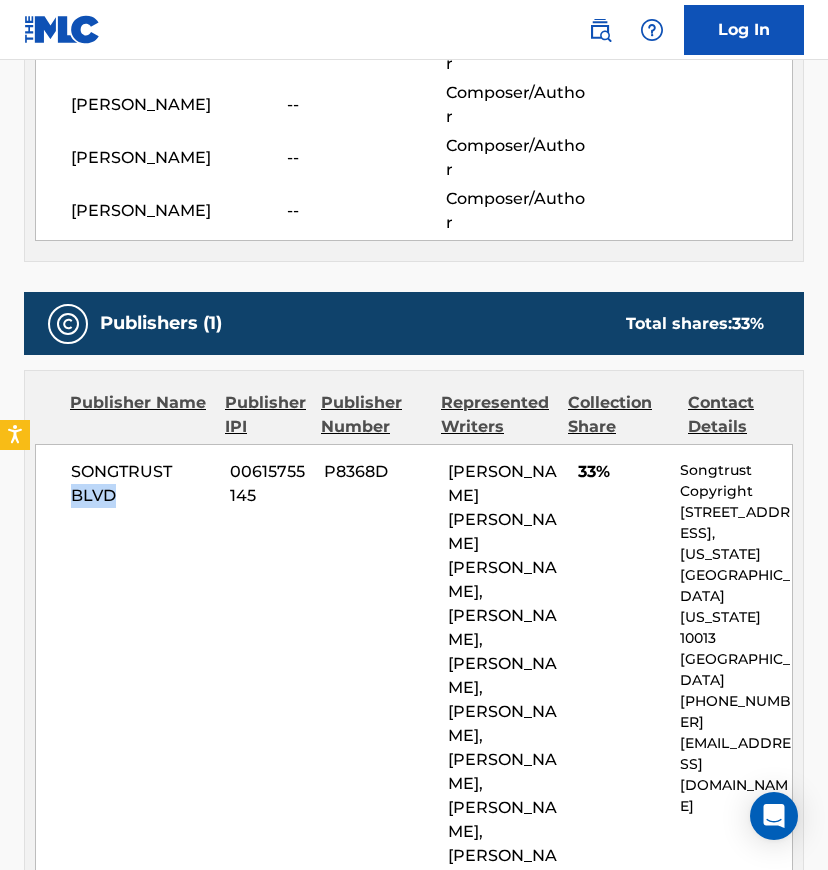 click on "SONGTRUST BLVD" at bounding box center (143, 484) 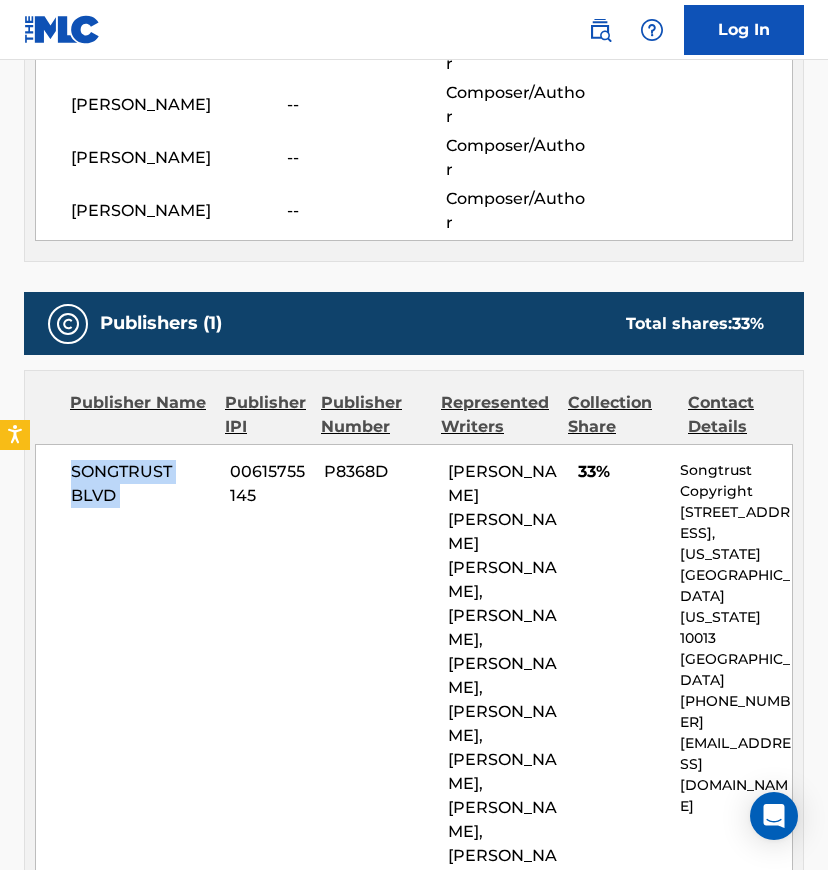 click on "SONGTRUST BLVD" at bounding box center [143, 484] 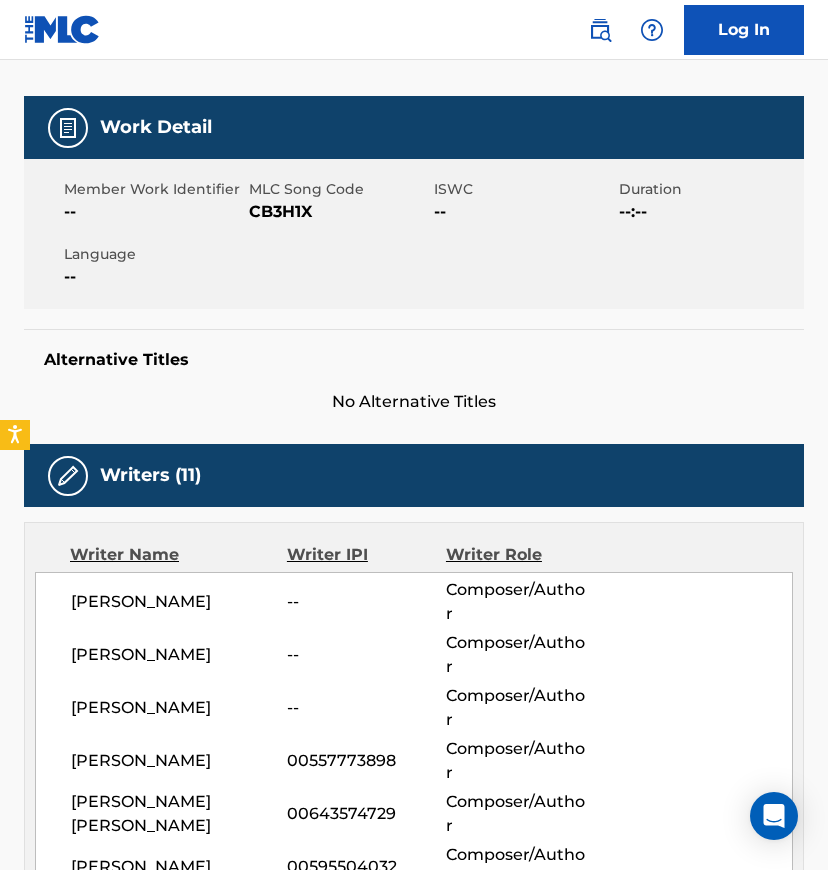 scroll, scrollTop: 114, scrollLeft: 0, axis: vertical 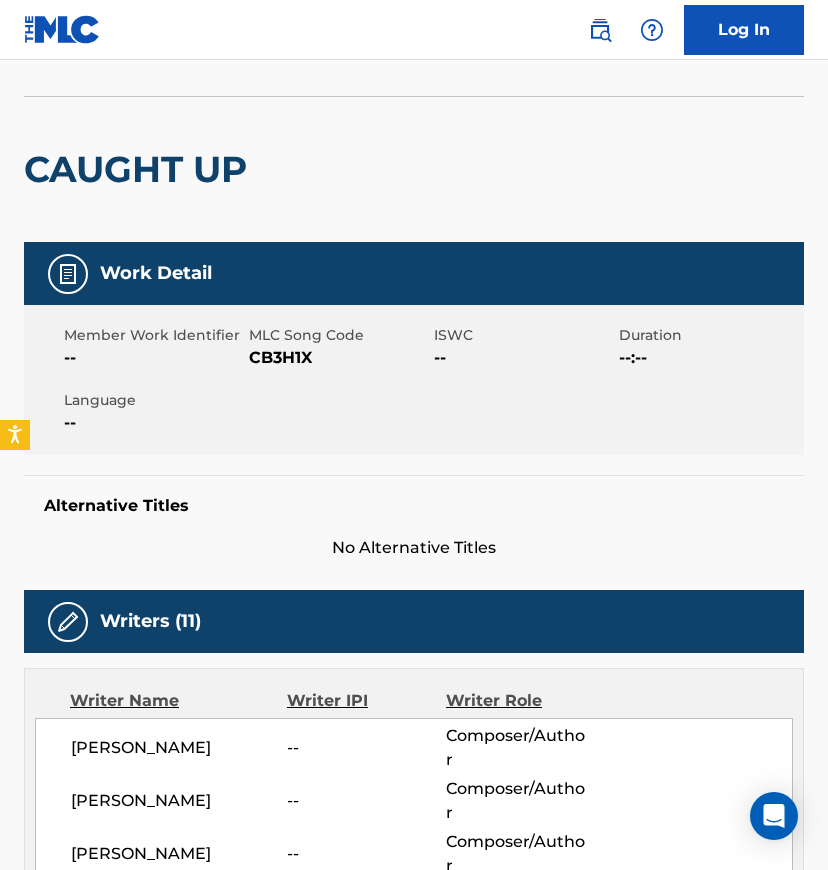 click on "CB3H1X" at bounding box center (339, 358) 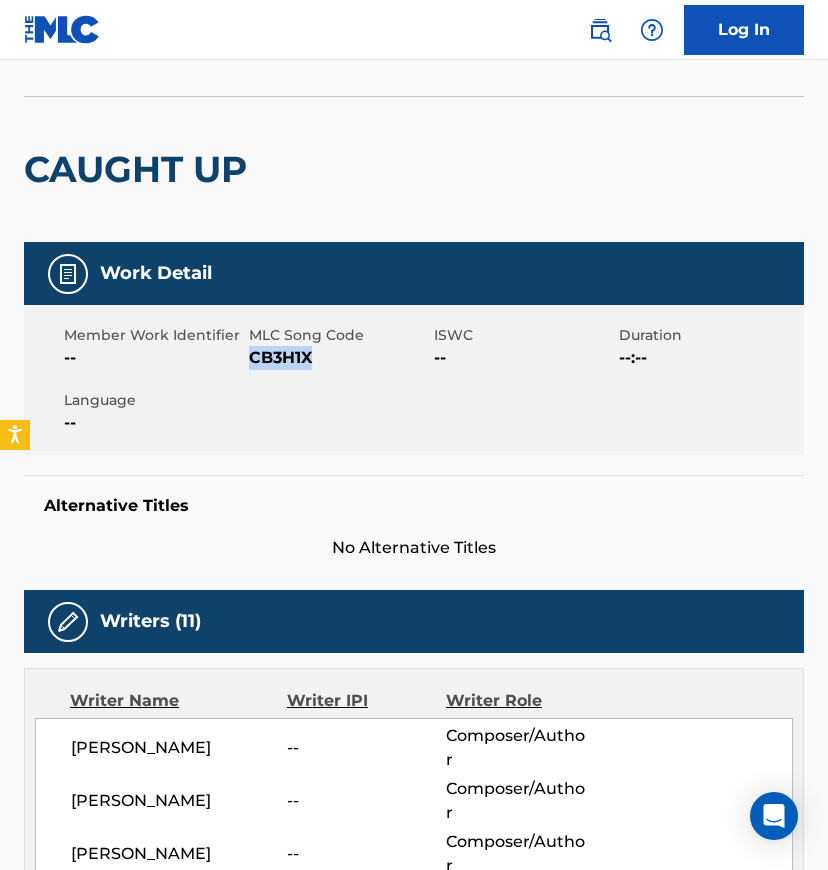 click on "CB3H1X" at bounding box center [339, 358] 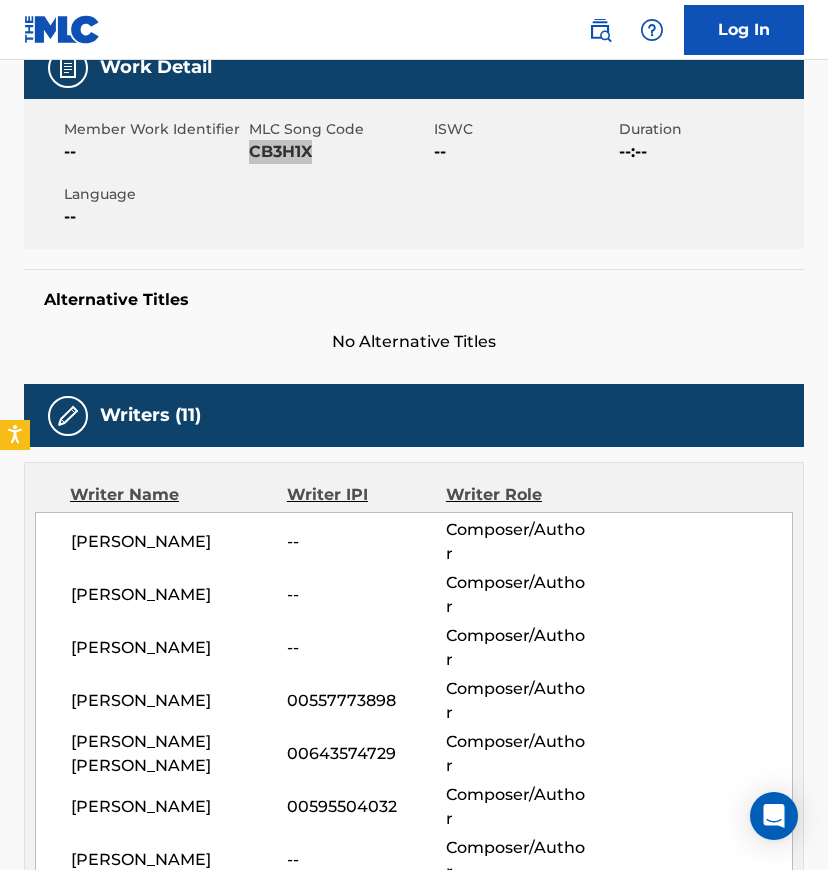 scroll, scrollTop: 0, scrollLeft: 0, axis: both 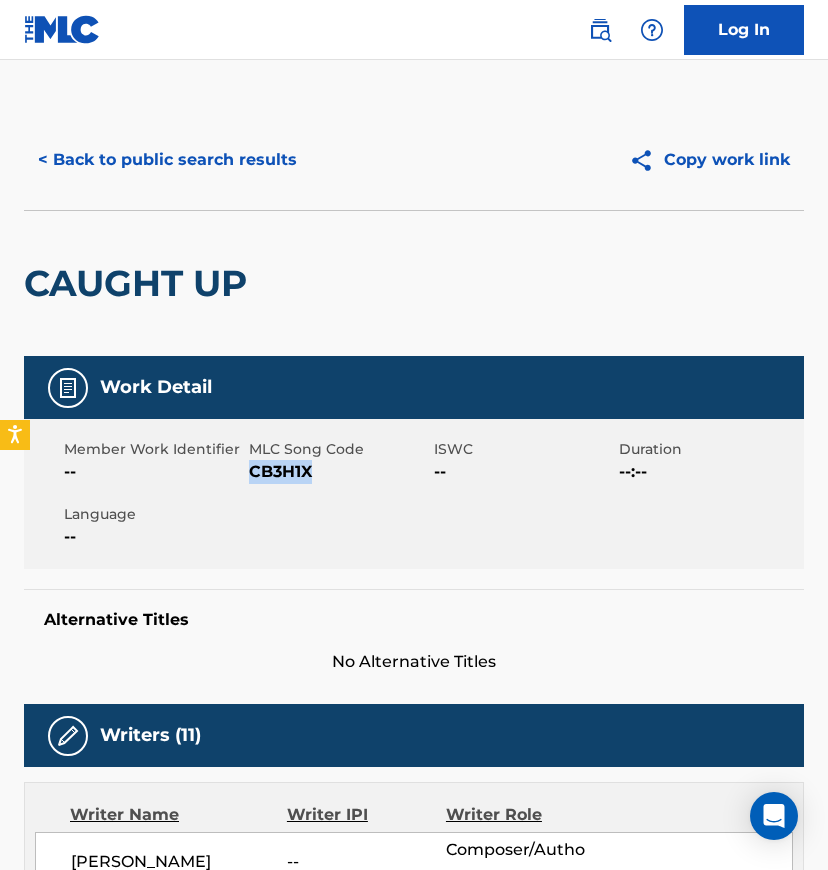 click on "< Back to public search results" at bounding box center (167, 160) 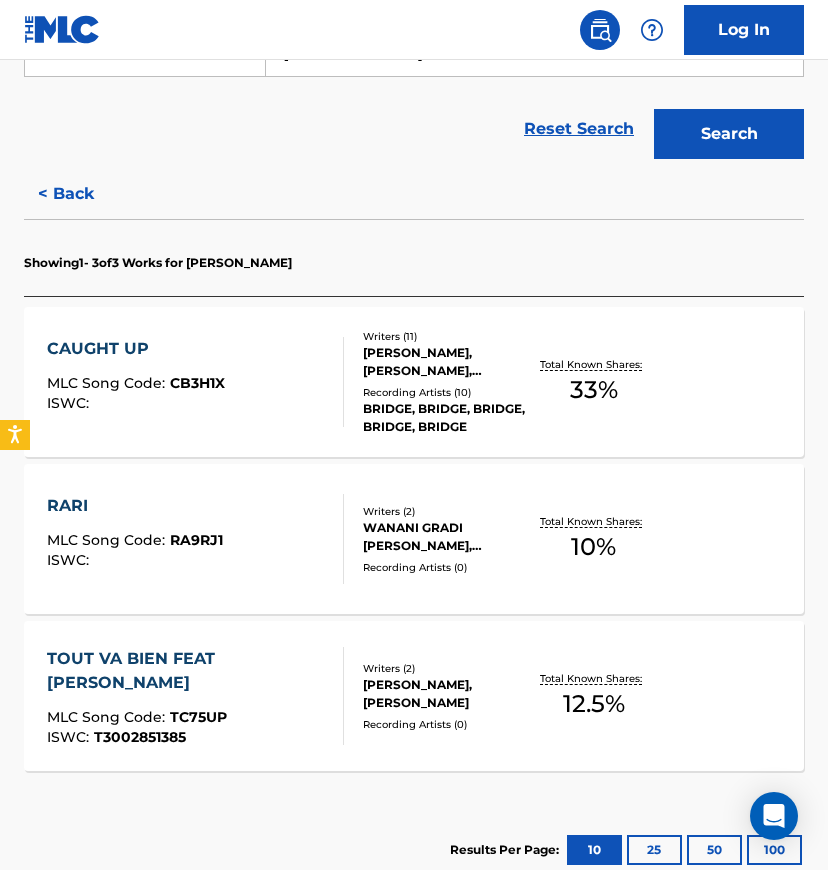 scroll, scrollTop: 533, scrollLeft: 0, axis: vertical 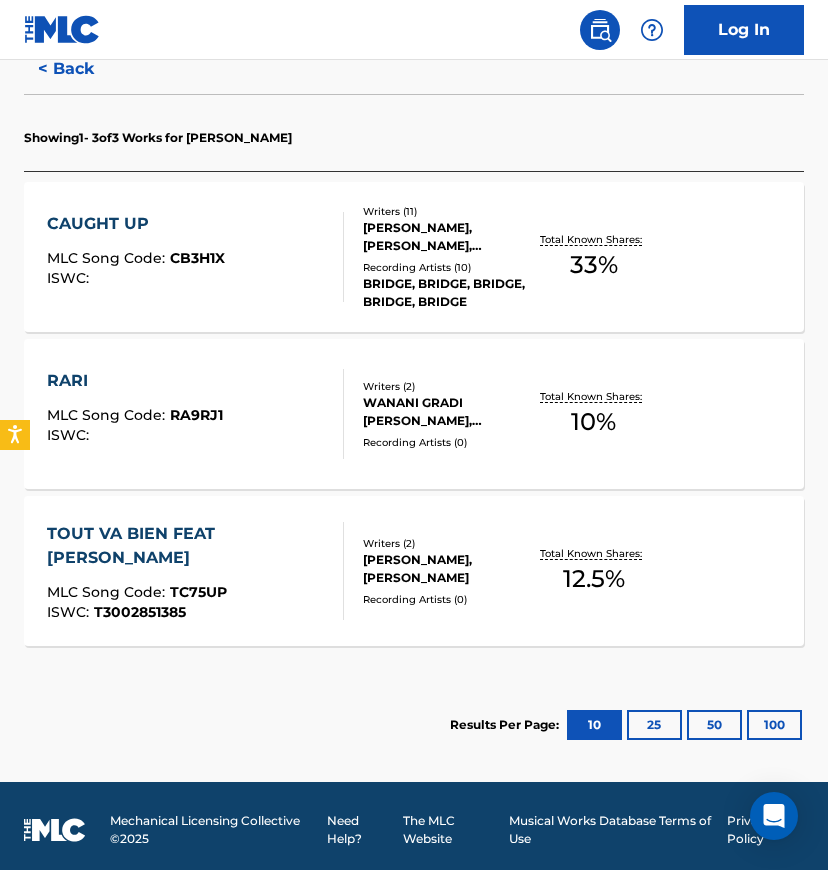 click on "Recording Artists ( 0 )" at bounding box center [446, 442] 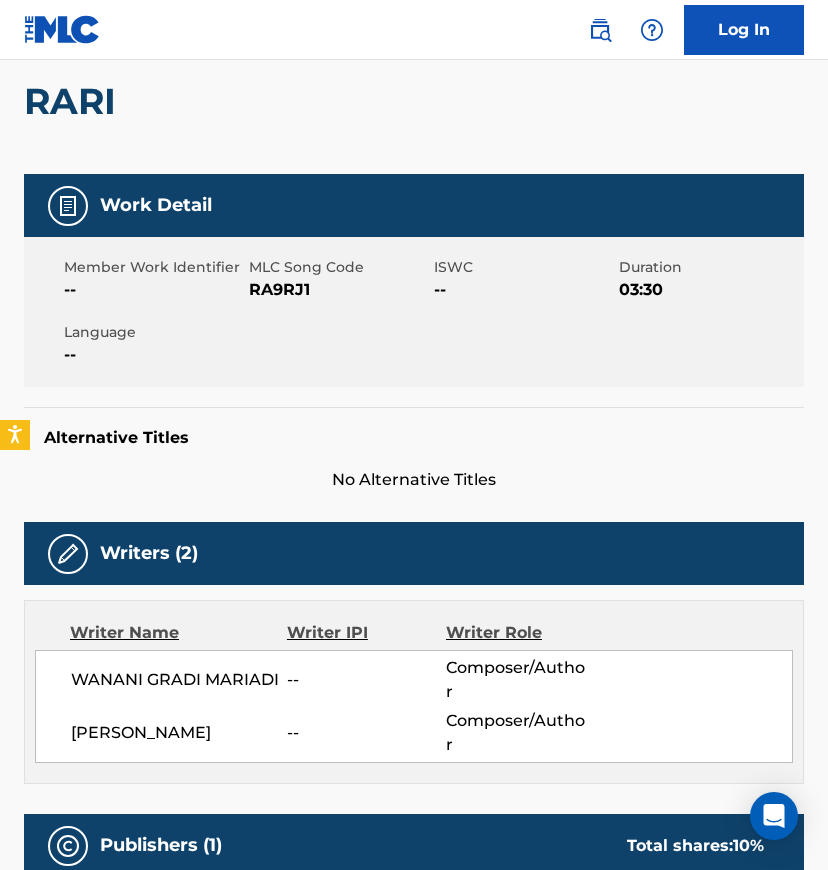 scroll, scrollTop: 0, scrollLeft: 0, axis: both 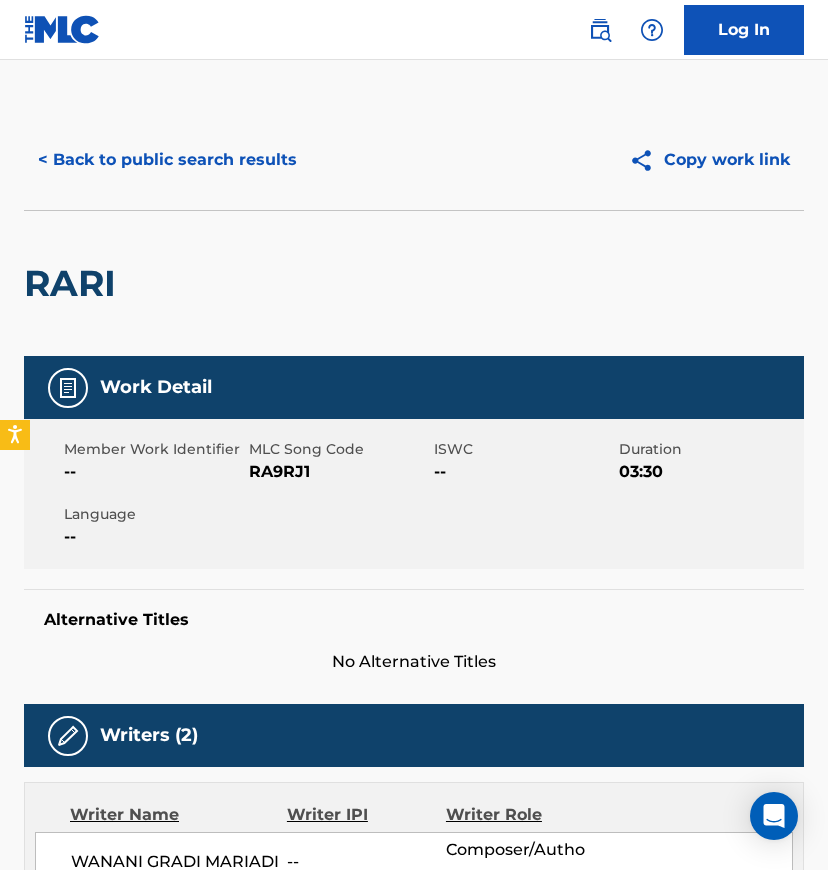 click on "< Back to public search results" at bounding box center [167, 160] 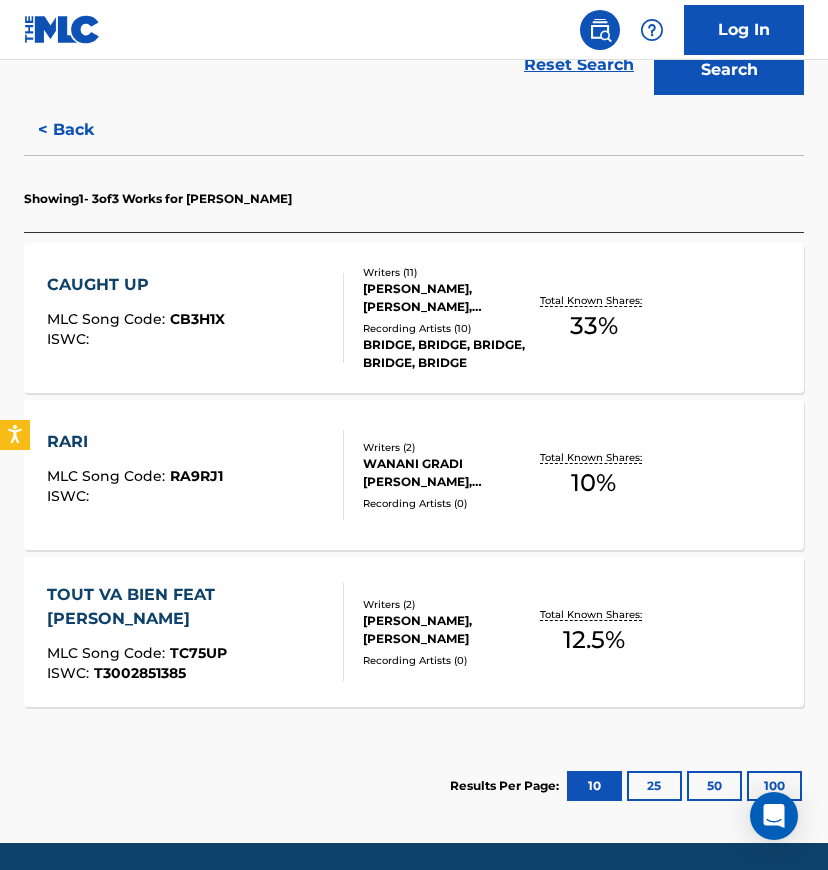 scroll, scrollTop: 541, scrollLeft: 0, axis: vertical 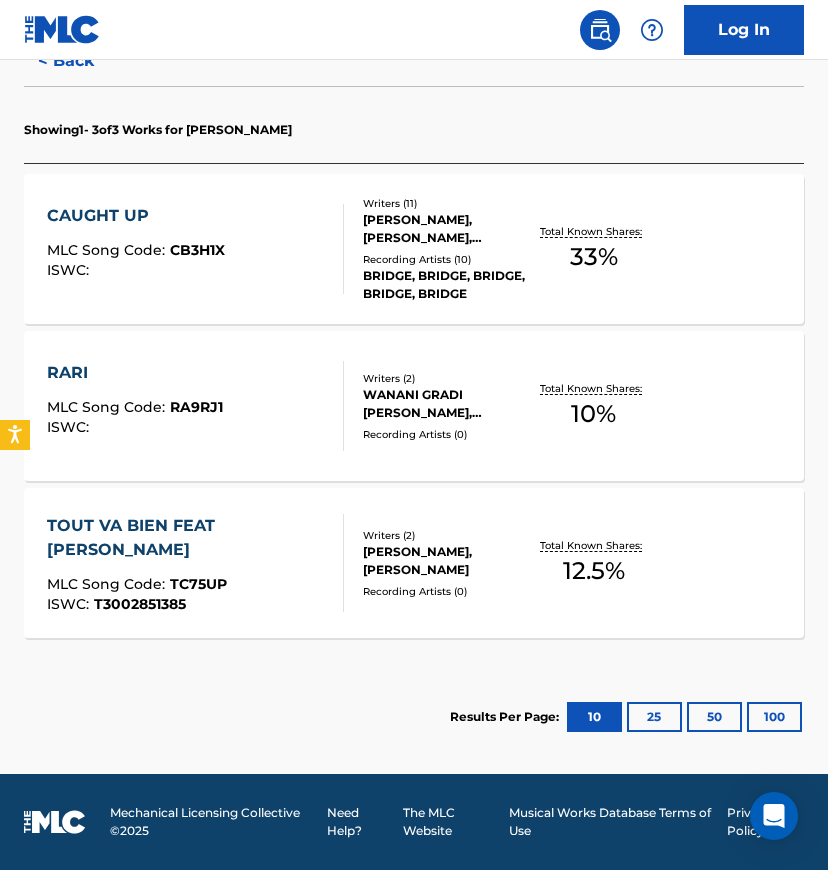 click on "GUY ABOYA BOUNANG, YANNICK MAHOUTO" at bounding box center (446, 561) 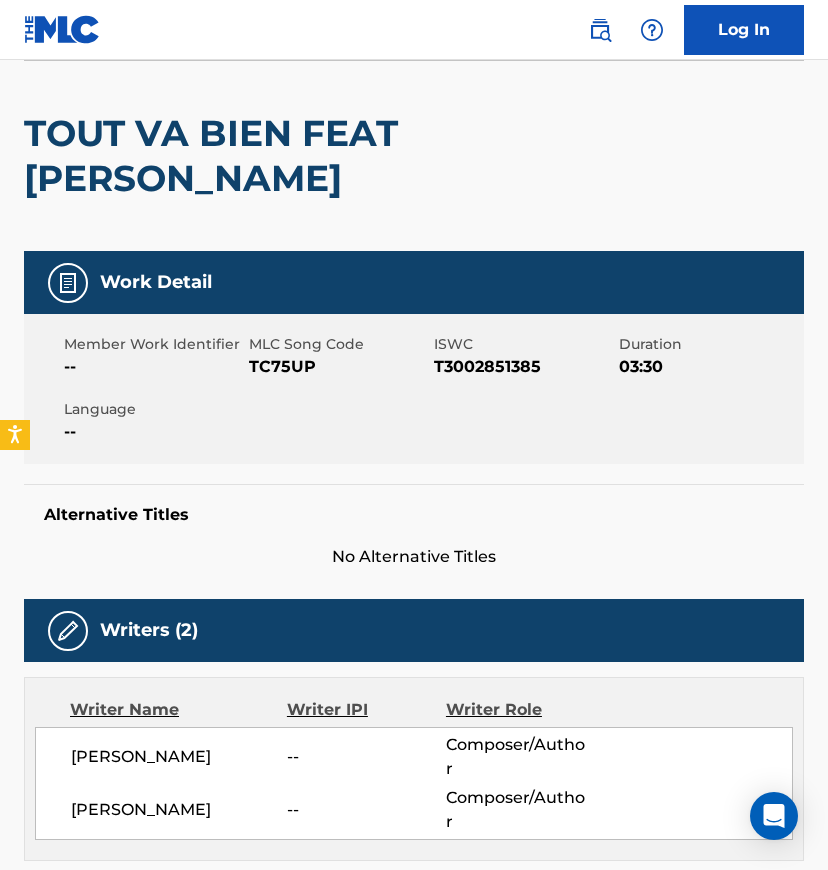 scroll, scrollTop: 0, scrollLeft: 0, axis: both 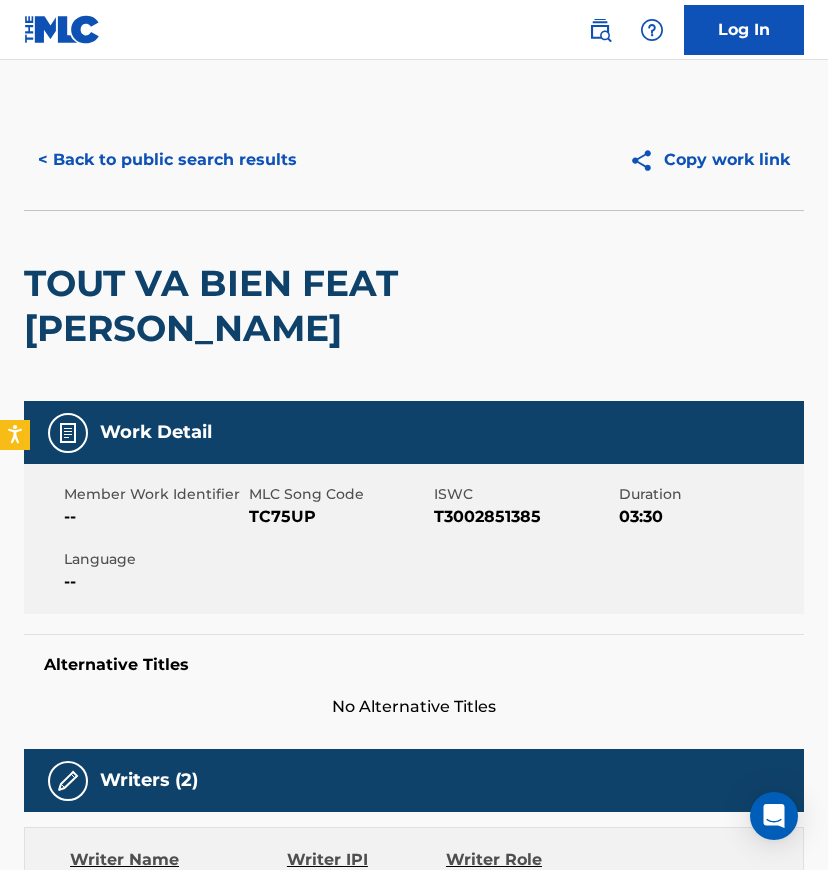 click on "< Back to public search results" at bounding box center [167, 160] 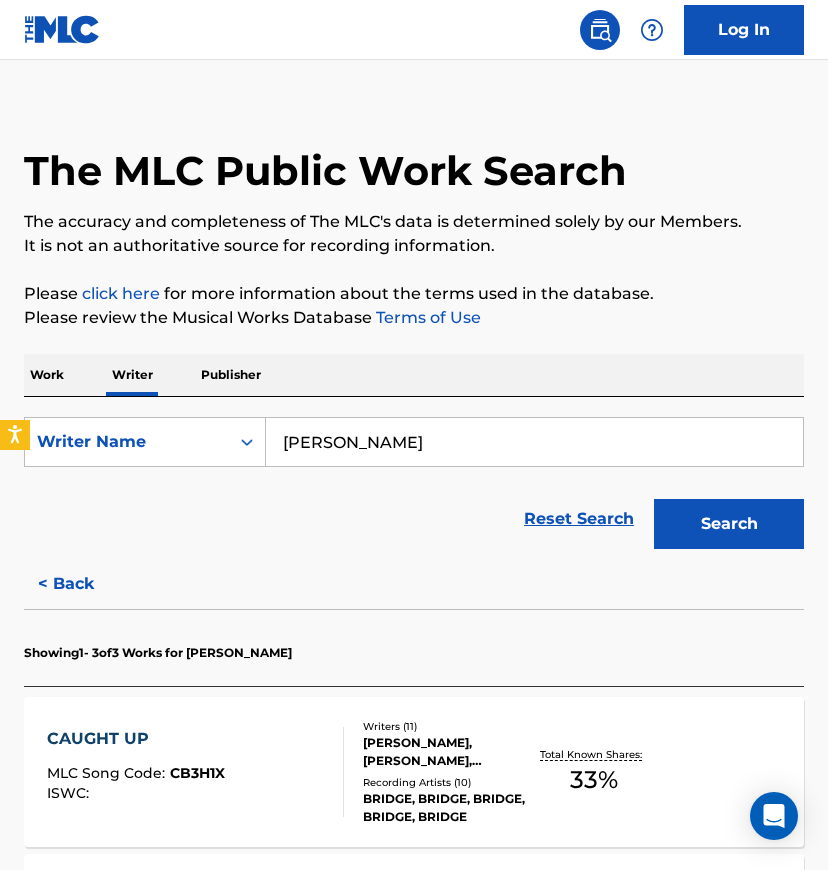 scroll, scrollTop: 400, scrollLeft: 0, axis: vertical 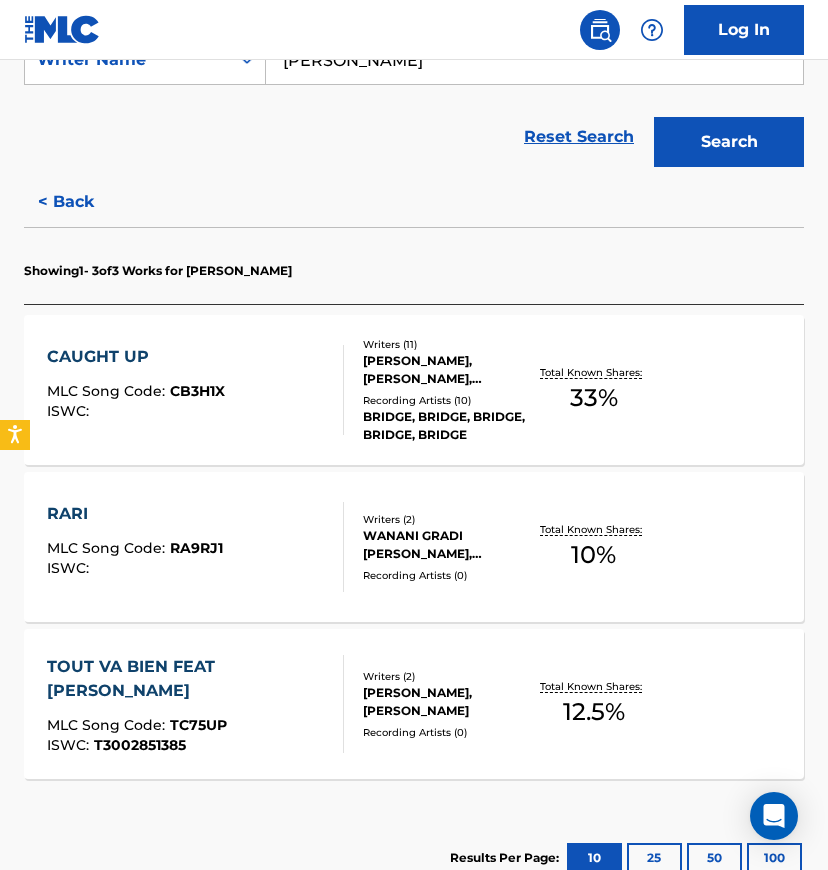 click on "< Back" at bounding box center (84, 202) 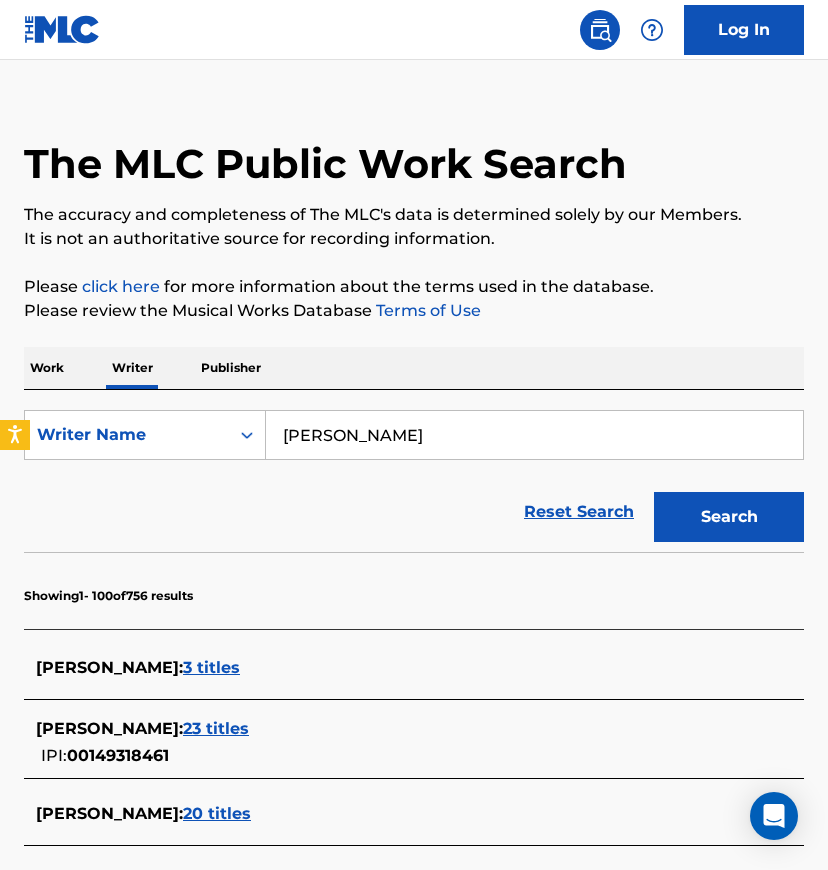 scroll, scrollTop: 6533, scrollLeft: 0, axis: vertical 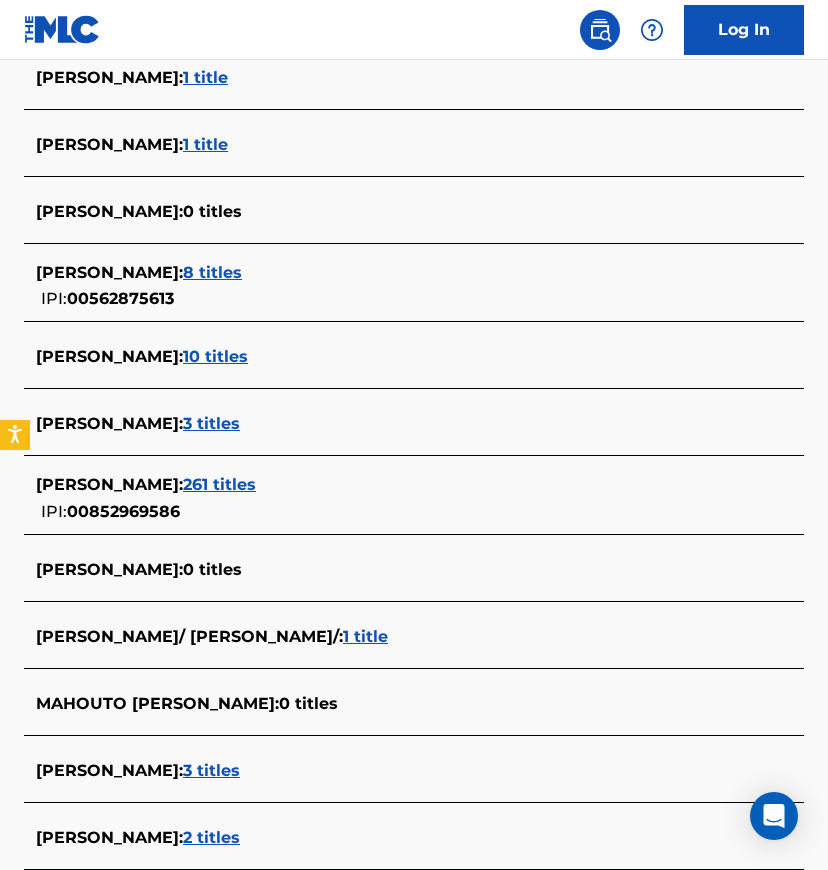 click on "261 titles" at bounding box center [219, 484] 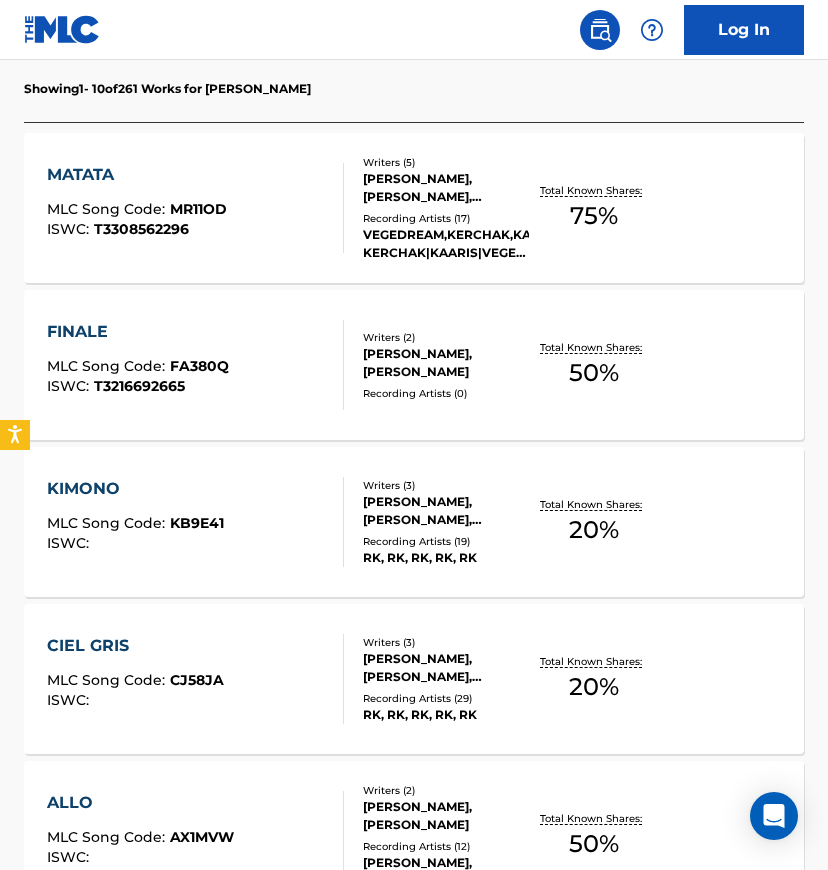 scroll, scrollTop: 449, scrollLeft: 0, axis: vertical 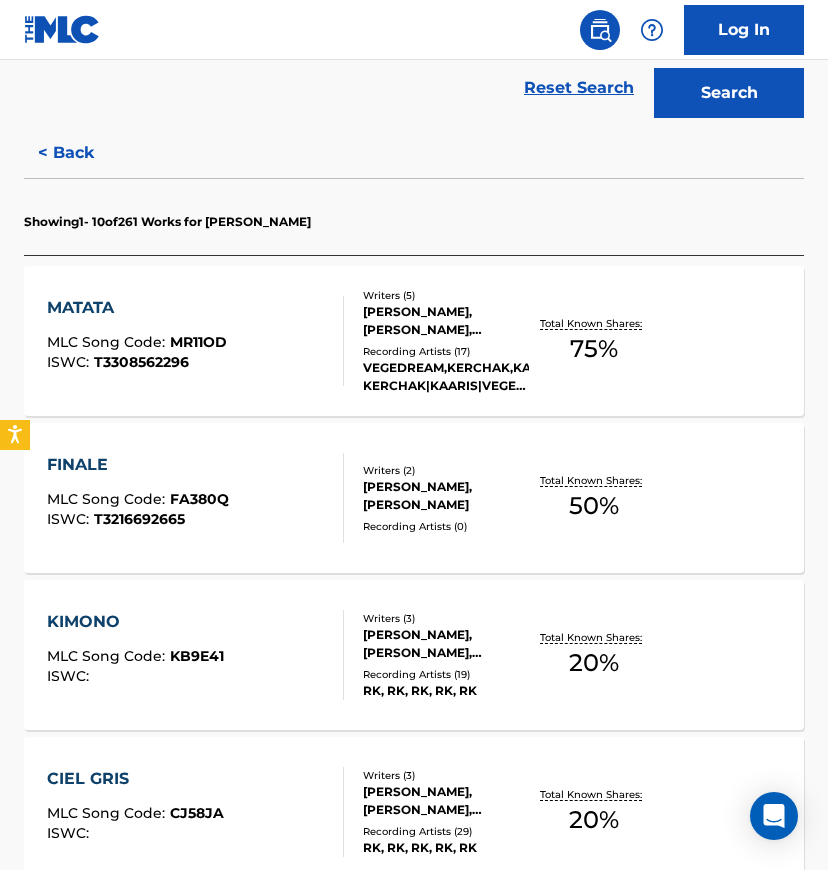 click on "VEGEDREAM,KERCHAK,KAARIS, KERCHAK|KAARIS|VEGEDREAM, KERCHAK|KAARIS|VEGEDREAM, VEGEDREAM,KERCHAK,KAARIS, VEGEDREAM" at bounding box center (446, 377) 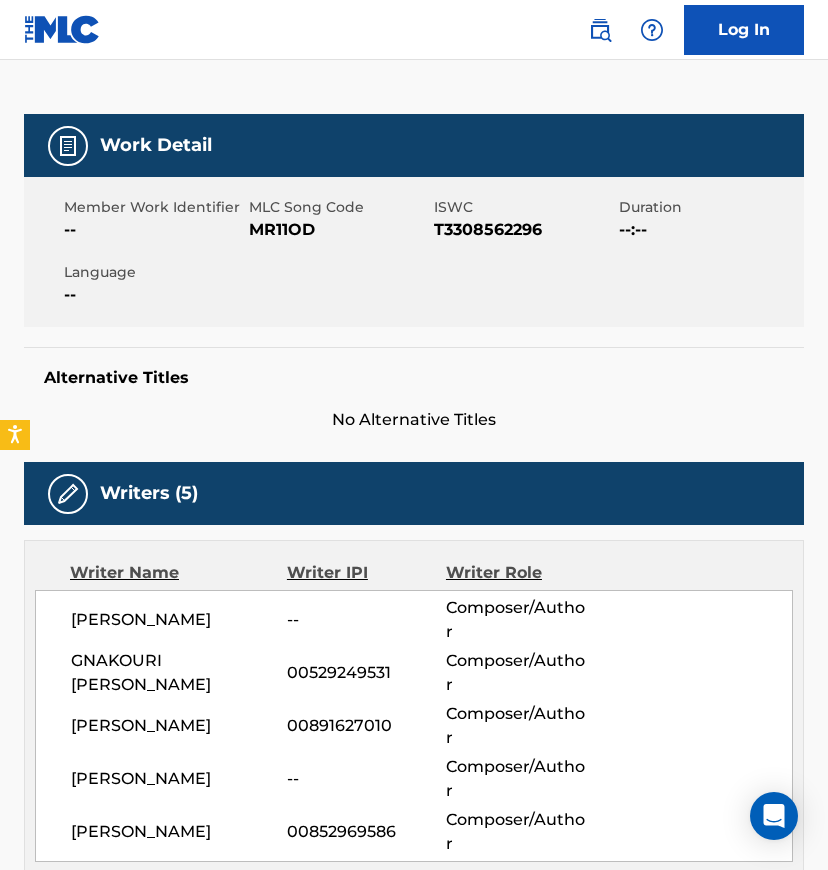 scroll, scrollTop: 0, scrollLeft: 0, axis: both 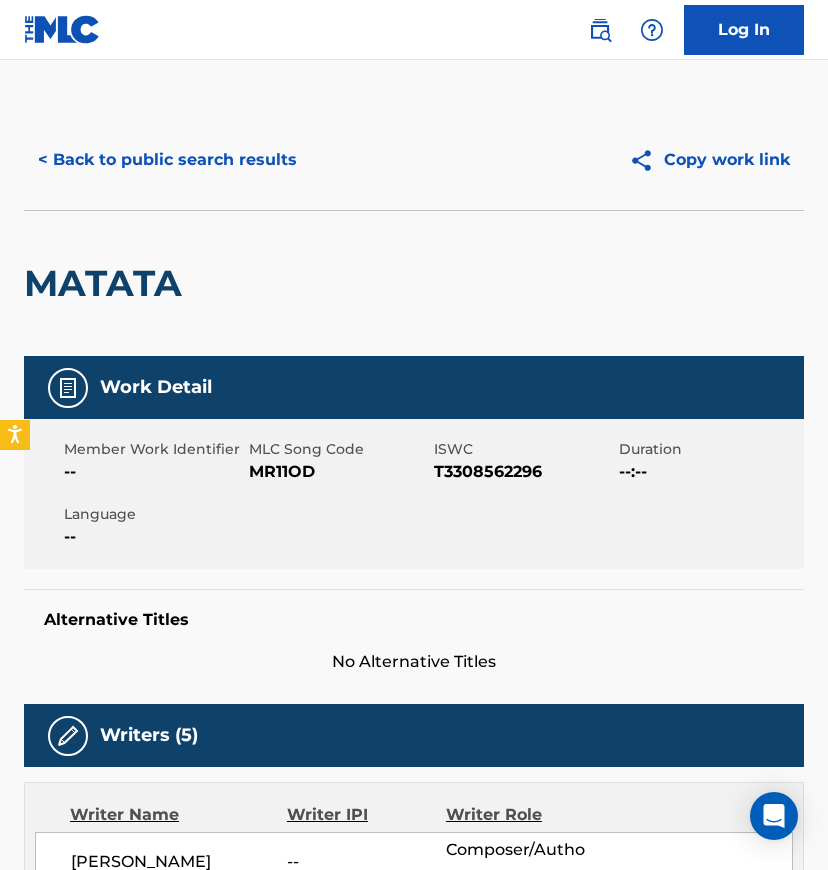 click on "< Back to public search results" at bounding box center [167, 160] 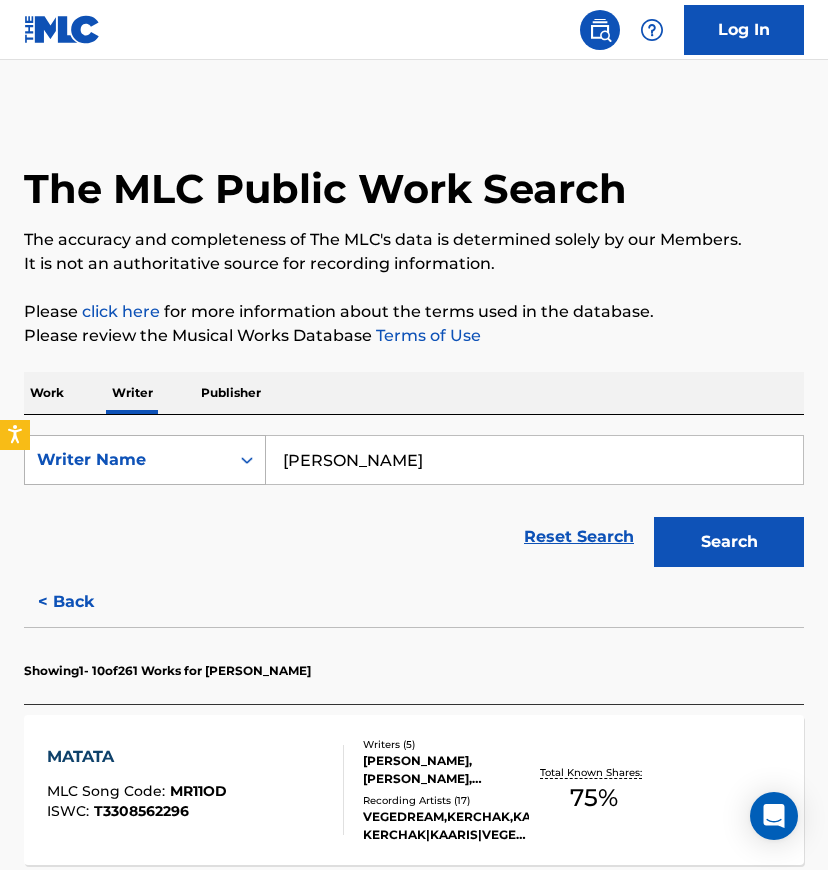drag, startPoint x: 493, startPoint y: 458, endPoint x: 206, endPoint y: 450, distance: 287.11148 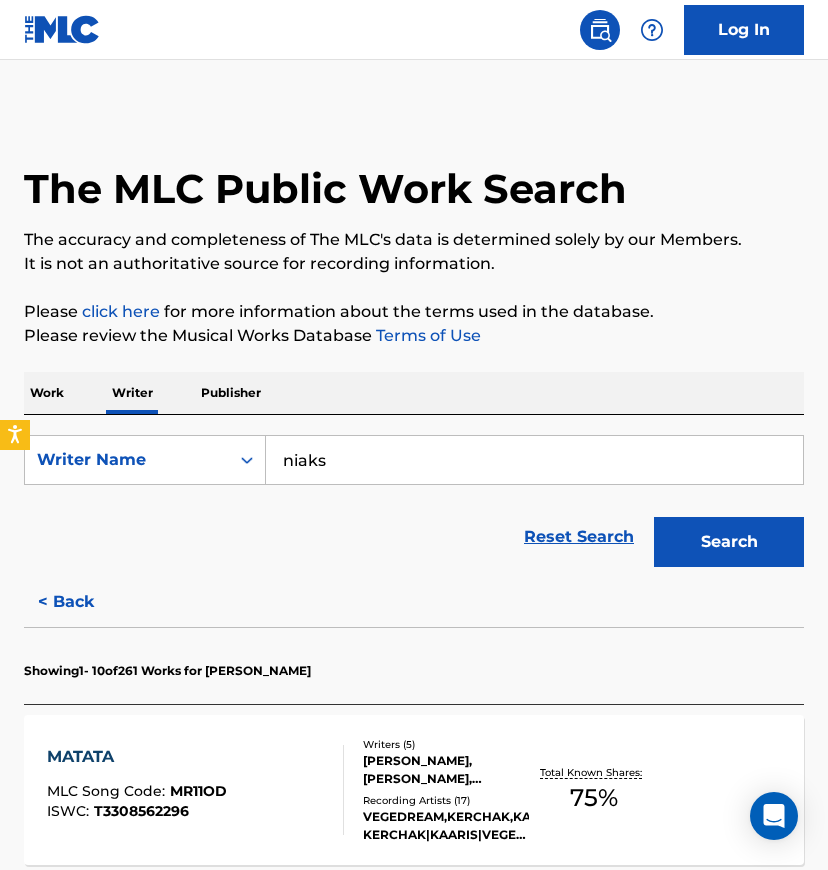 type on "niaks" 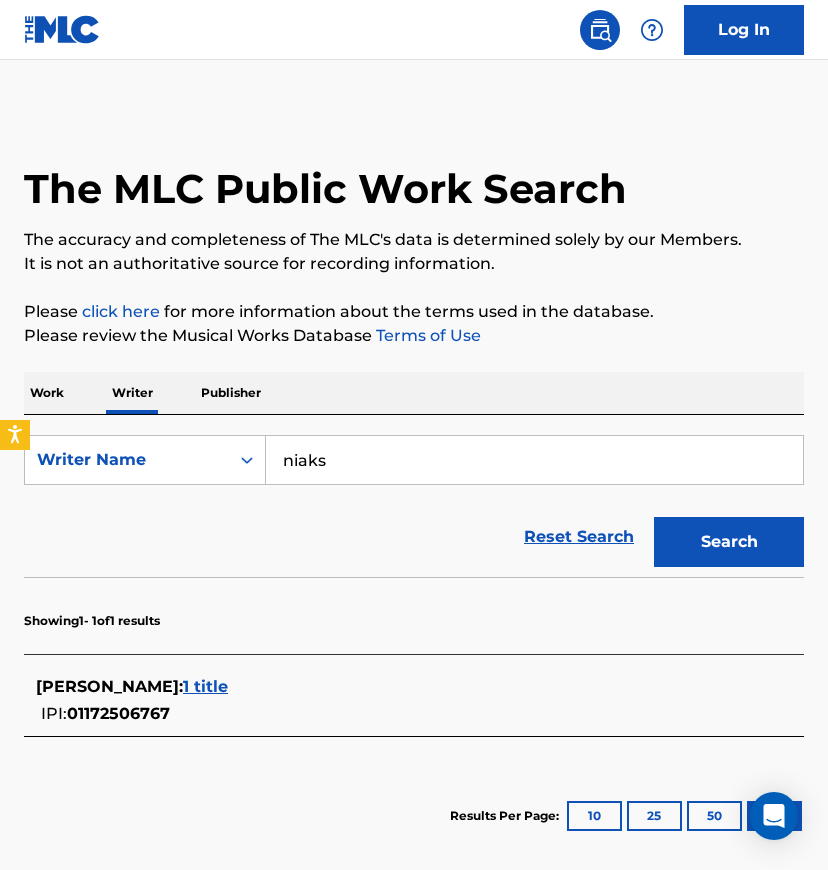 click on "1 title" at bounding box center [205, 686] 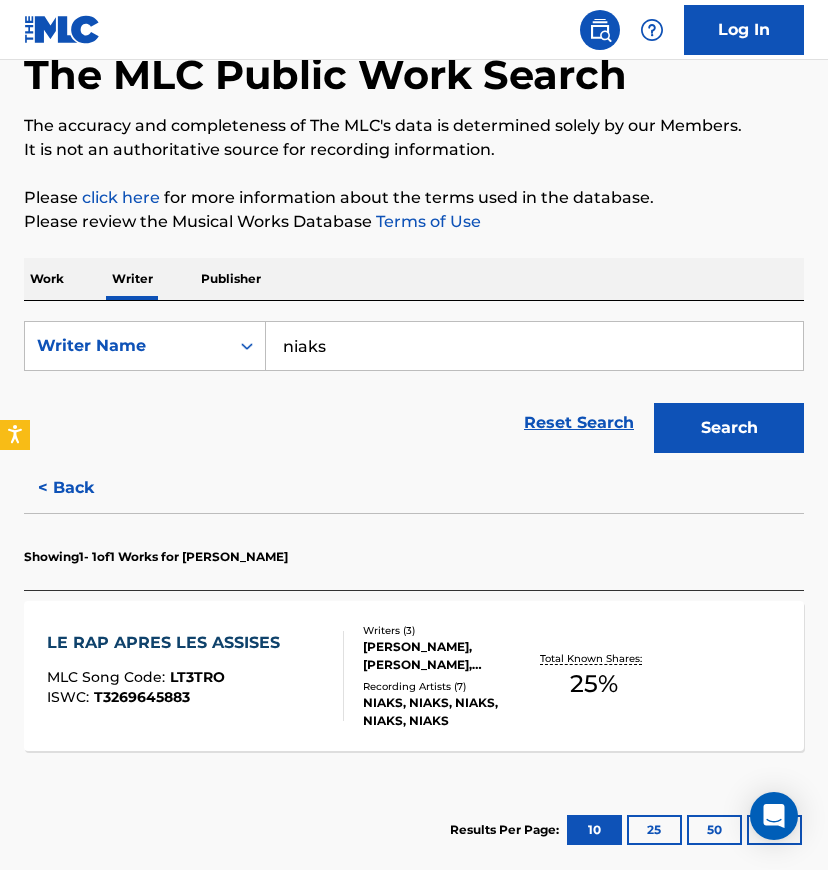 scroll, scrollTop: 228, scrollLeft: 0, axis: vertical 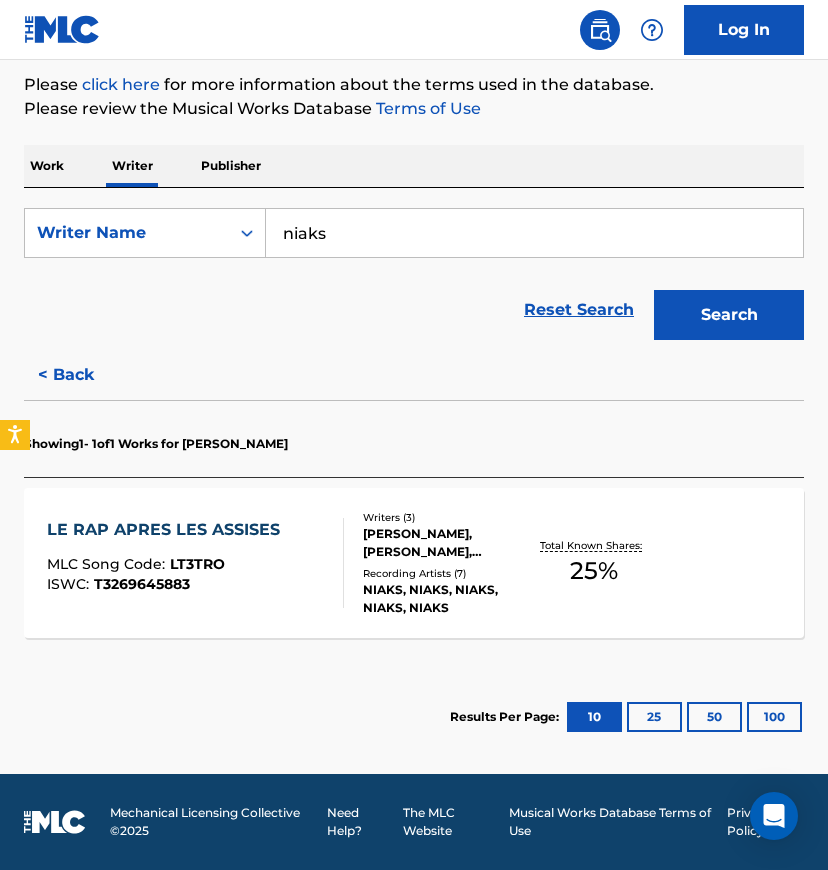 click on "NIAKS, NIAKS, NIAKS, NIAKS, NIAKS" at bounding box center [446, 599] 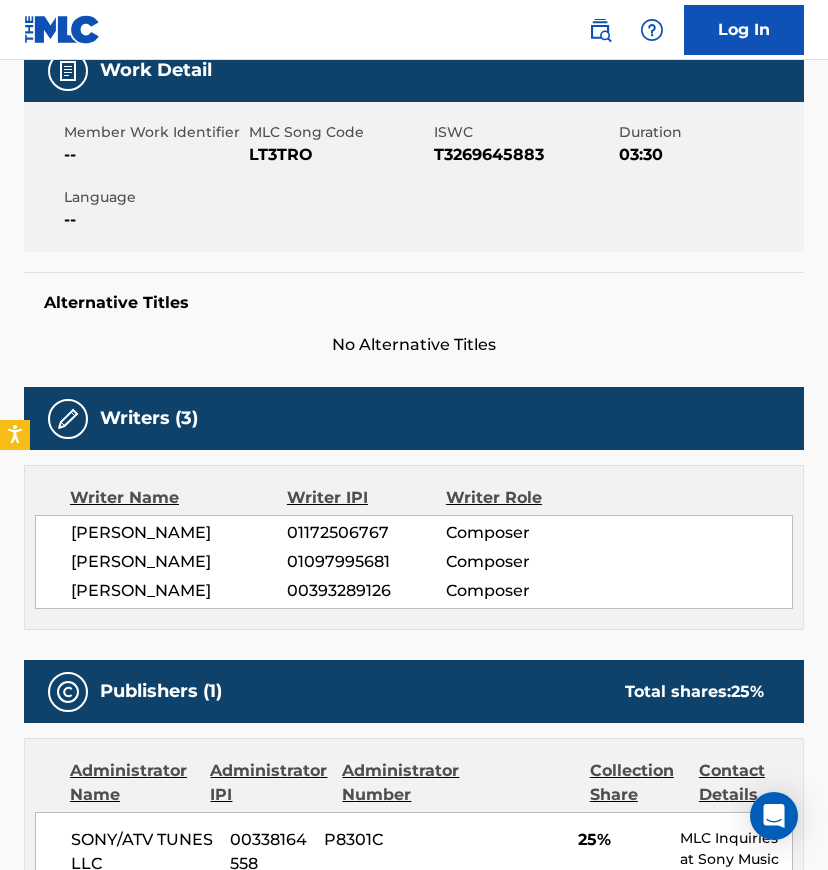 scroll, scrollTop: 400, scrollLeft: 0, axis: vertical 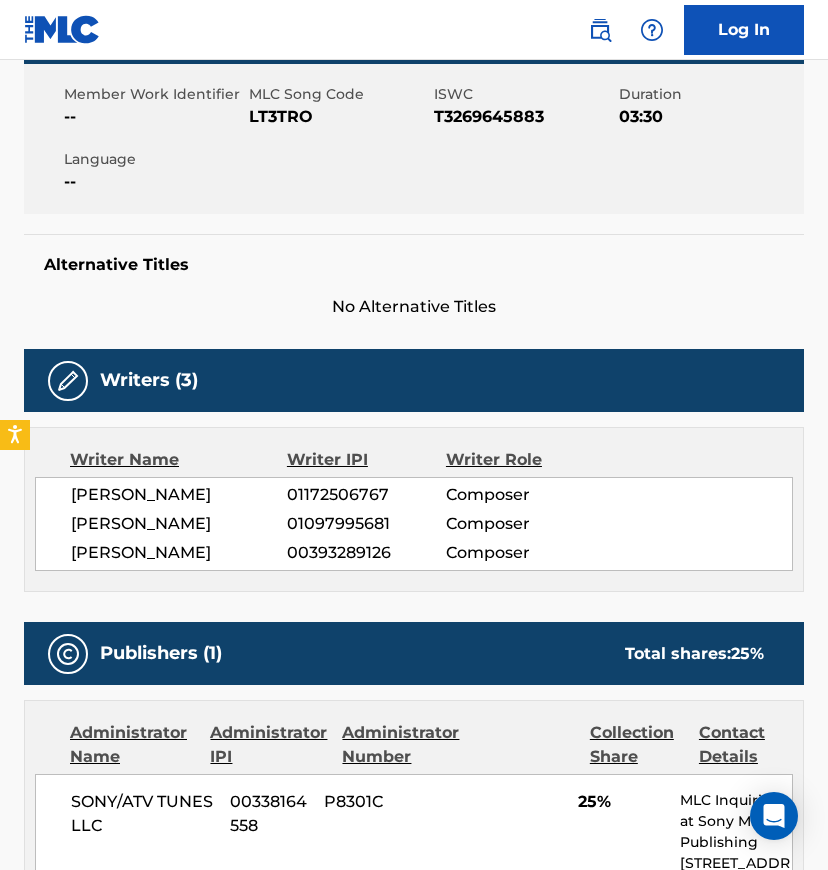 click on "01172506767" at bounding box center [366, 495] 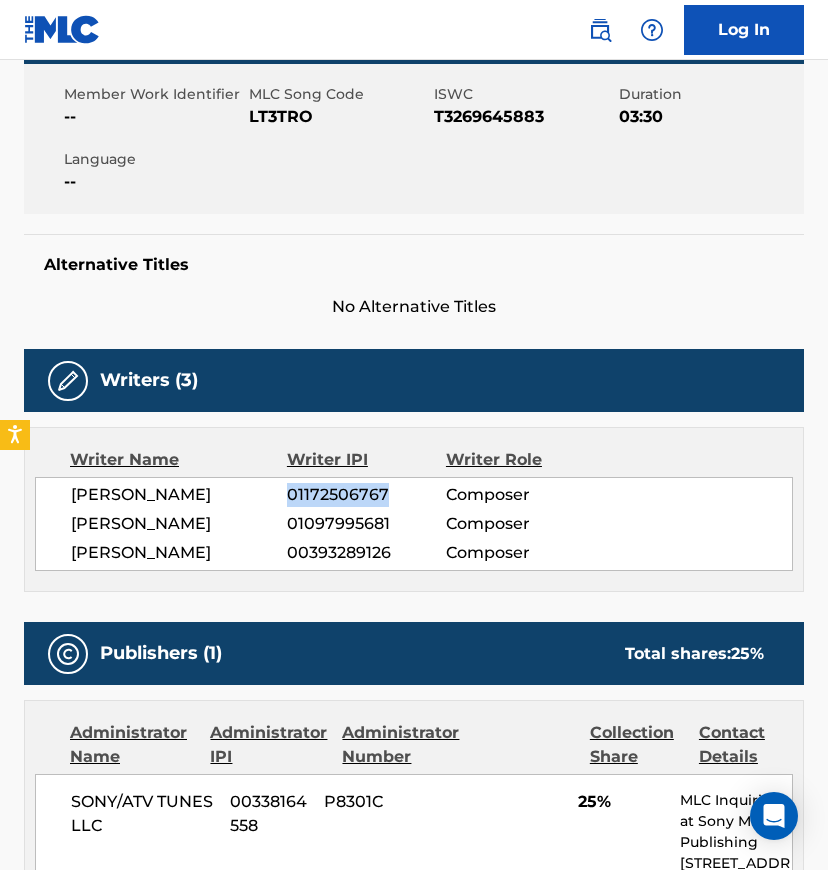 click on "01172506767" at bounding box center (366, 495) 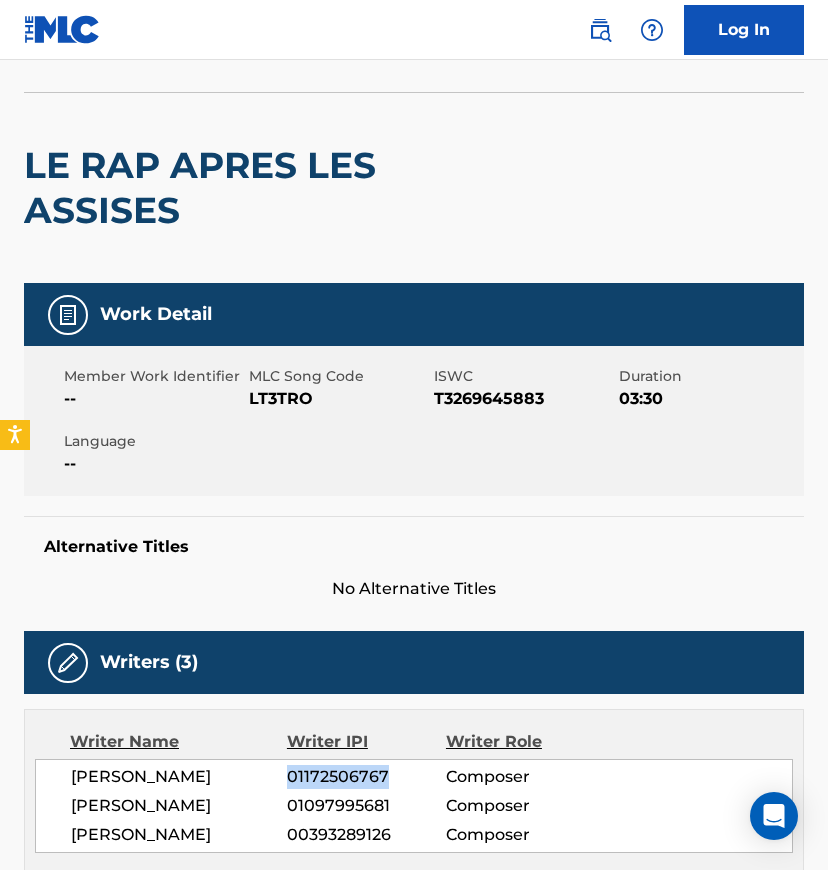 scroll, scrollTop: 0, scrollLeft: 0, axis: both 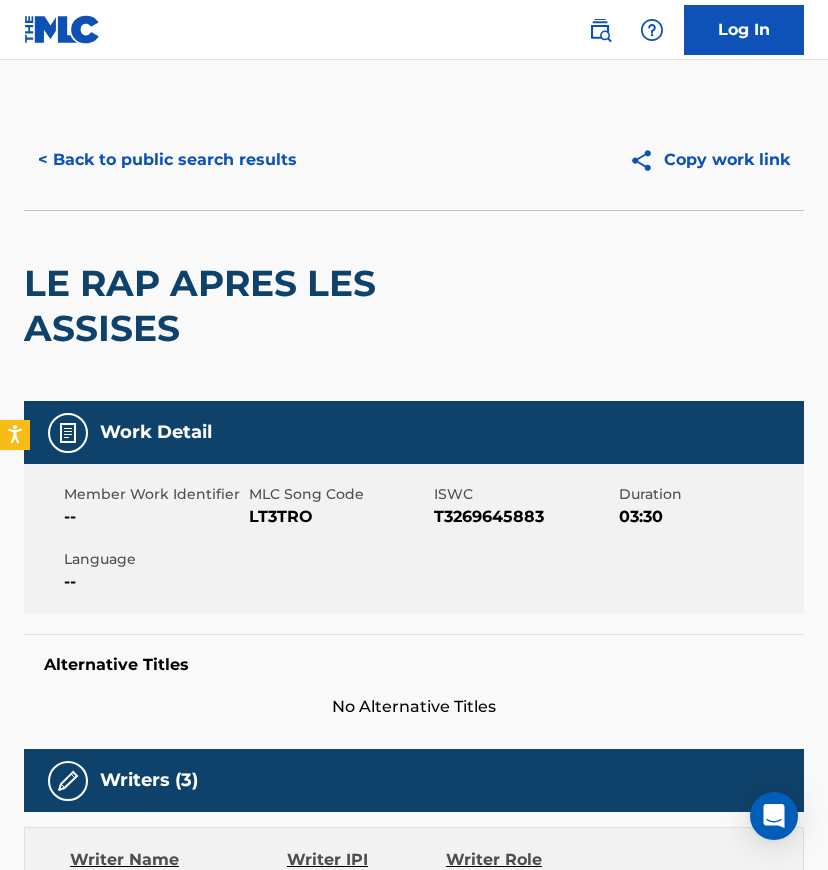 click on "< Back to public search results" at bounding box center [167, 160] 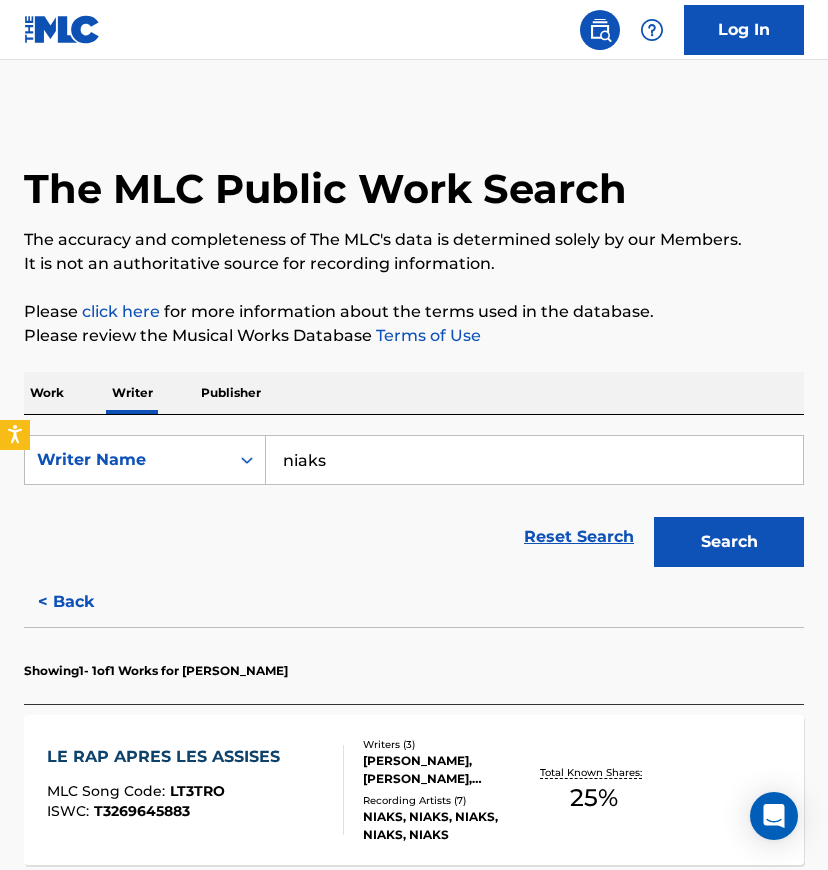click on "Publisher" at bounding box center (231, 393) 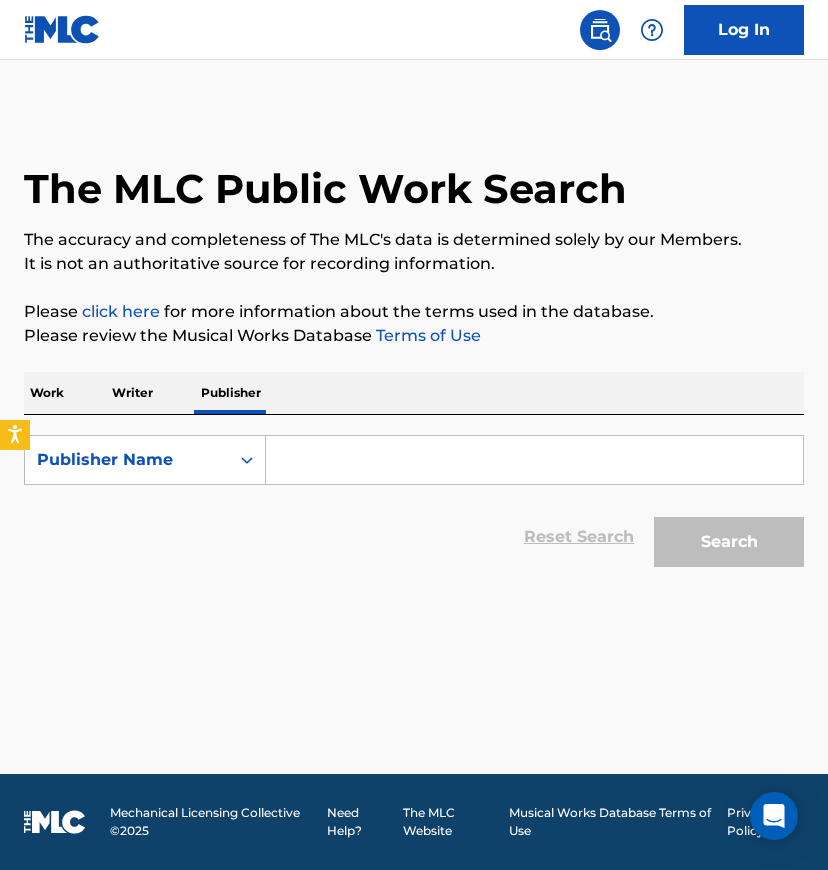 drag, startPoint x: 368, startPoint y: 469, endPoint x: 360, endPoint y: 456, distance: 15.264338 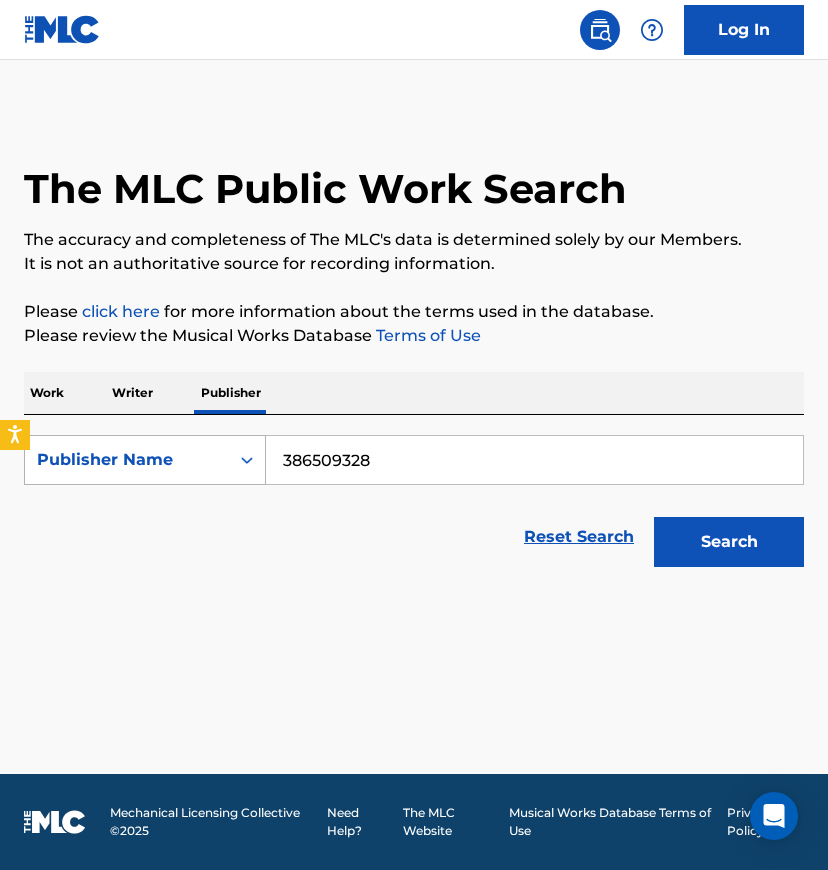 type on "386509328" 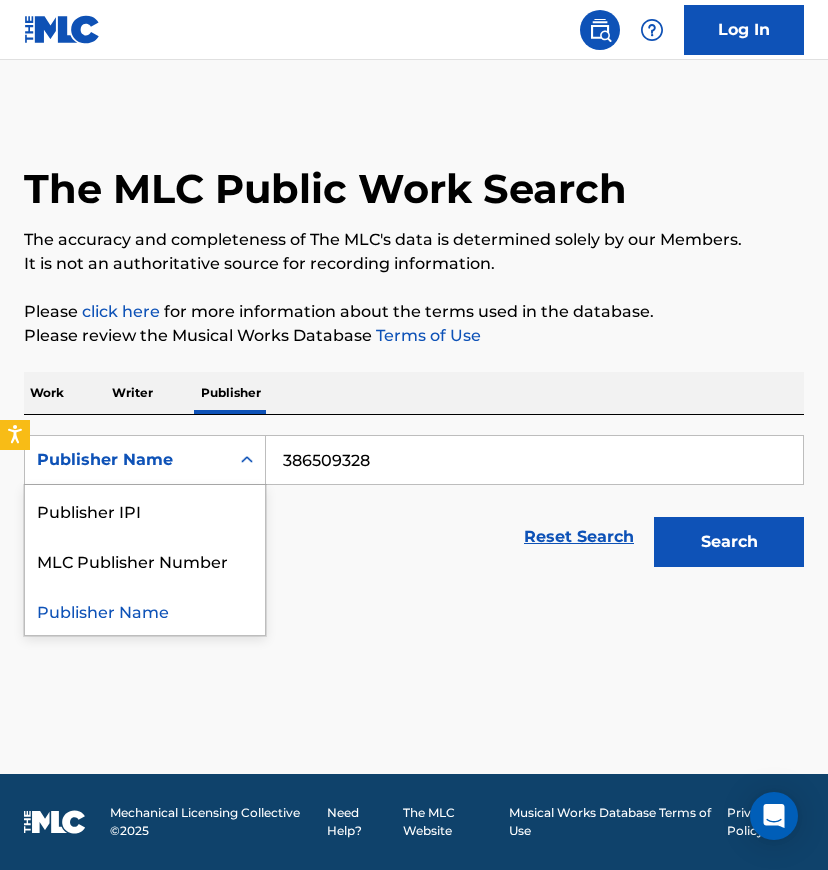 click at bounding box center [247, 460] 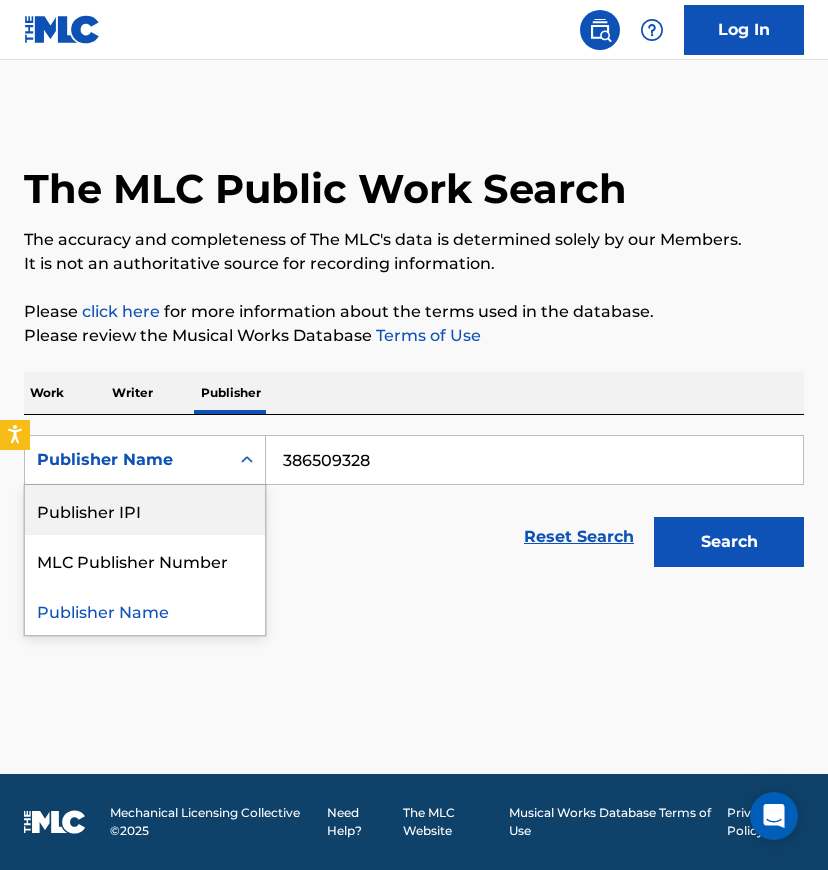click on "Publisher IPI" at bounding box center (145, 510) 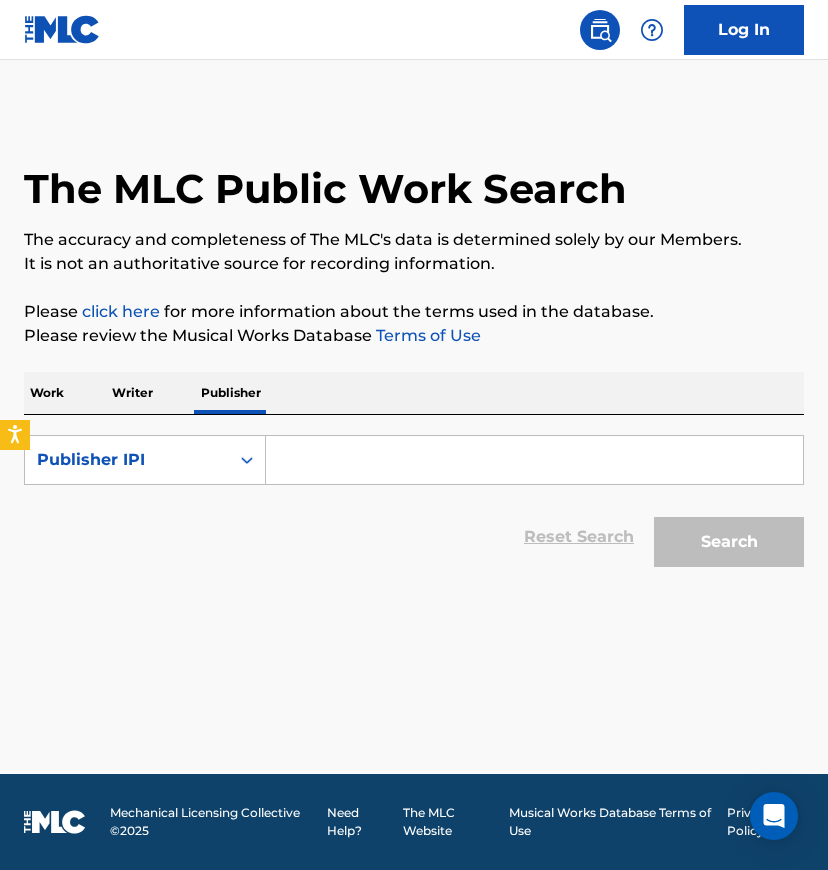 click on "SearchWithCriteria06a6b8dc-3f7b-4471-b338-ecdbd8ad05b3 Publisher IPI Reset Search Search" at bounding box center (414, 506) 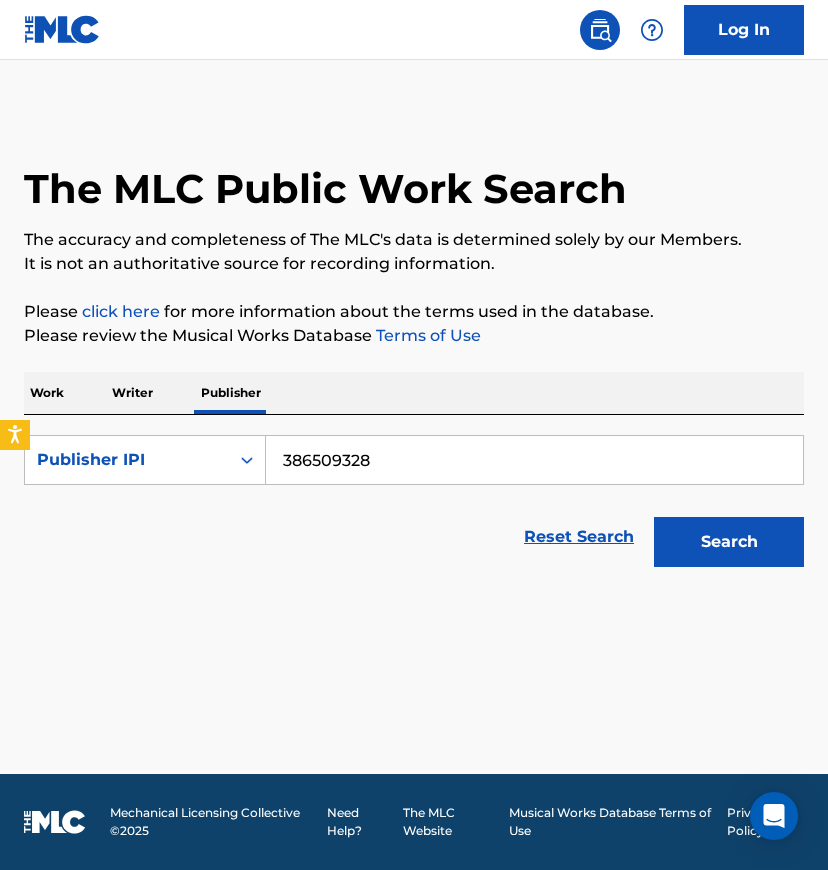 click on "Search" at bounding box center (729, 542) 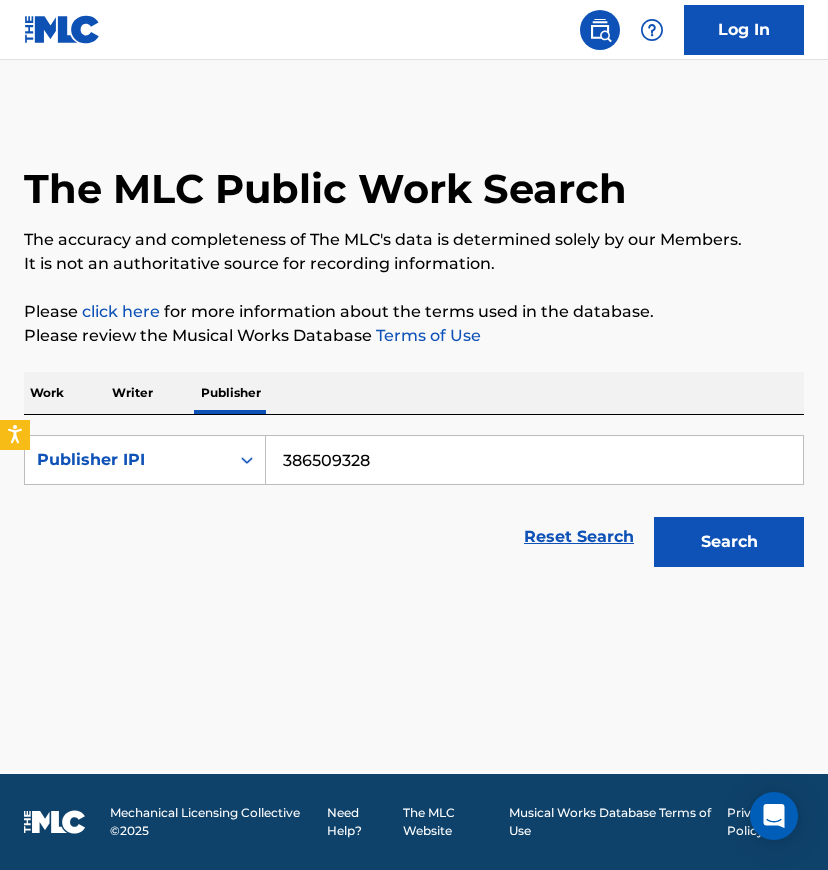 click on "386509328" at bounding box center (534, 460) 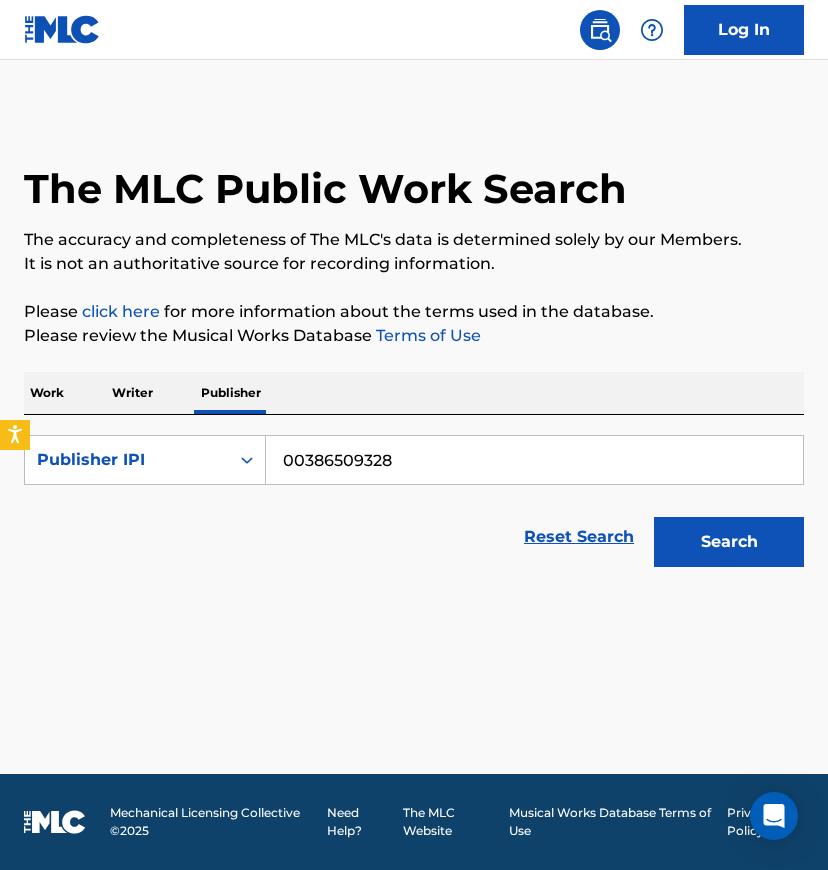 type on "00386509328" 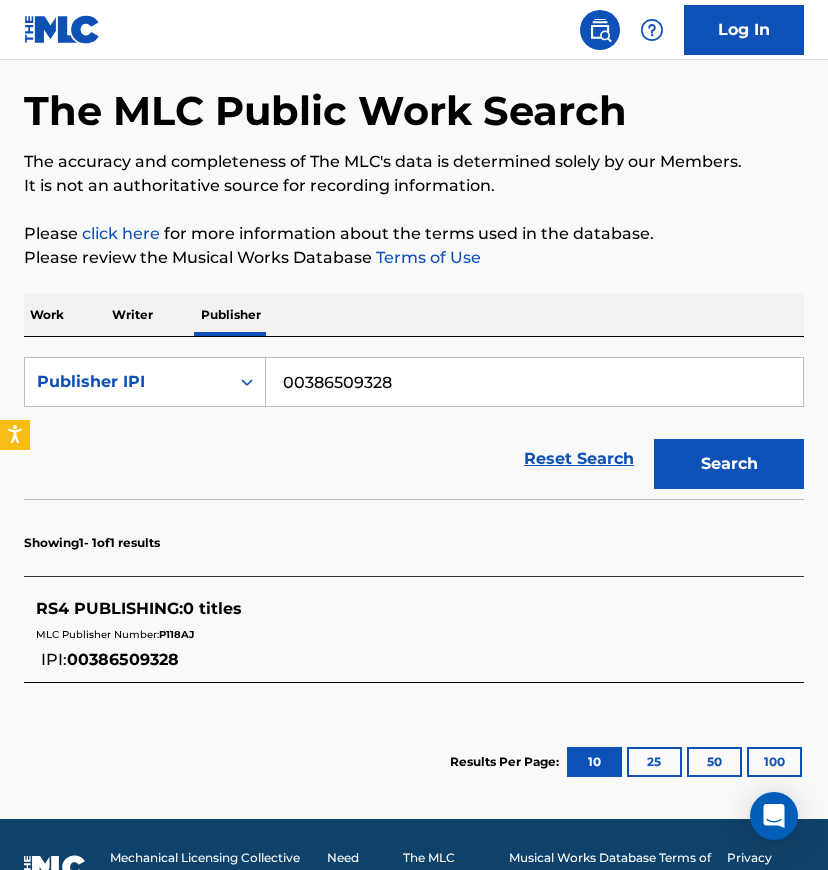 scroll, scrollTop: 122, scrollLeft: 0, axis: vertical 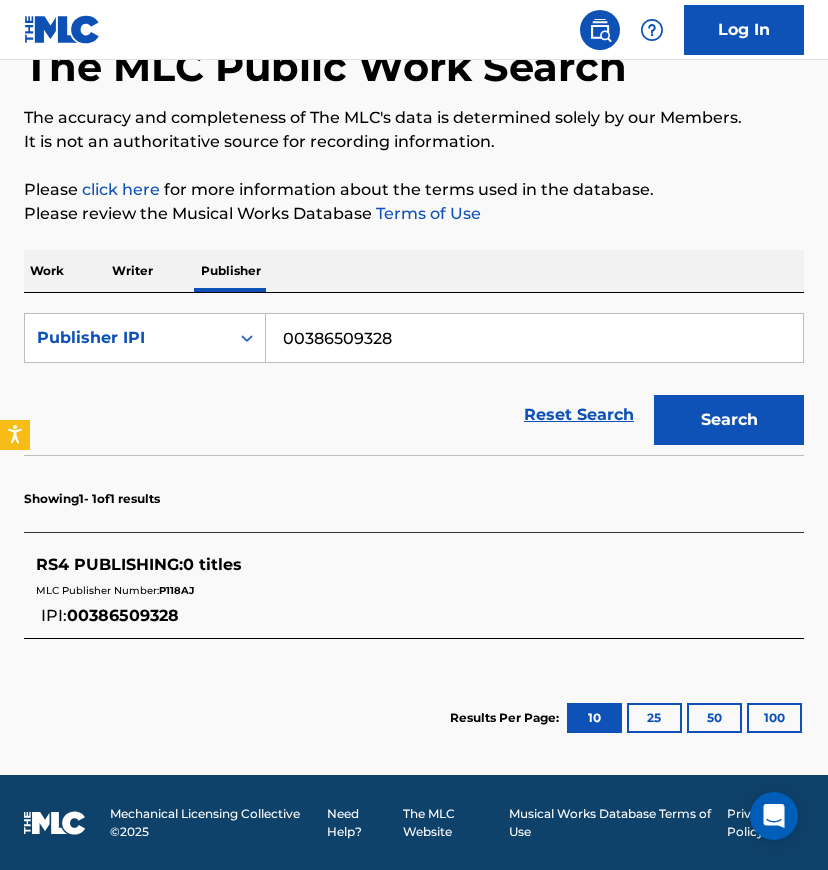 click on "00386509328" at bounding box center (123, 615) 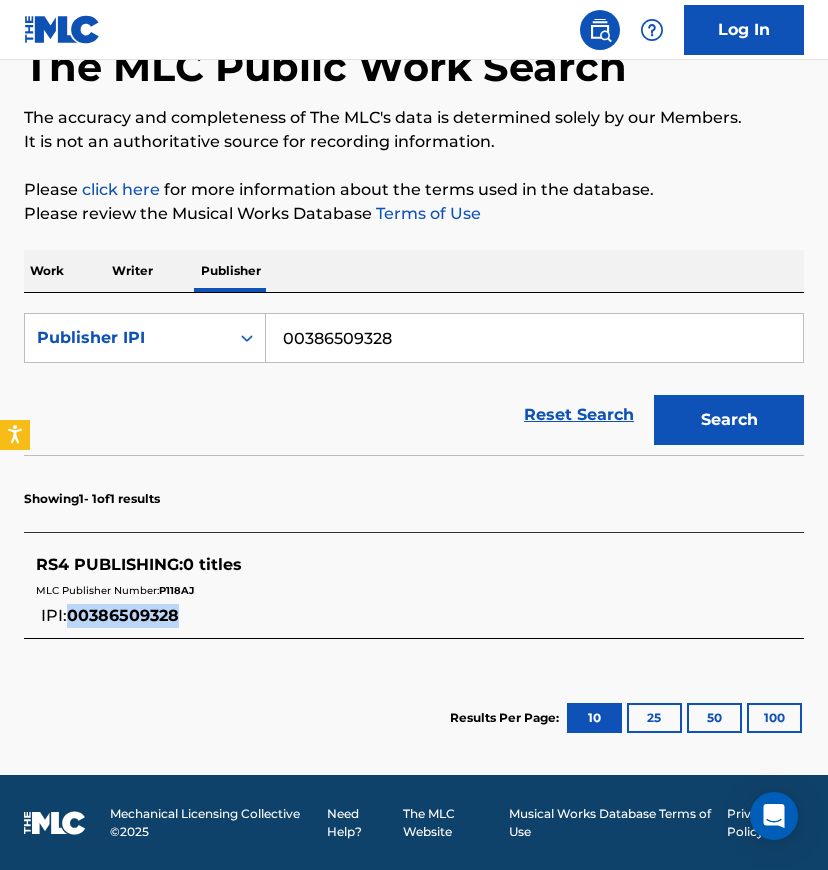 click on "00386509328" at bounding box center (123, 615) 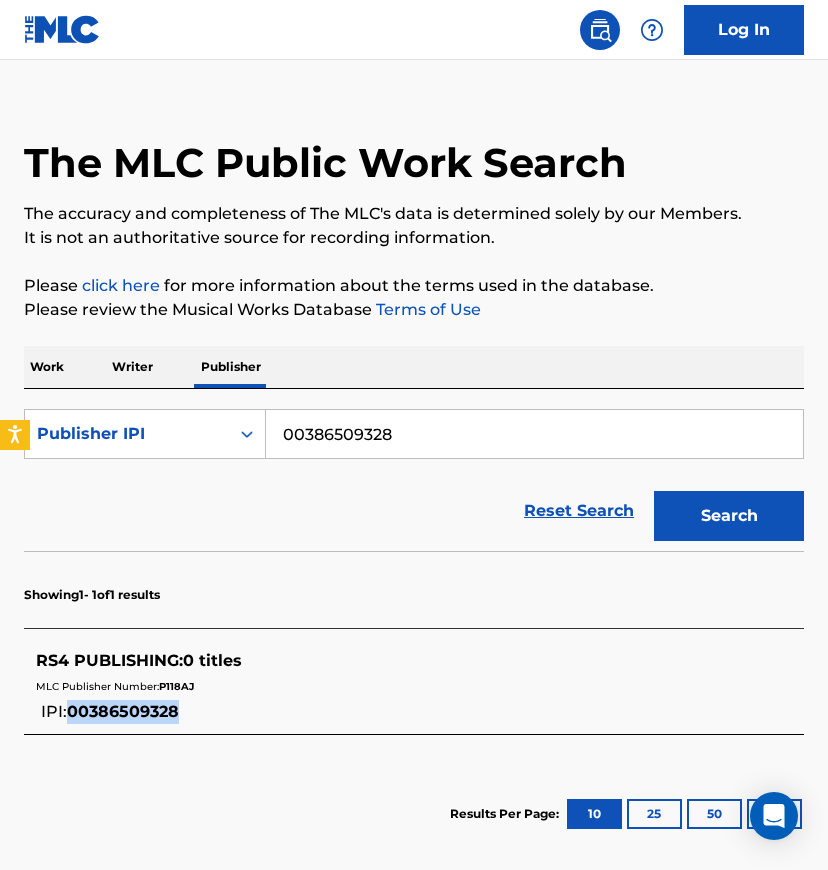 scroll, scrollTop: 0, scrollLeft: 0, axis: both 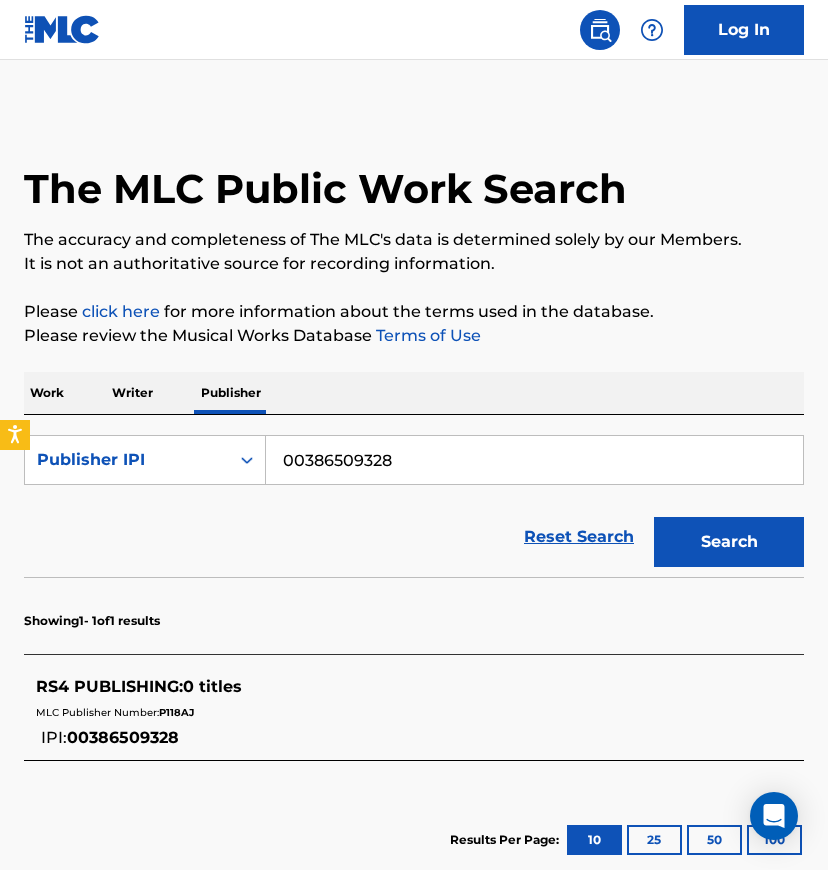 click on "Writer" at bounding box center (132, 393) 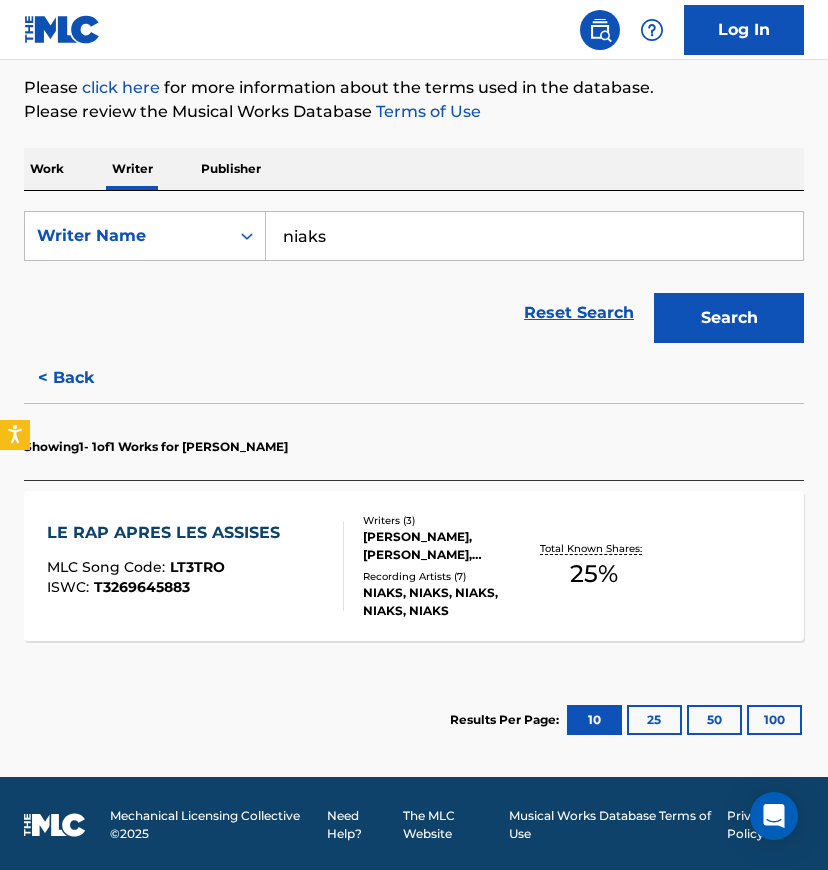 scroll, scrollTop: 228, scrollLeft: 0, axis: vertical 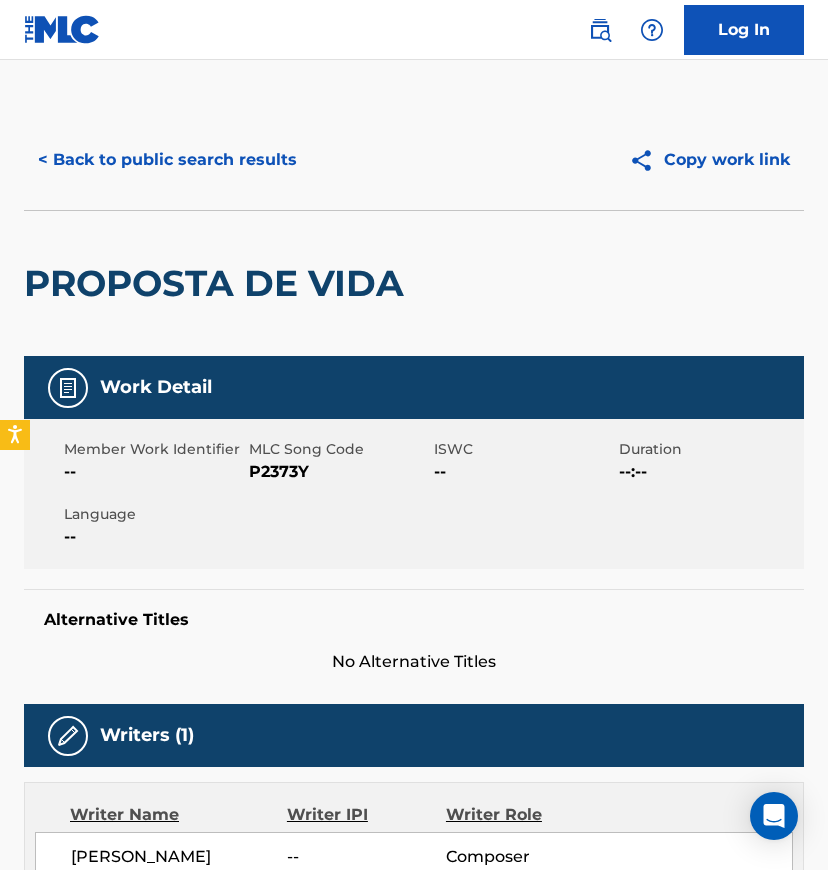 click on "< Back to public search results Copy work link" at bounding box center [414, 160] 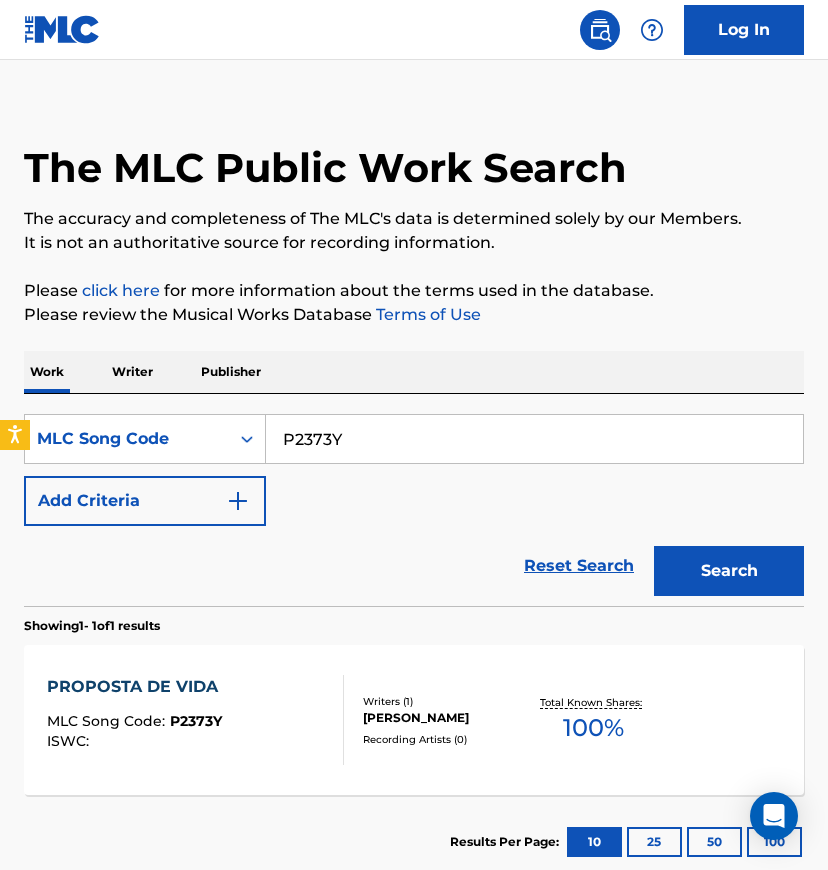 scroll, scrollTop: 0, scrollLeft: 0, axis: both 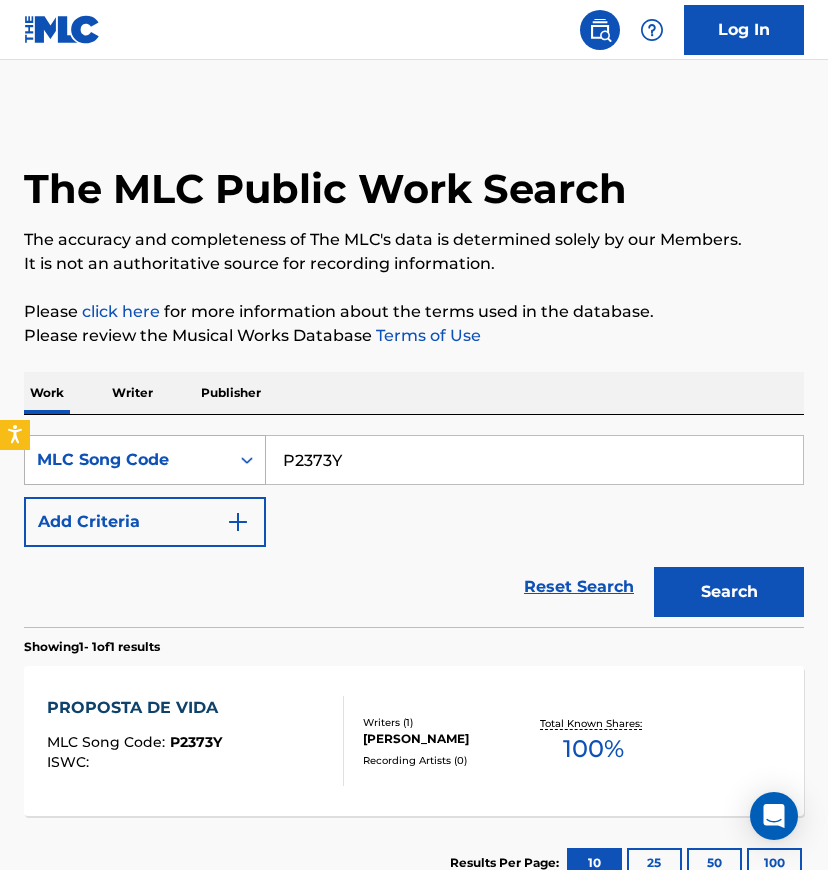 drag, startPoint x: 386, startPoint y: 460, endPoint x: 208, endPoint y: 444, distance: 178.71765 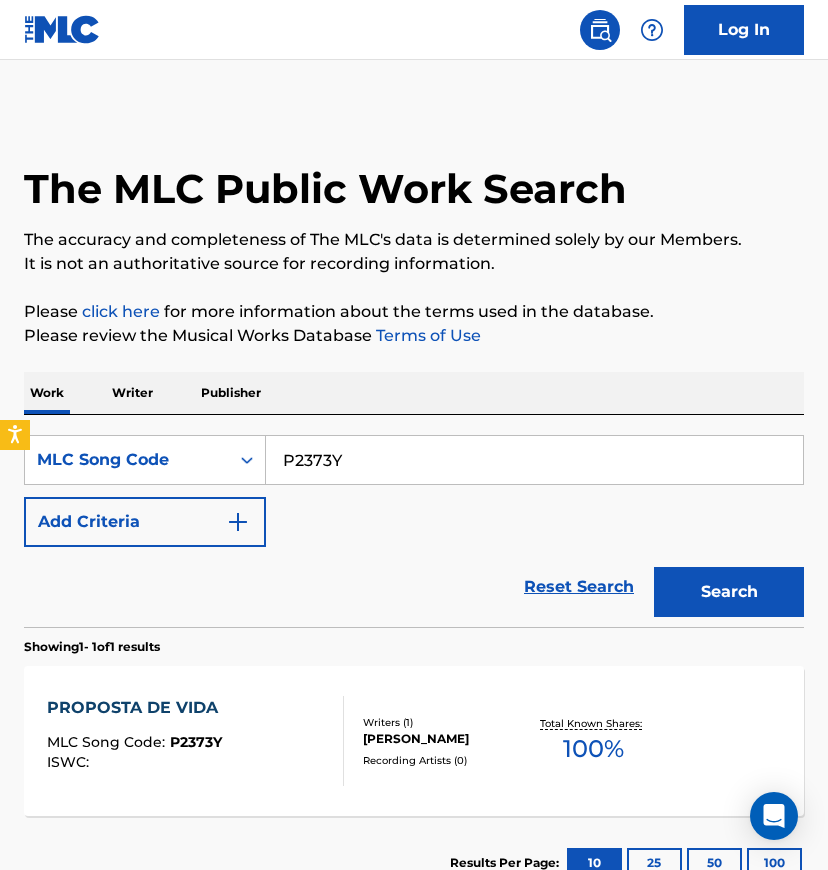 click on "Search" at bounding box center (729, 592) 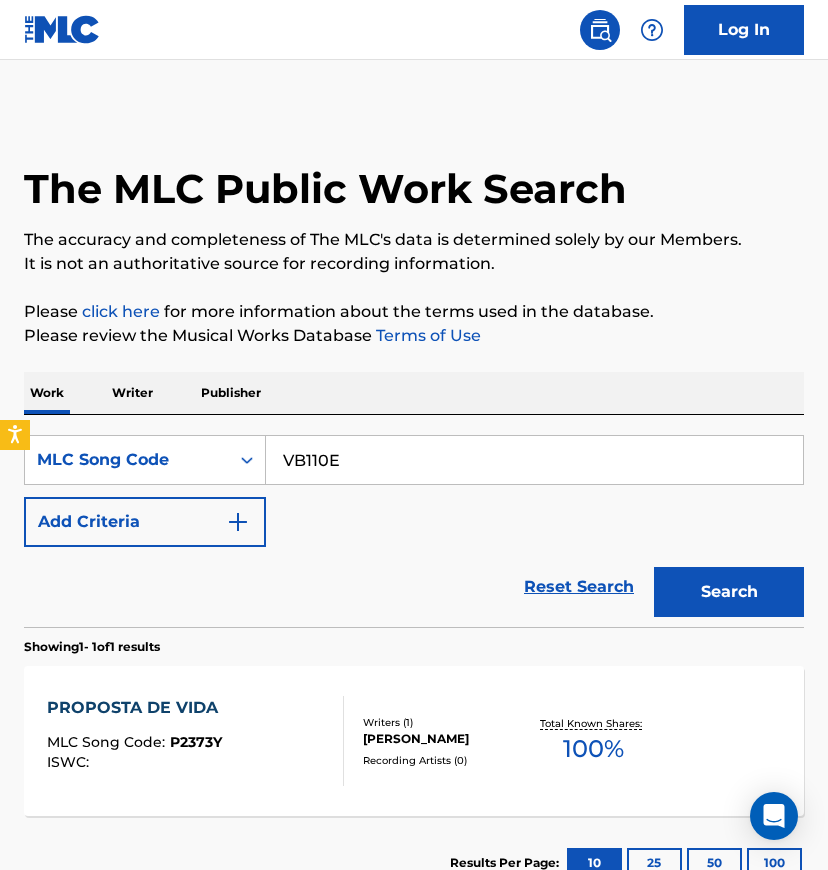 type on "VB110E" 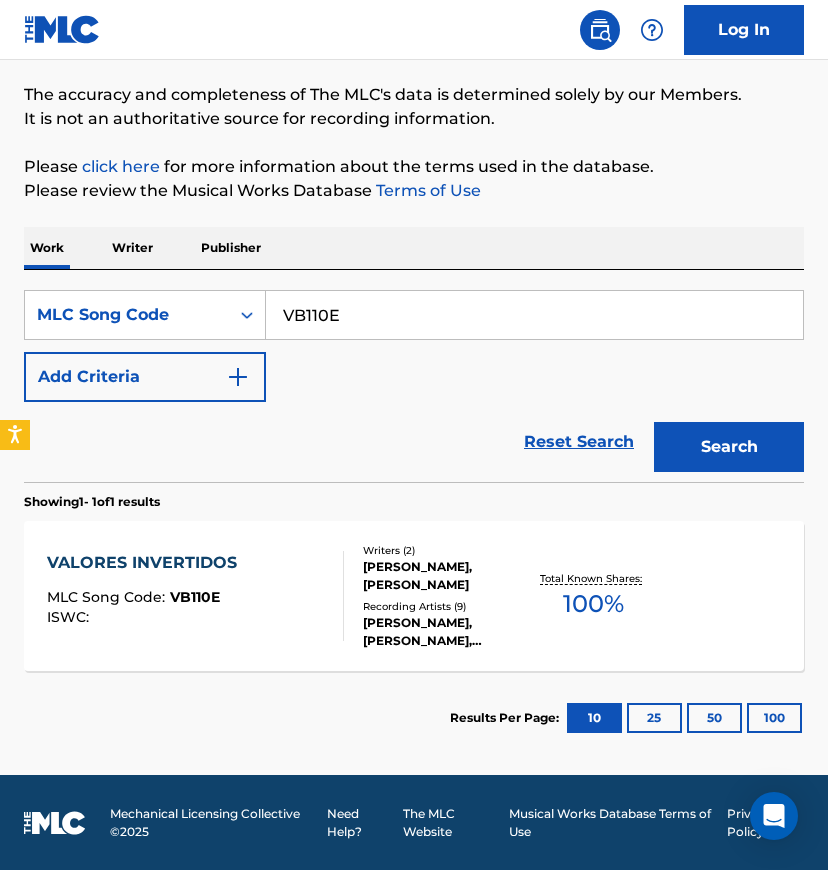 scroll, scrollTop: 146, scrollLeft: 0, axis: vertical 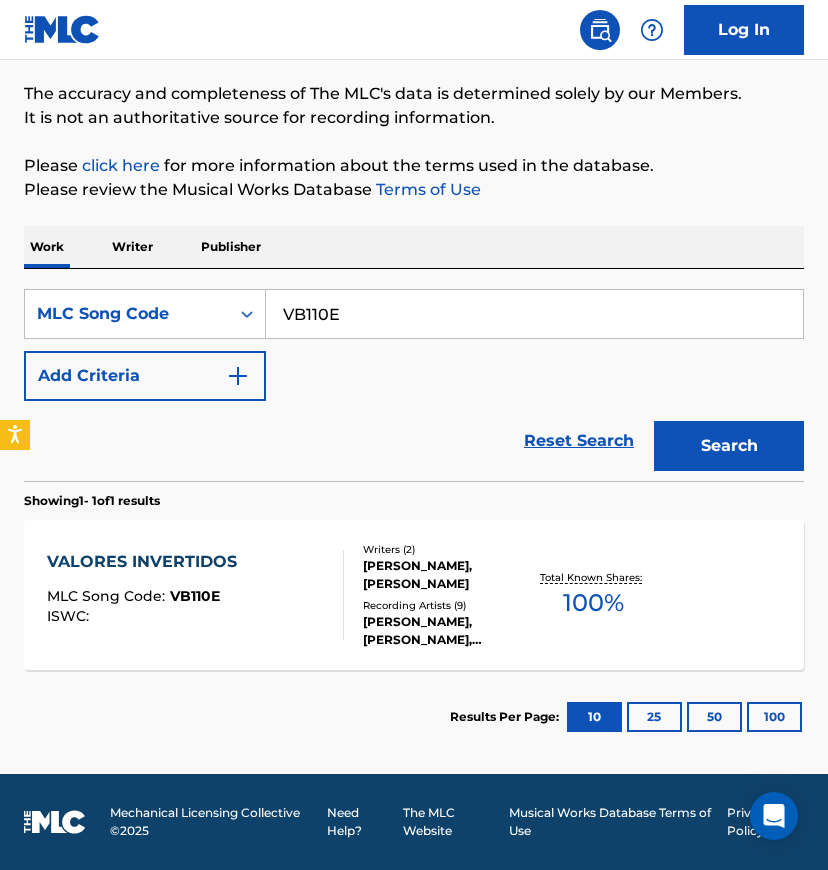 click on "THIAGO ALEXANDRE, WILSON RODRIGUES" at bounding box center (446, 575) 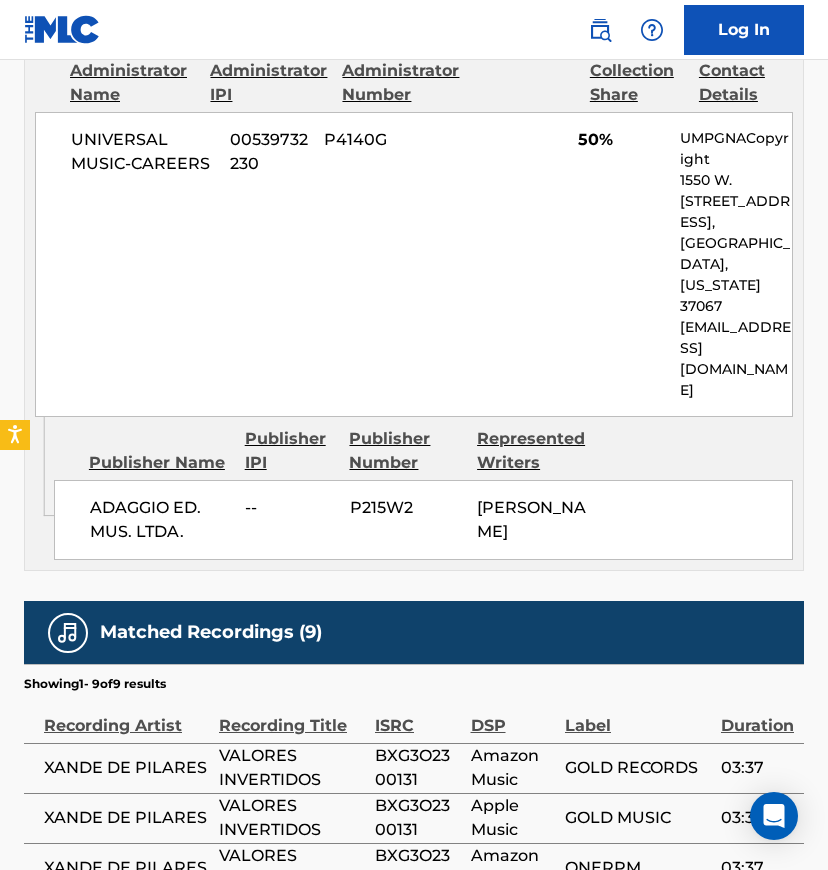 scroll, scrollTop: 1600, scrollLeft: 0, axis: vertical 